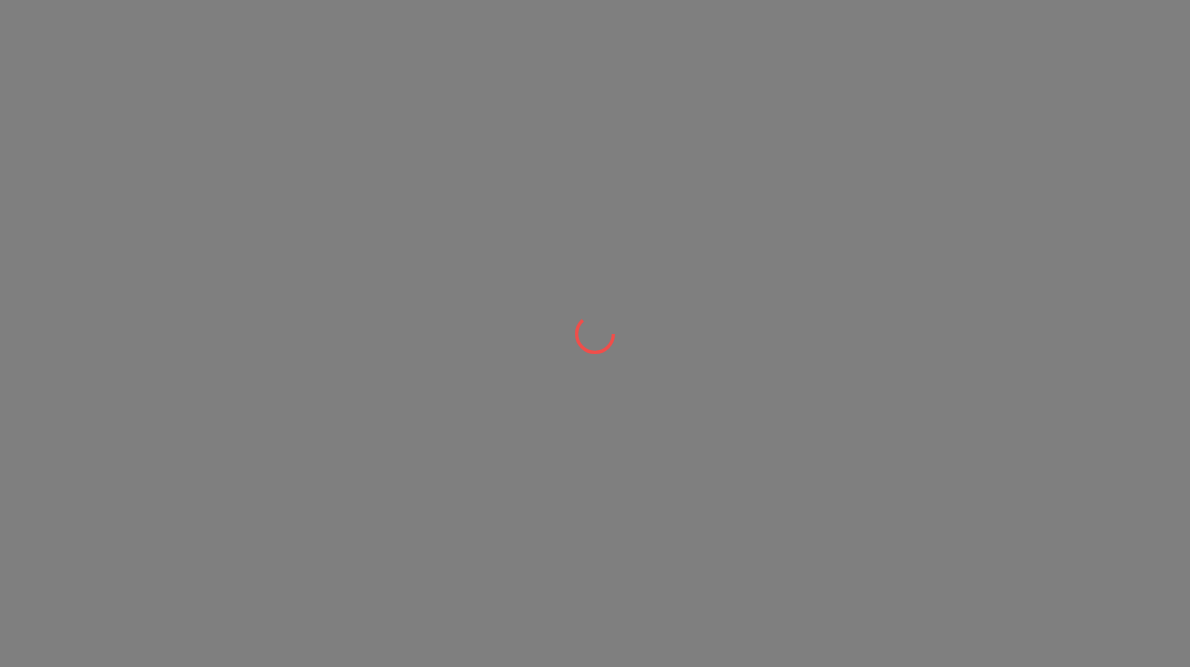 scroll, scrollTop: 0, scrollLeft: 0, axis: both 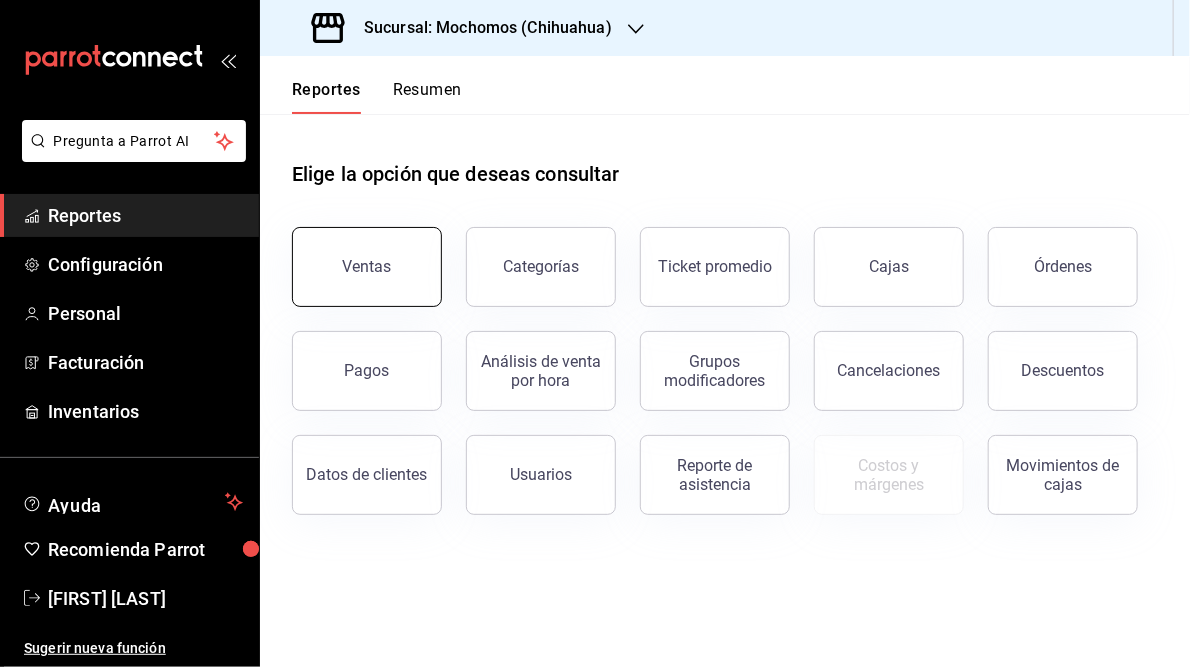 click on "Ventas" at bounding box center (367, 267) 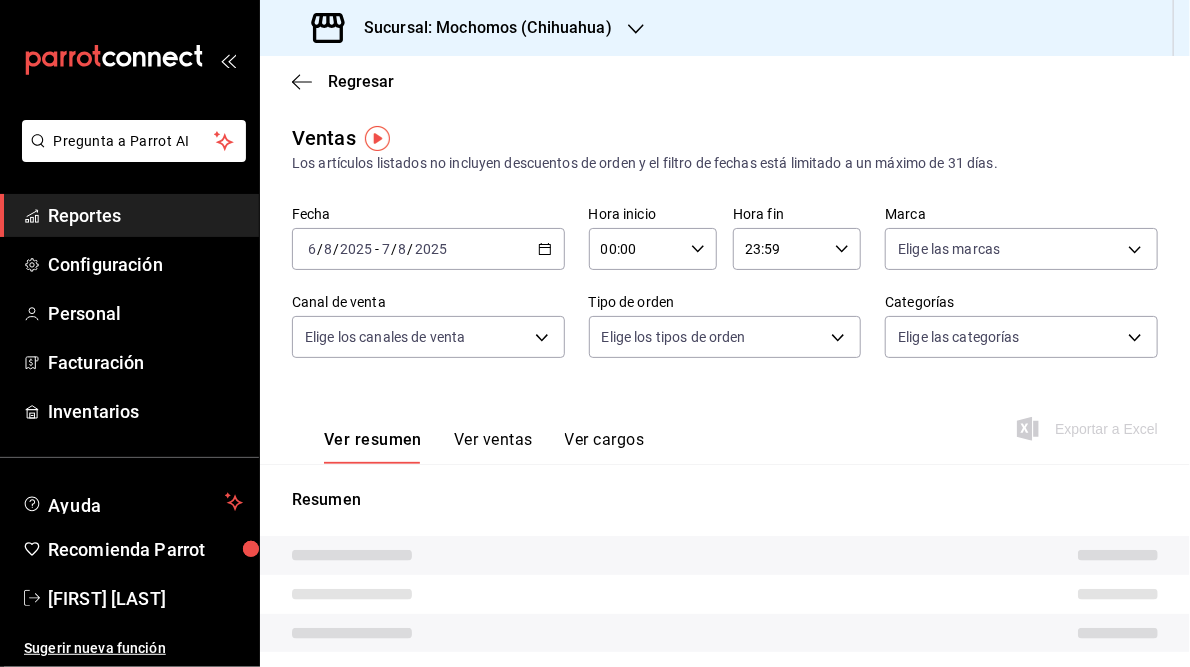type on "05:00" 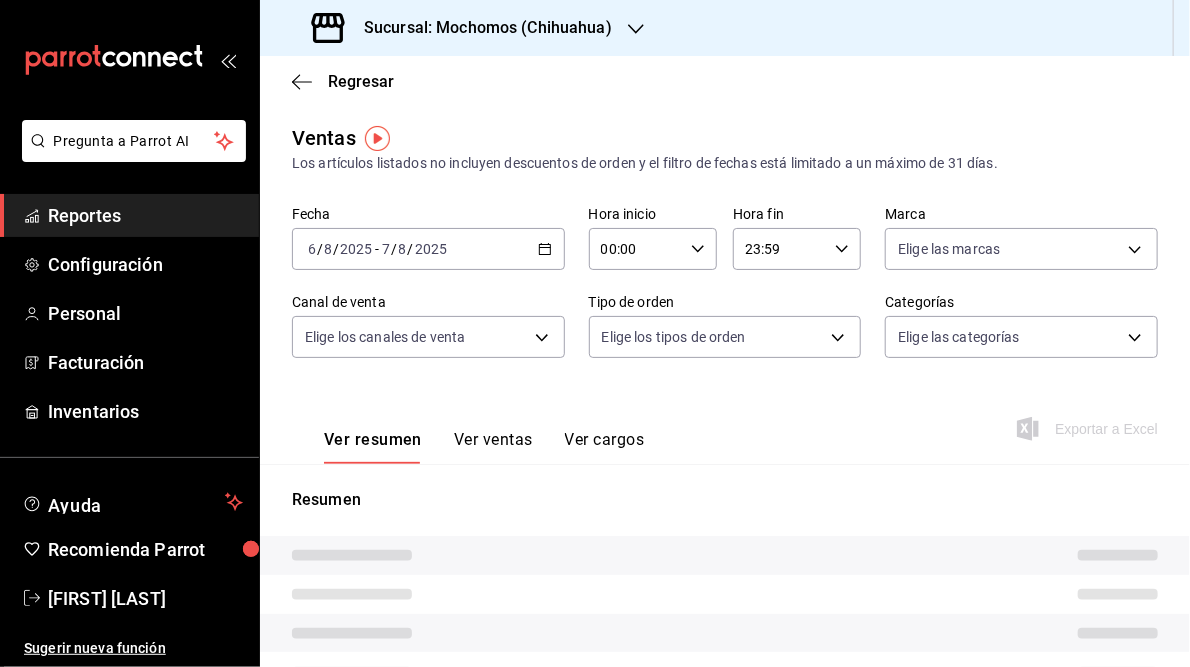 type on "05:59" 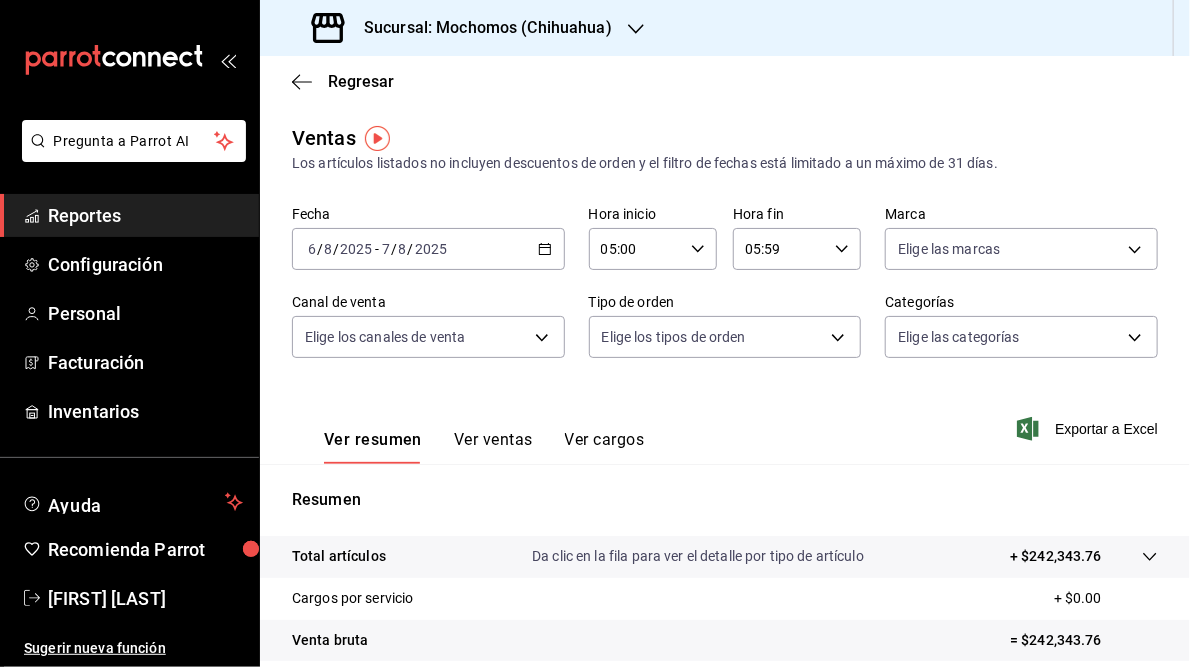 click 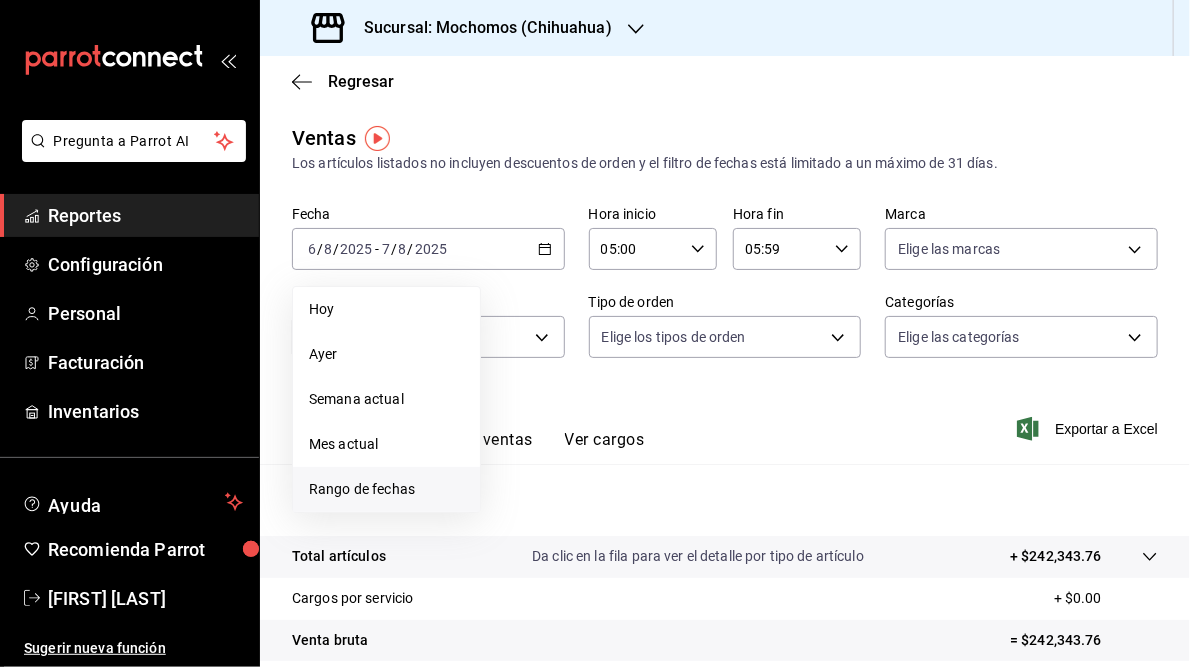 click on "Rango de fechas" at bounding box center [386, 489] 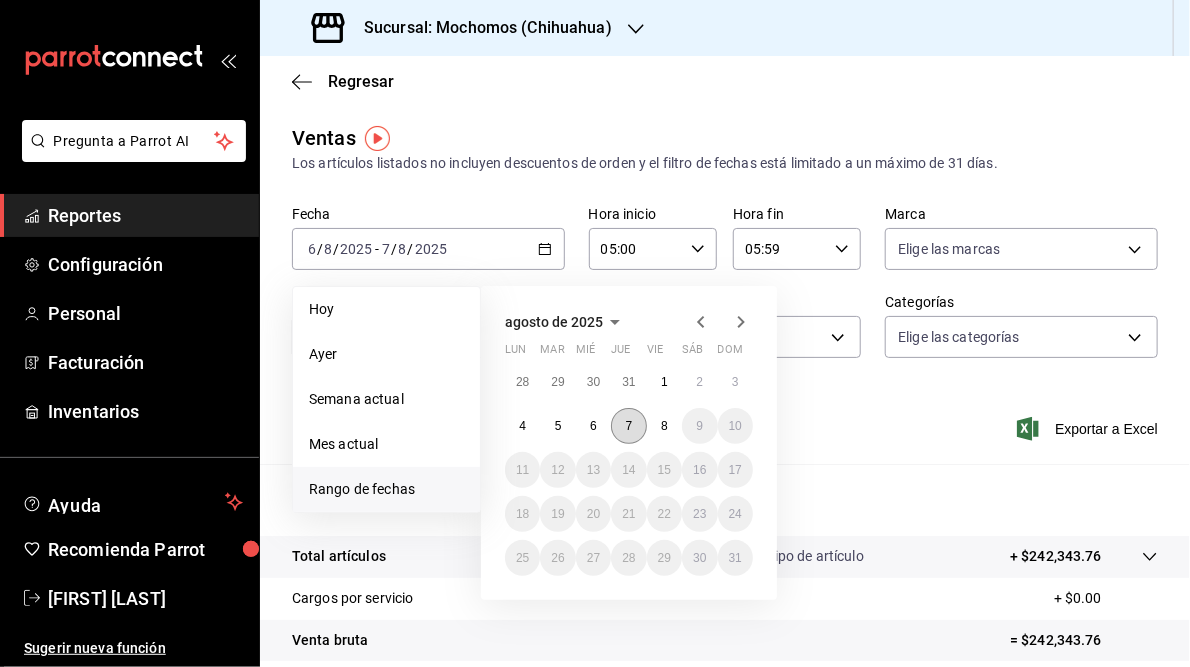 click on "7" at bounding box center (629, 426) 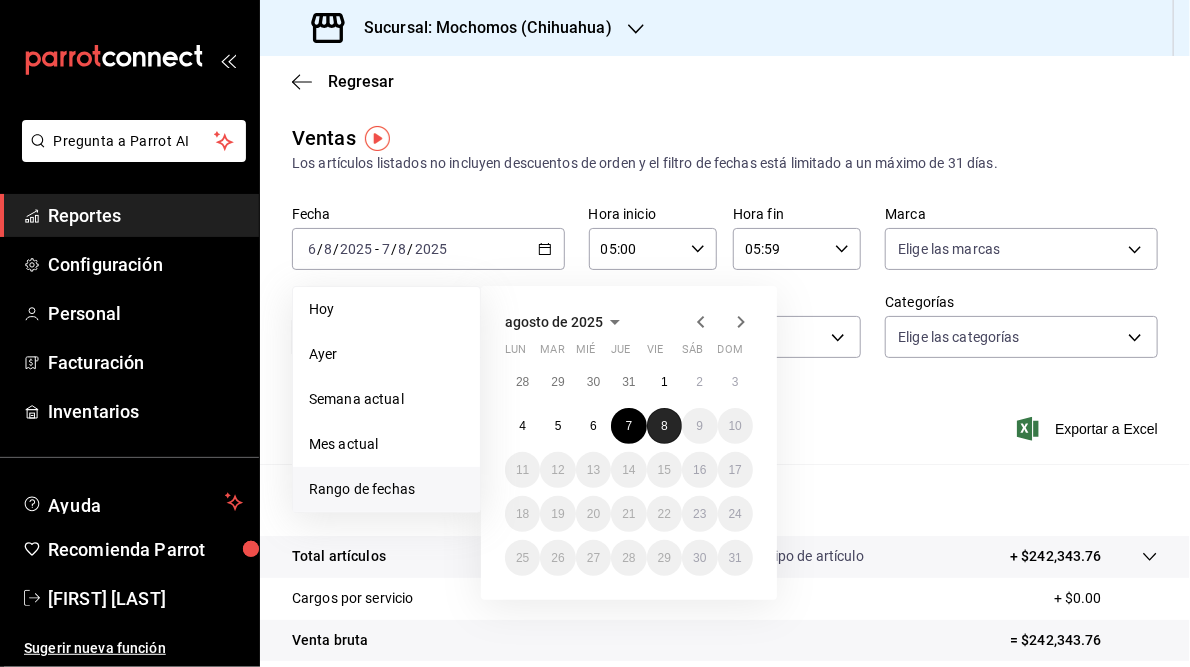 click on "8" at bounding box center (664, 426) 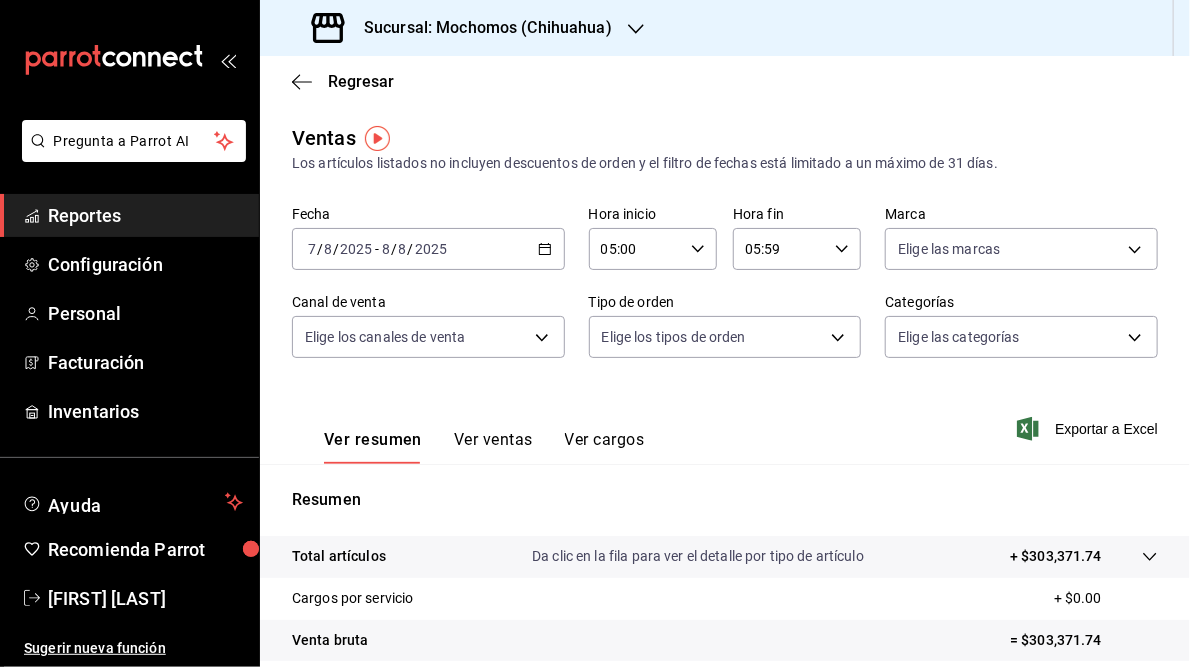 scroll, scrollTop: 290, scrollLeft: 0, axis: vertical 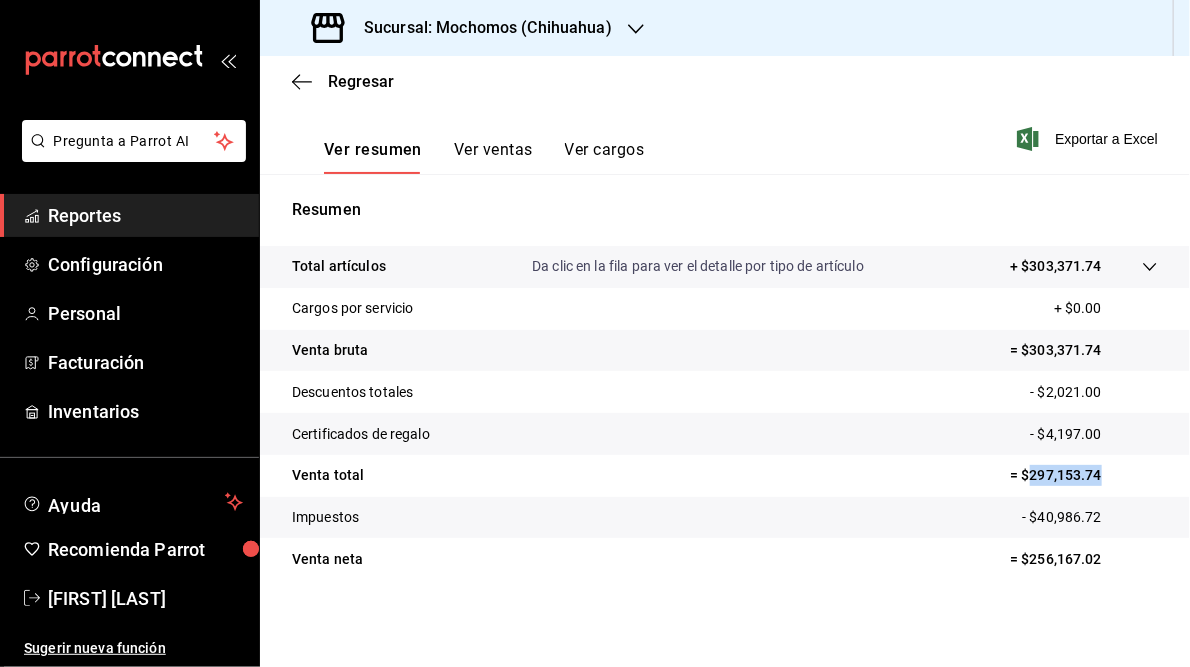 drag, startPoint x: 1021, startPoint y: 475, endPoint x: 1104, endPoint y: 477, distance: 83.02409 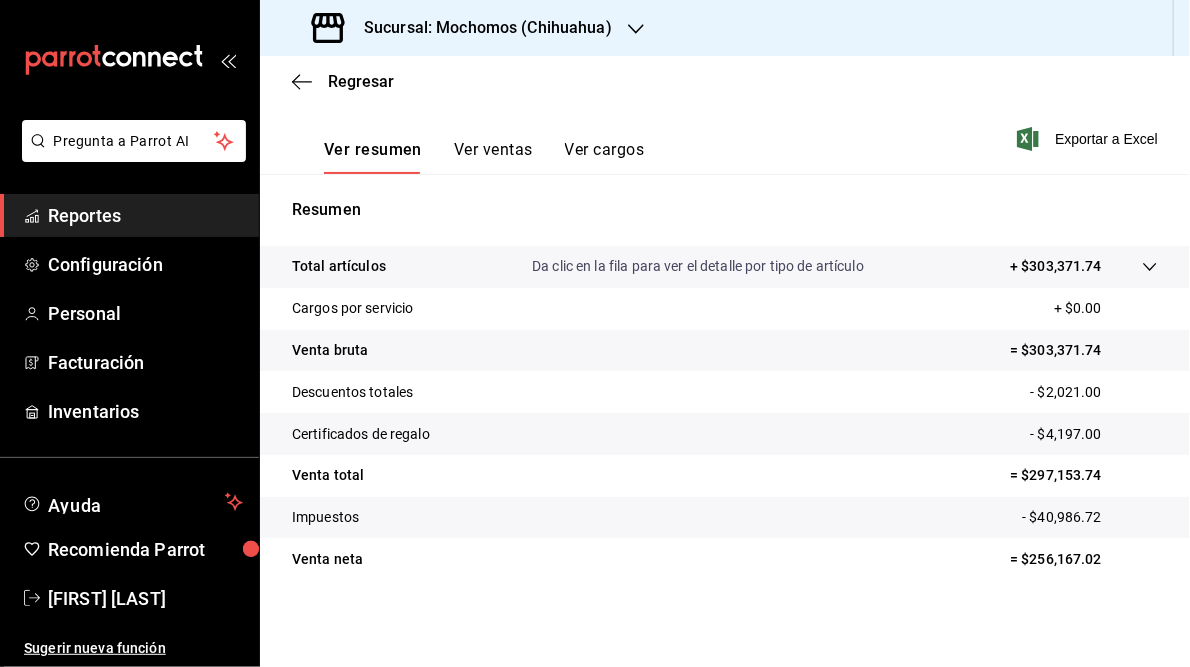 click on "Sucursal: Mochomos (Chihuahua)" at bounding box center (480, 28) 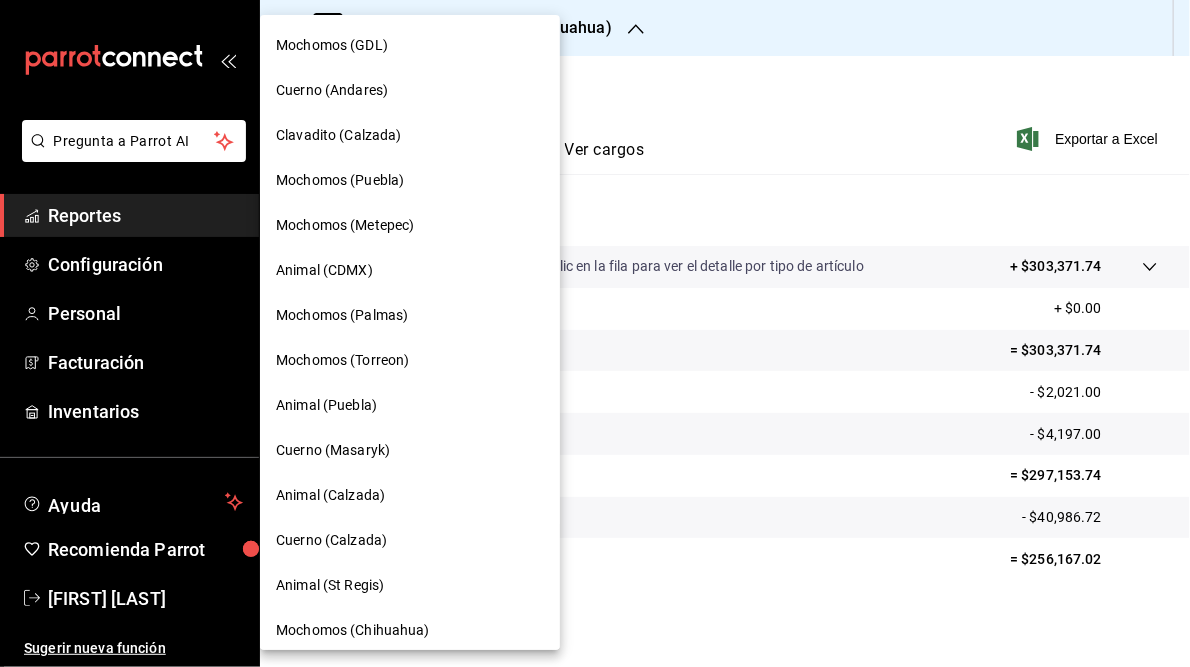 click on "Mochomos (GDL)" at bounding box center [332, 45] 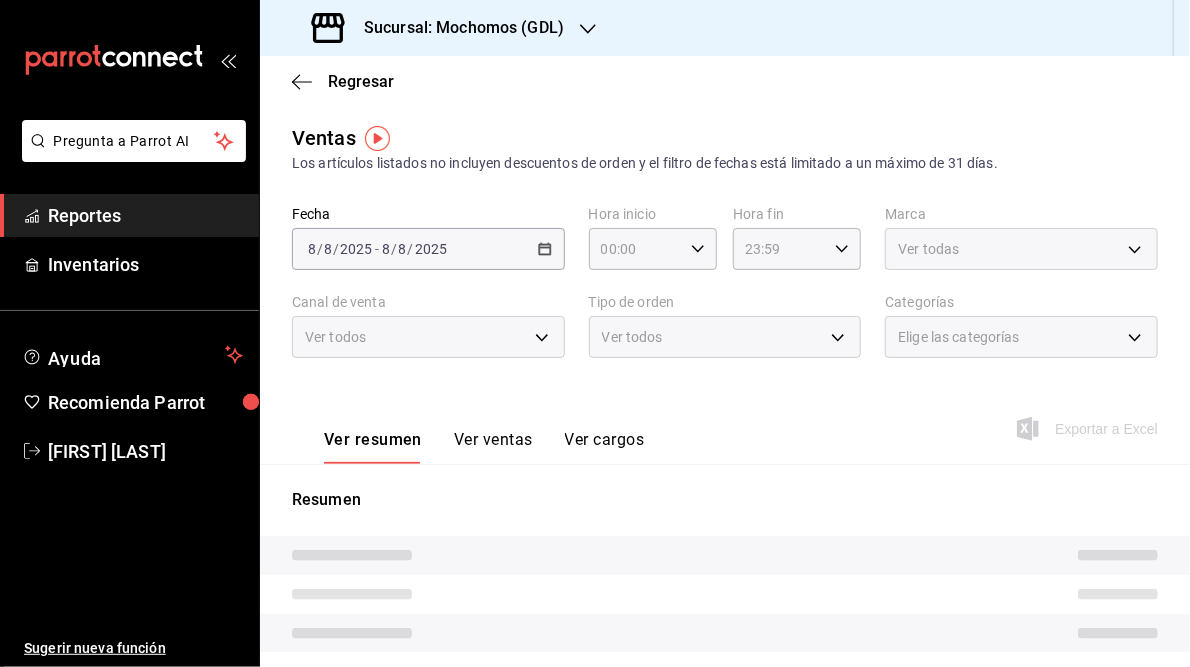 type on "05:00" 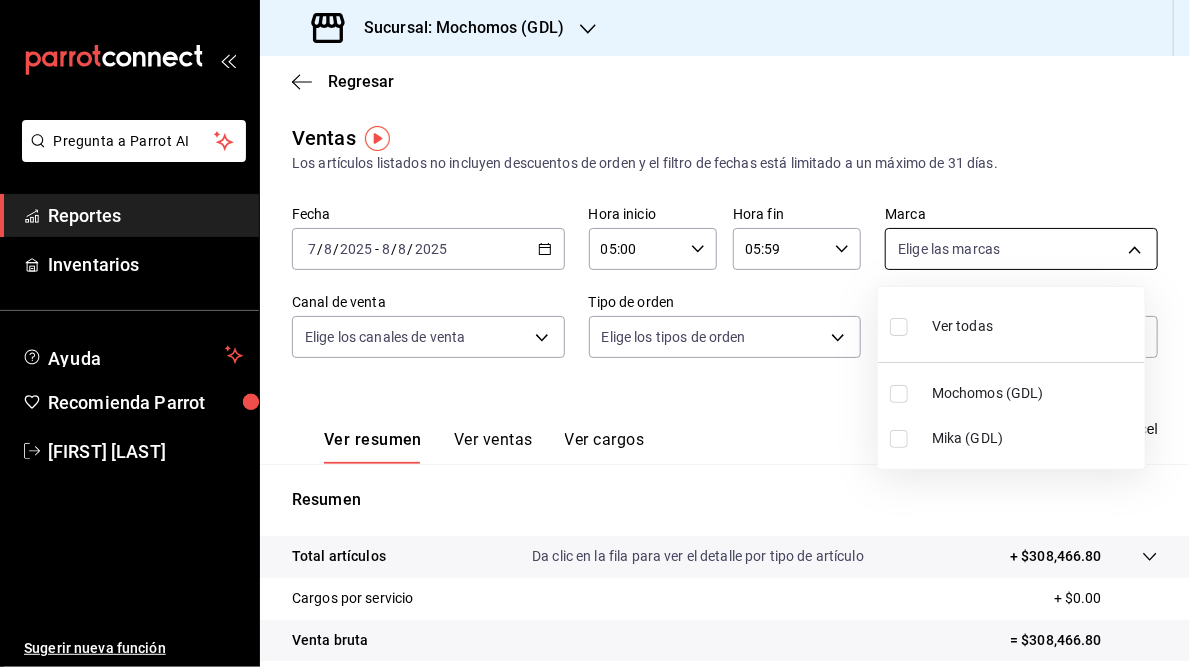 click on "Pregunta a Parrot AI Reportes   Inventarios   Ayuda Recomienda Parrot   [FIRST] [LAST]   Sugerir nueva función   Sucursal: Mochomos ([CITY]) Regresar Ventas Los artículos listados no incluyen descuentos de orden y el filtro de fechas está limitado a un máximo de 31 días. Fecha 2025-08-07 7 / 8 / 2025 - 2025-08-08 8 / 8 / 2025 Hora inicio 05:00 Hora inicio Hora fin 05:59 Hora fin Marca Elige las marcas Canal de venta Elige los canales de venta Tipo de orden Elige los tipos de orden Categorías Elige las categorías Ver resumen Ver ventas Ver cargos Exportar a Excel Resumen Total artículos Da clic en la fila para ver el detalle por tipo de artículo + $308,466.80 Cargos por servicio + $0.00 Venta bruta = $308,466.80 Descuentos totales - $2,660.00 Certificados de regalo - $9,891.80 Venta total = $295,915.00 Impuestos - $40,815.86 Venta neta = $255,099.14 GANA 1 MES GRATIS EN TU SUSCRIPCIÓN AQUÍ Ver video tutorial Ir a video Pregunta a Parrot AI Reportes   Inventarios   Ayuda Recomienda Parrot   [FIRST] [LAST]" at bounding box center (595, 333) 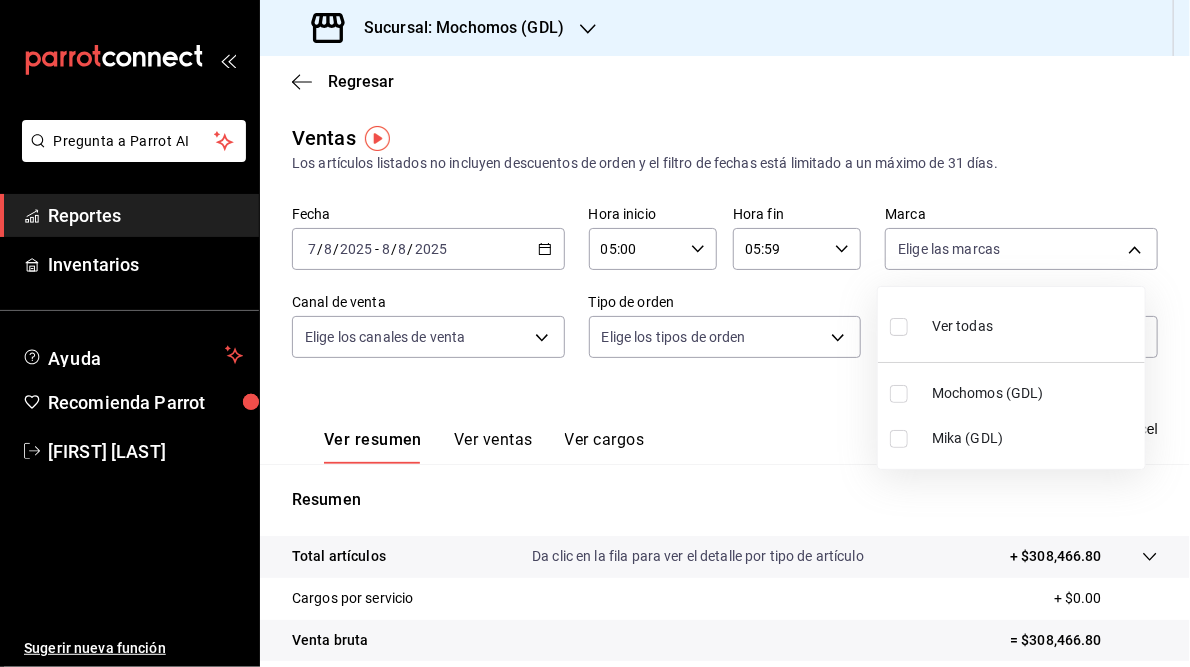 click on "Mika (GDL)" at bounding box center [1011, 438] 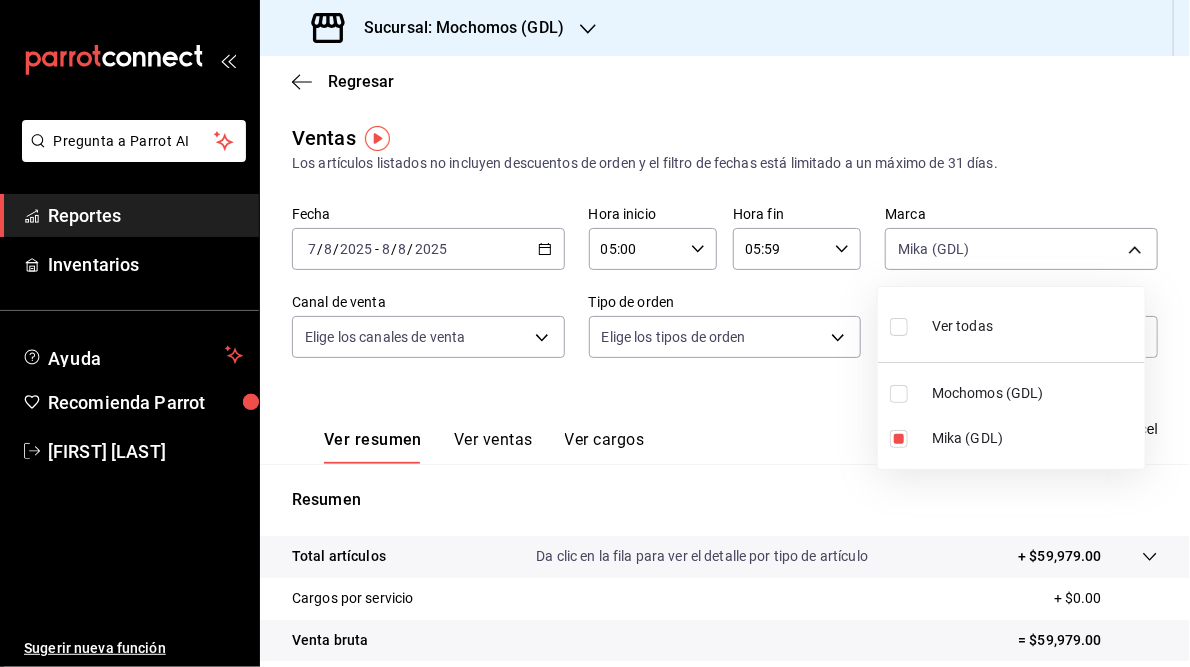 click at bounding box center (595, 333) 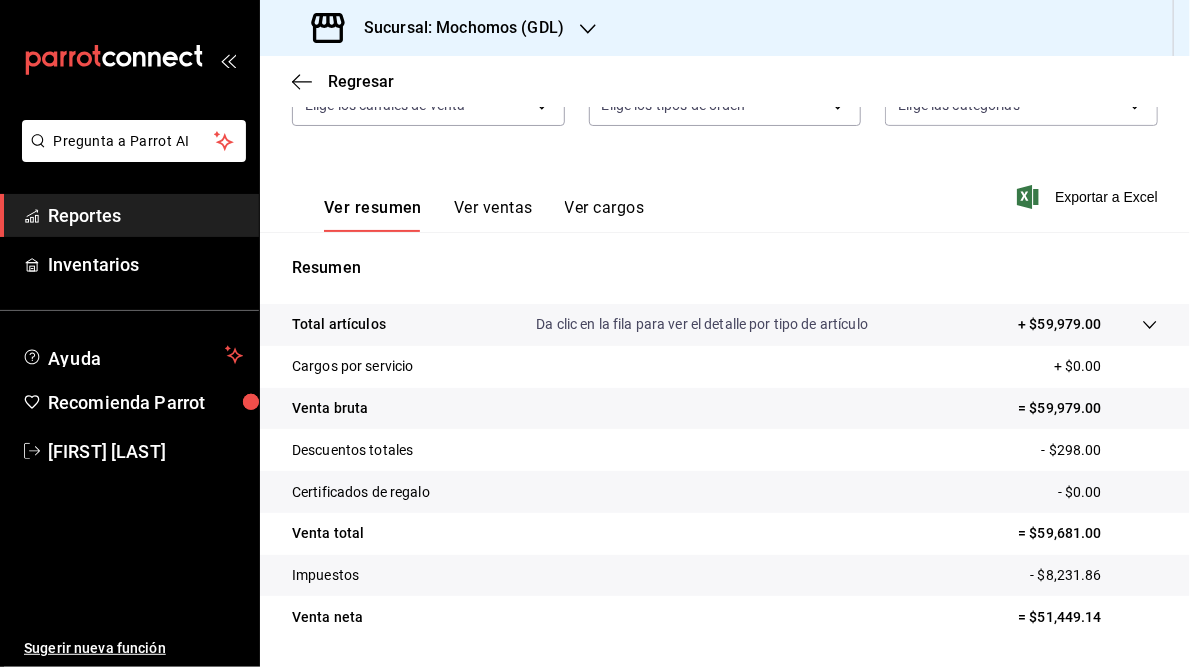 scroll, scrollTop: 290, scrollLeft: 0, axis: vertical 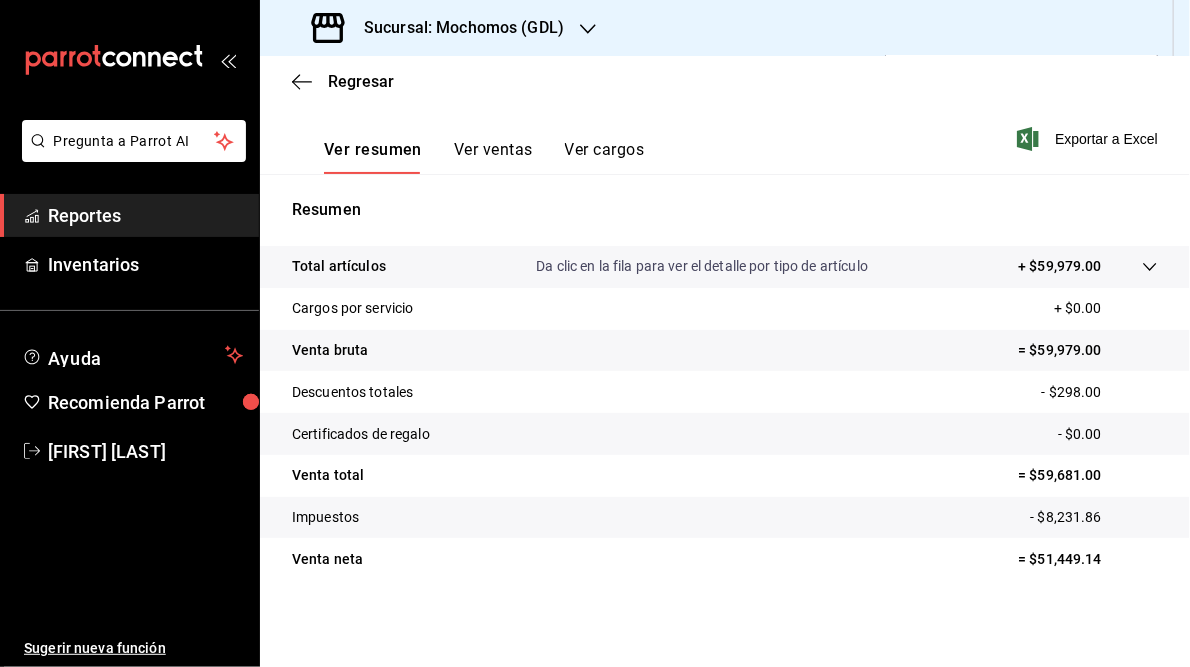click on "= $59,681.00" at bounding box center (1088, 475) 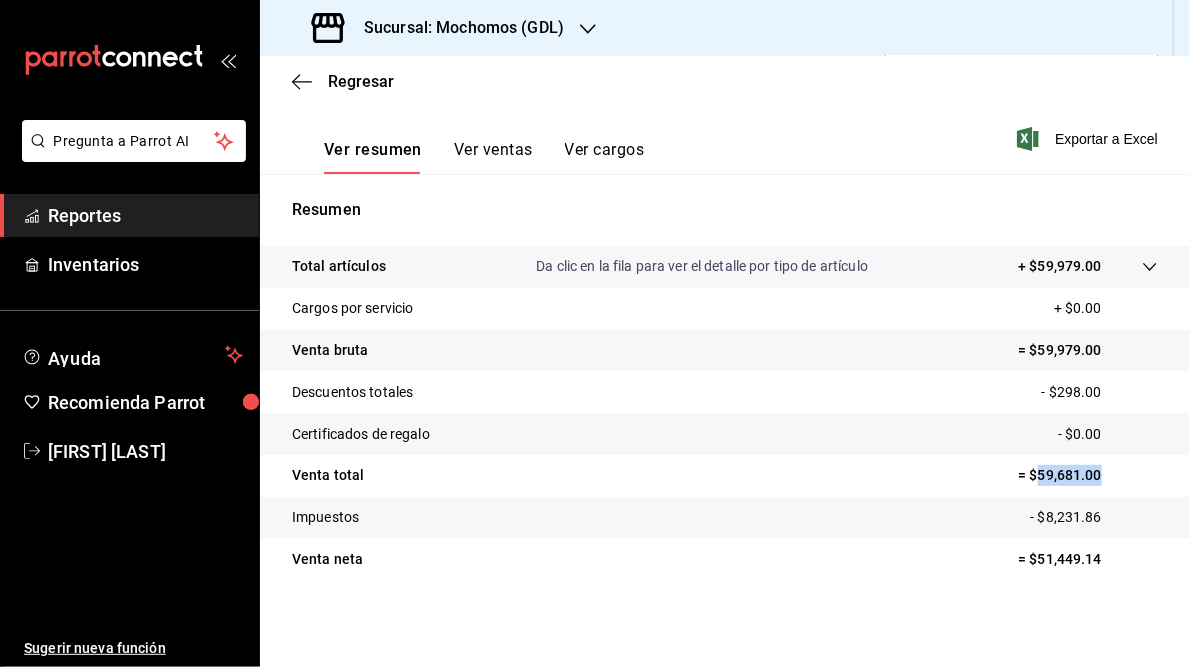 drag, startPoint x: 1029, startPoint y: 474, endPoint x: 1108, endPoint y: 473, distance: 79.00633 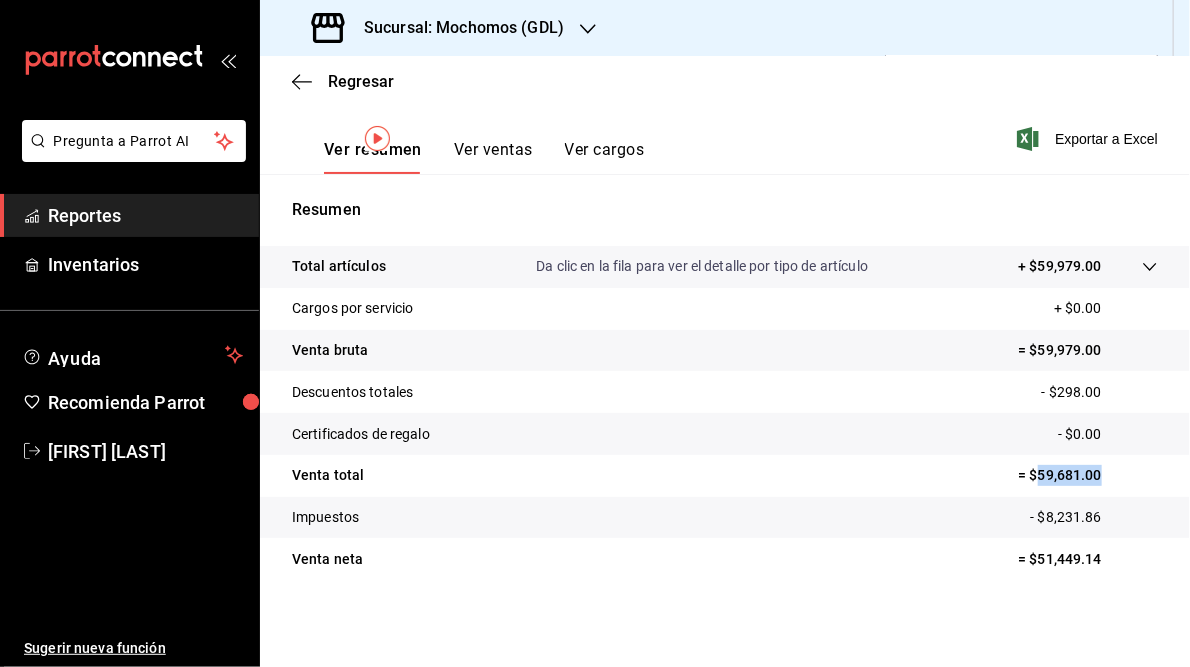 scroll, scrollTop: 0, scrollLeft: 0, axis: both 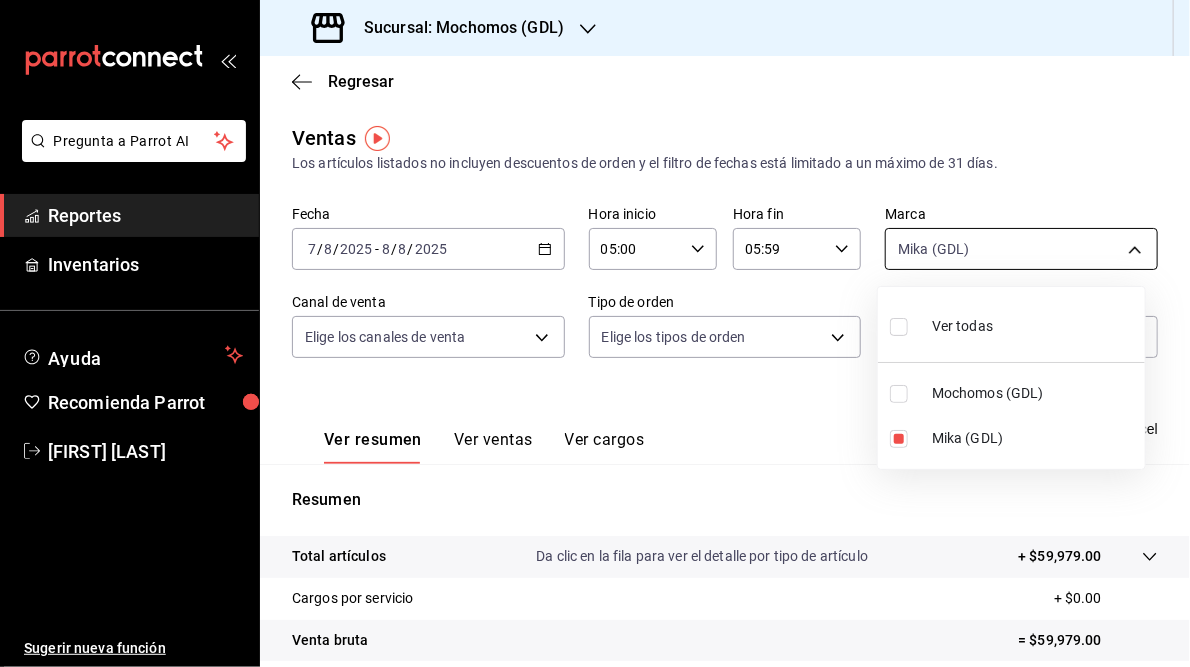 click on "Pregunta a Parrot AI Reportes   Inventarios   Ayuda Recomienda Parrot   [FIRST] [LAST]   Sugerir nueva función   Sucursal: Mochomos ([CITY]) Regresar Ventas Los artículos listados no incluyen descuentos de orden y el filtro de fechas está limitado a un máximo de 31 días. Fecha 2025-08-07 7 / 8 / 2025 - 2025-08-08 8 / 8 / 2025 Hora inicio 05:00 Hora inicio Hora fin 05:59 Hora fin Marca Mika ([CITY]) 9cac9703-0c5a-4d8b-addd-5b6b571d65b9 Canal de venta Elige los canales de venta Tipo de orden Elige los tipos de orden Categorías Elige las categorías Ver resumen Ver ventas Ver cargos Exportar a Excel Resumen Total artículos Da clic en la fila para ver el detalle por tipo de artículo + $59,979.00 Cargos por servicio + $0.00 Venta bruta = $59,979.00 Descuentos totales - $298.00 Certificados de regalo - $0.00 Venta total = $59,681.00 Impuestos - $8,231.86 Venta neta = $51,449.14 GANA 1 MES GRATIS EN TU SUSCRIPCIÓN AQUÍ Ver video tutorial Ir a video Pregunta a Parrot AI Reportes   Inventarios   Ayuda   [FIRST] [LAST]" at bounding box center [595, 333] 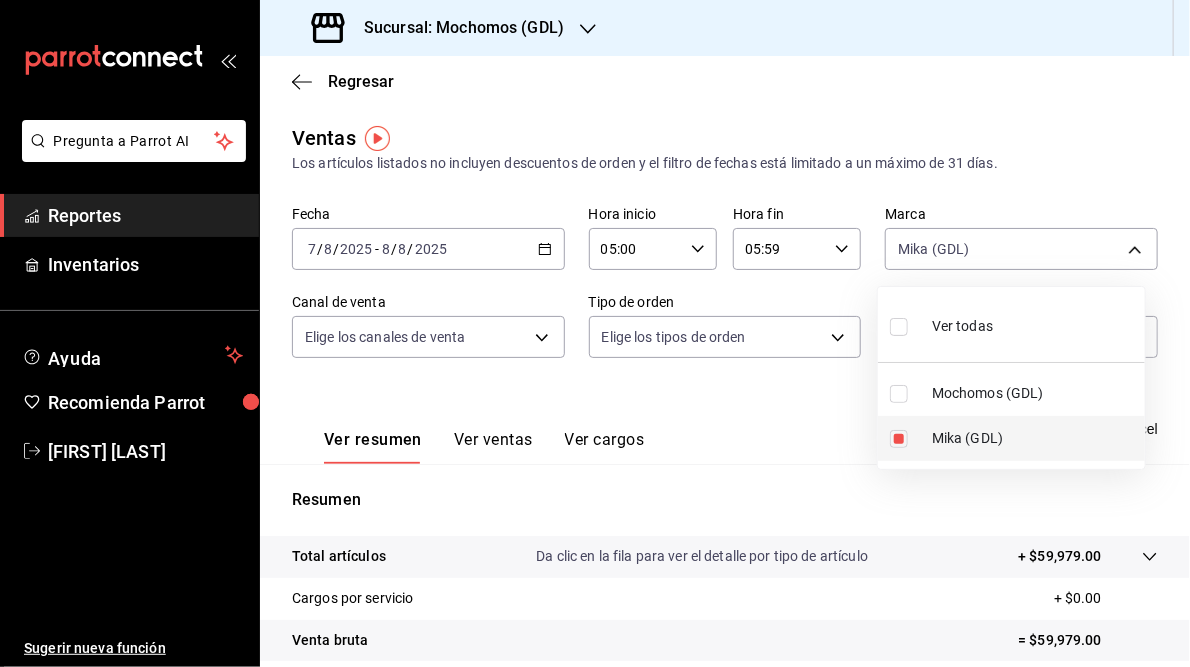 click at bounding box center [899, 439] 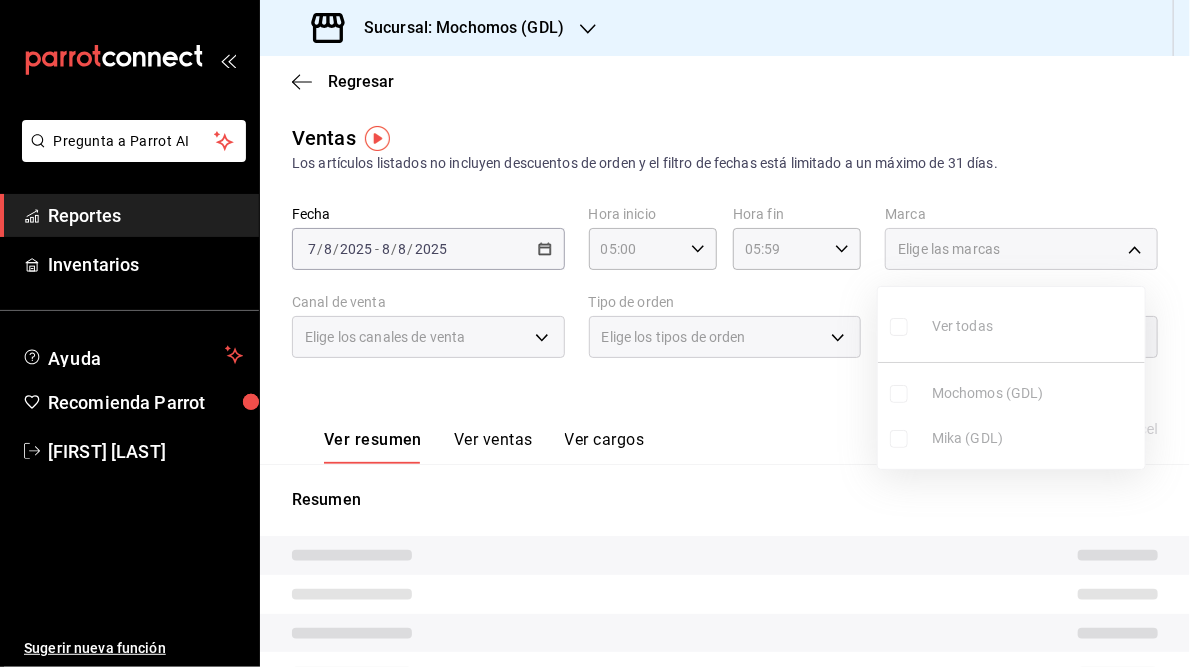 click on "Ver todas Mochomos ([CITY]) Mika ([CITY])" at bounding box center [1011, 378] 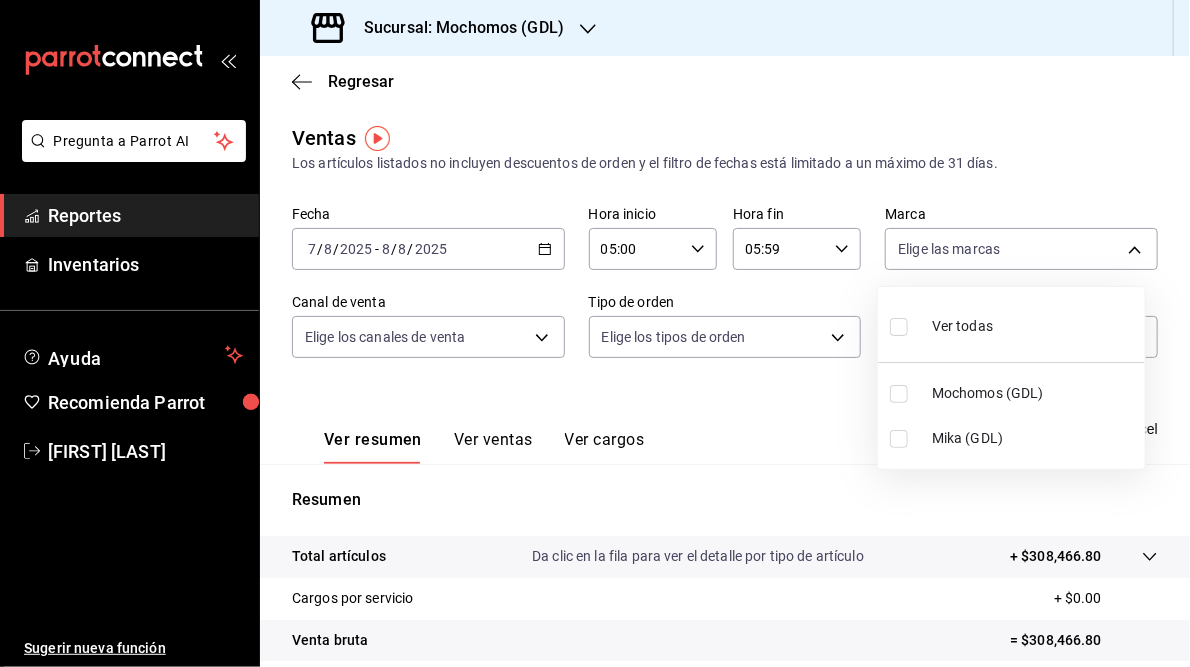 click at bounding box center [899, 394] 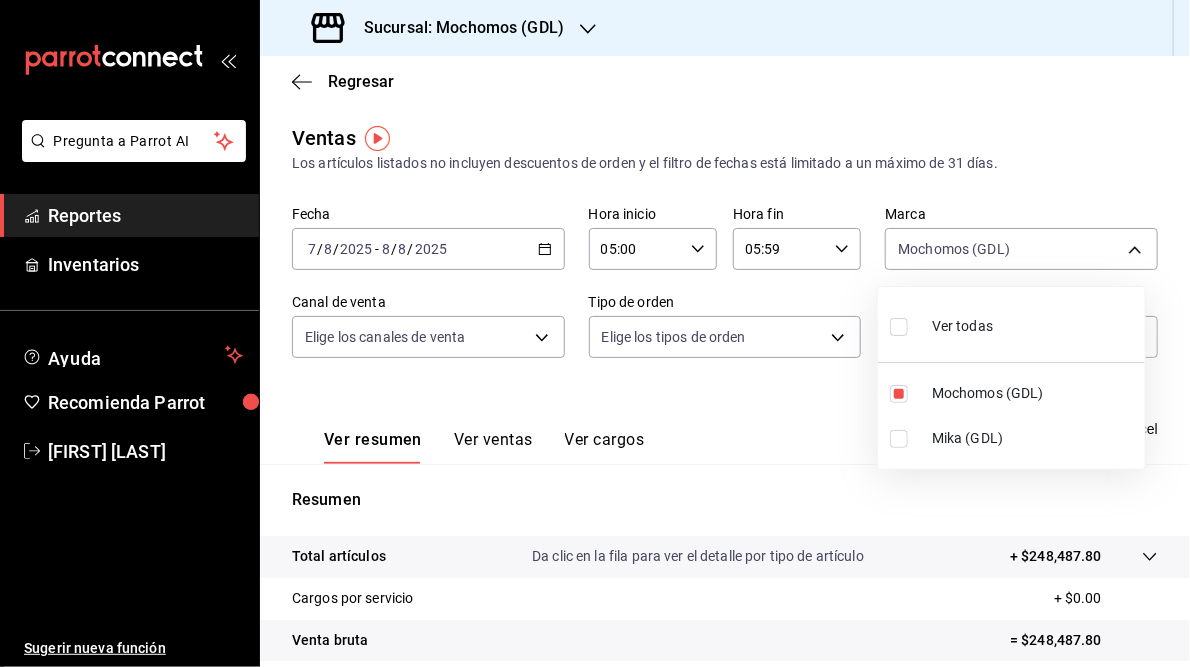 click at bounding box center [595, 333] 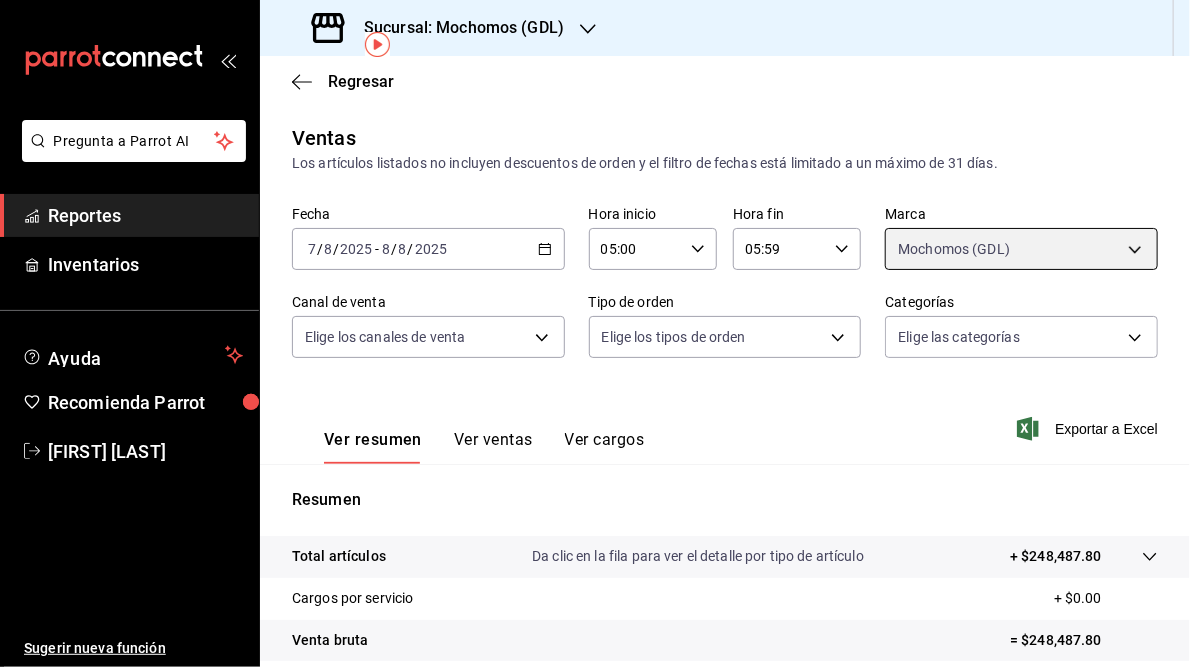 scroll, scrollTop: 290, scrollLeft: 0, axis: vertical 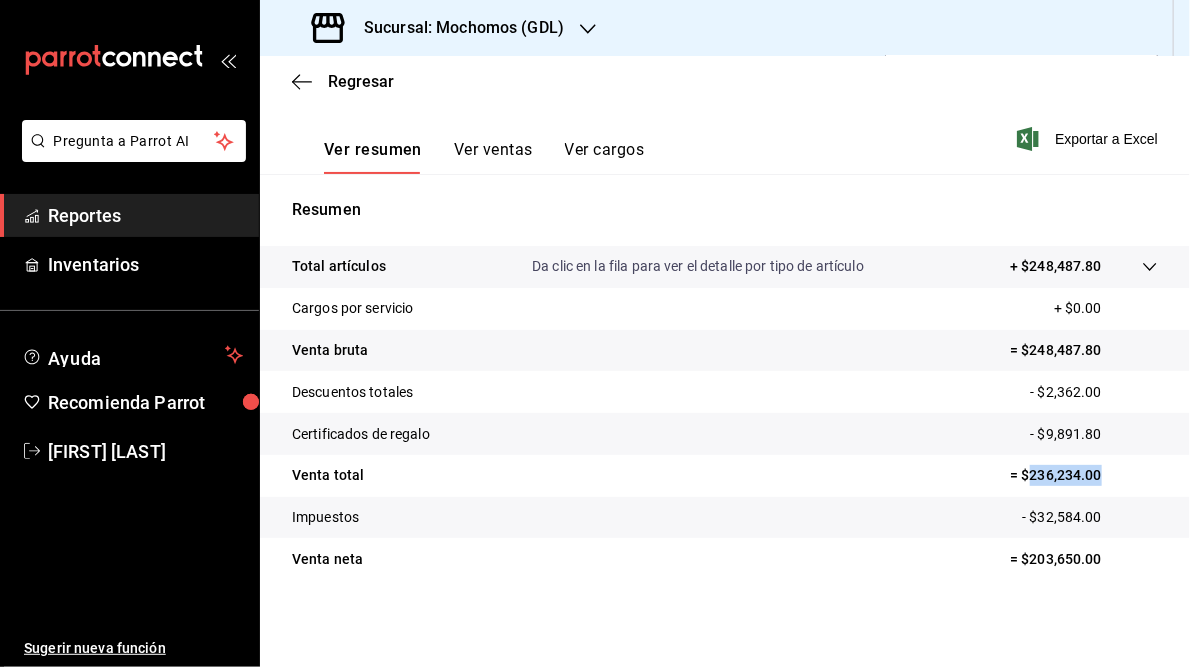 drag, startPoint x: 1019, startPoint y: 474, endPoint x: 1111, endPoint y: 461, distance: 92.91394 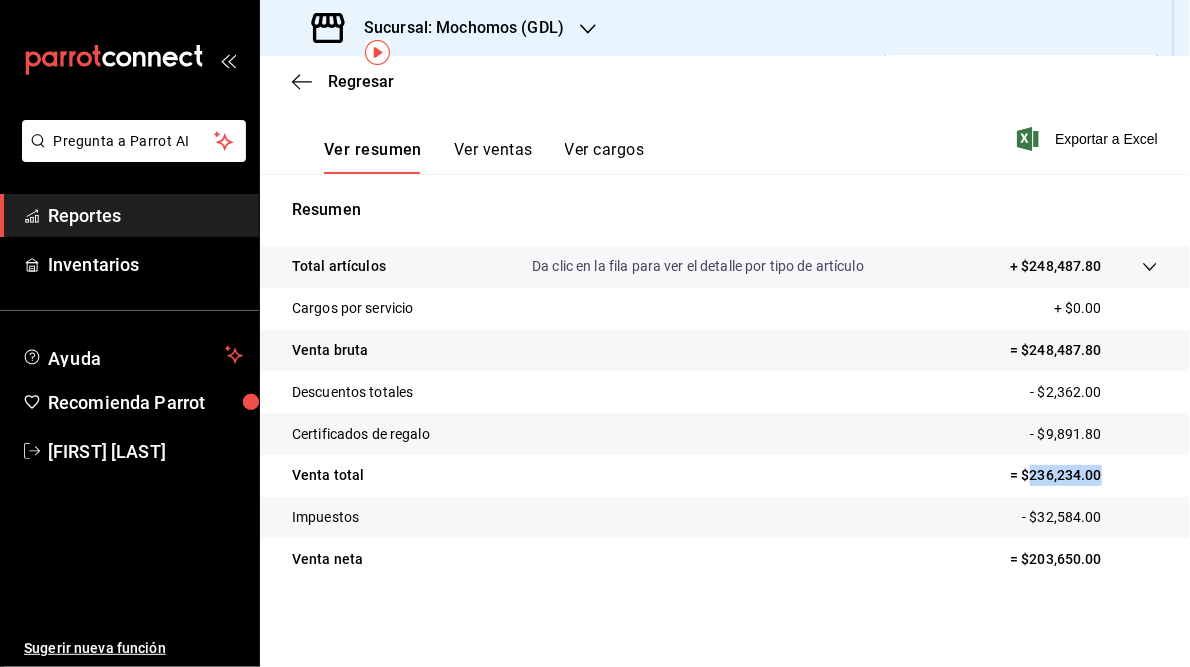 scroll, scrollTop: 0, scrollLeft: 0, axis: both 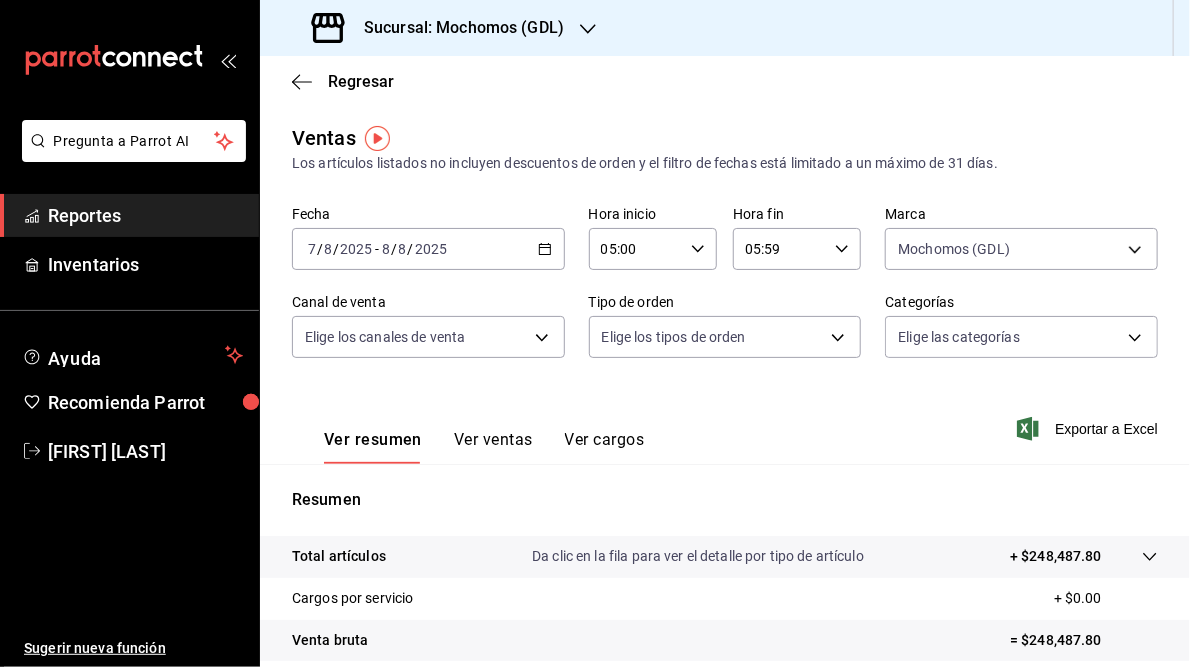 click on "Sucursal: Mochomos (GDL)" at bounding box center (456, 28) 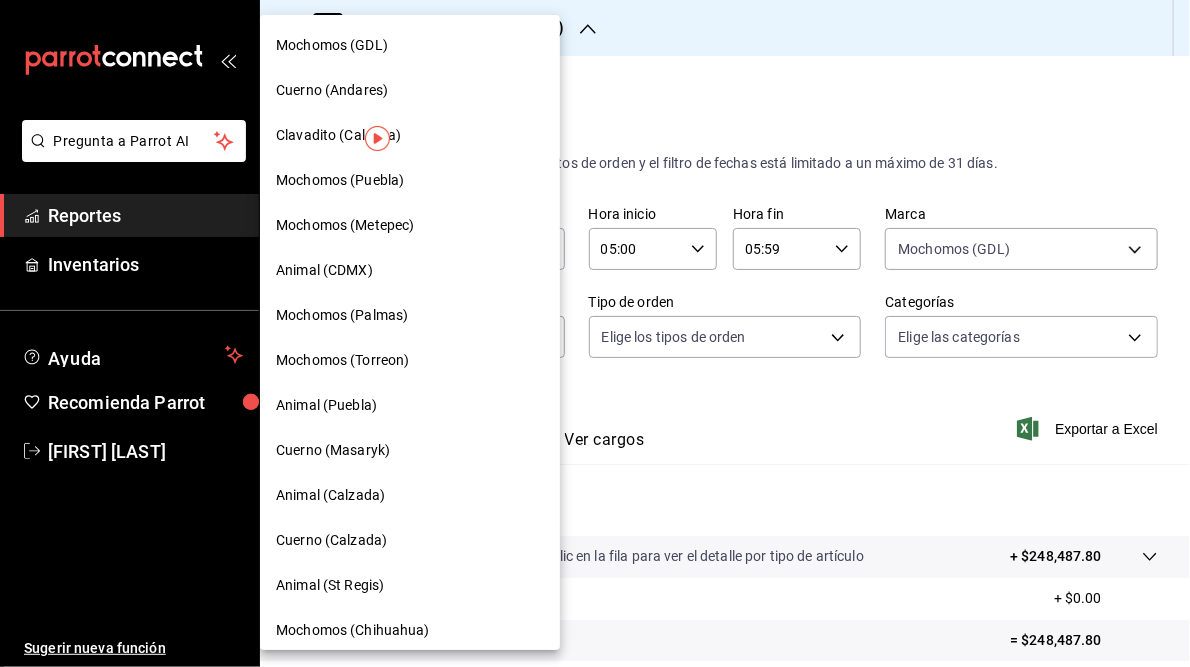 click on "Cuerno (Andares)" at bounding box center (332, 90) 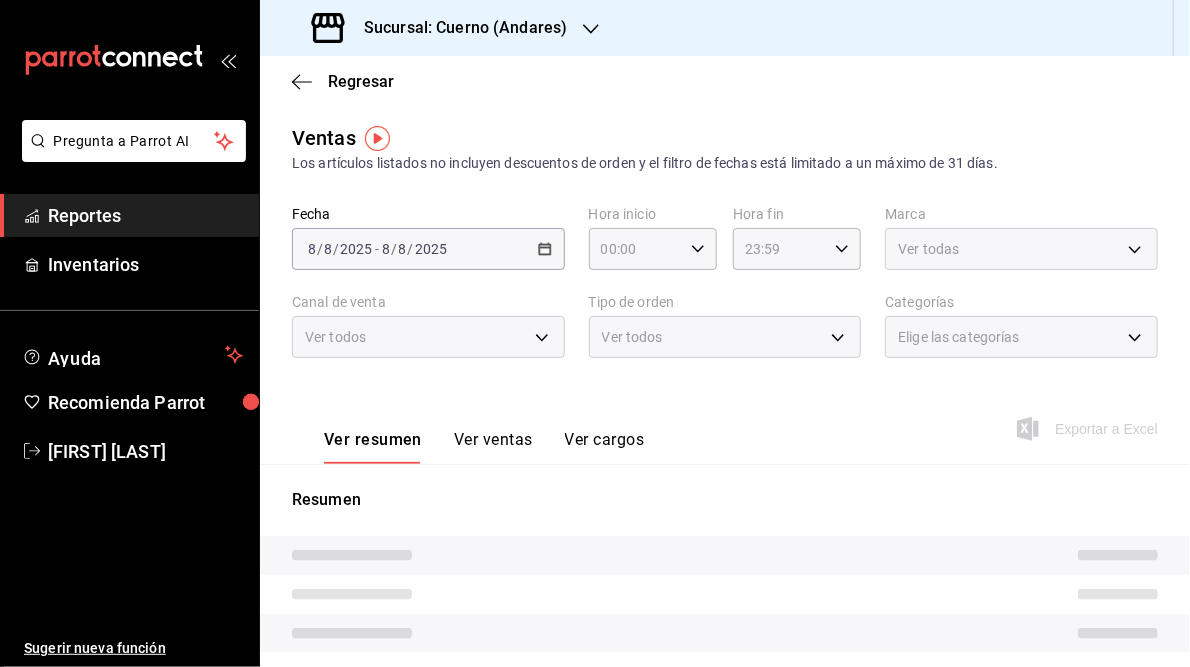 type on "05:00" 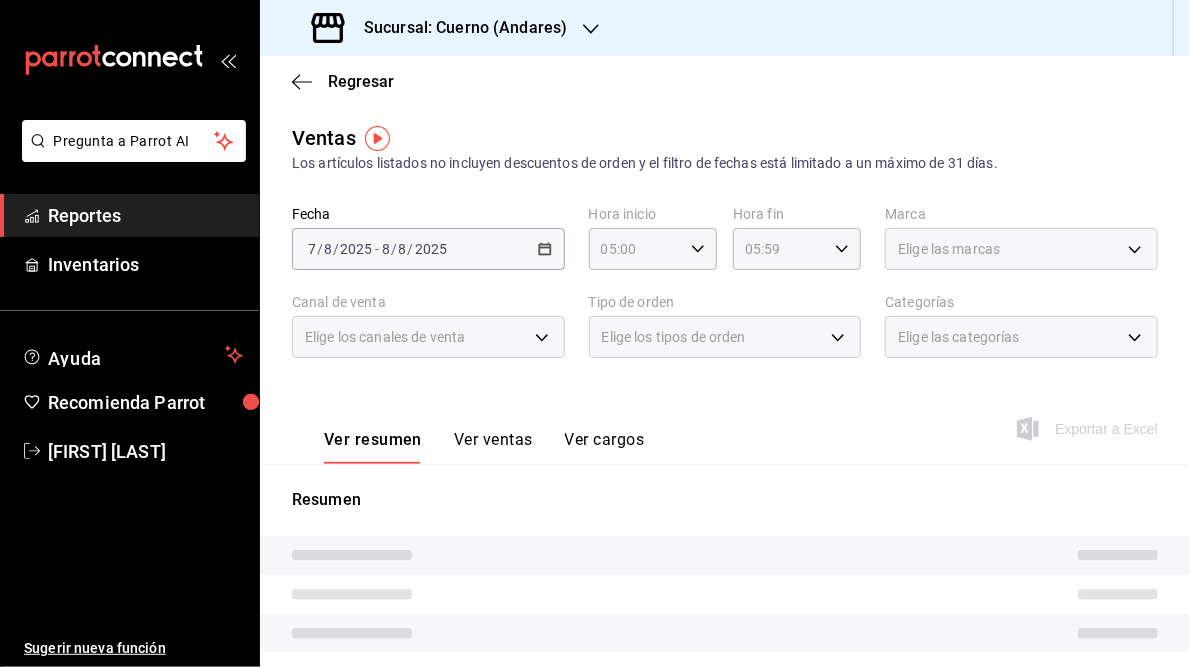 click on "Resumen" at bounding box center [725, 686] 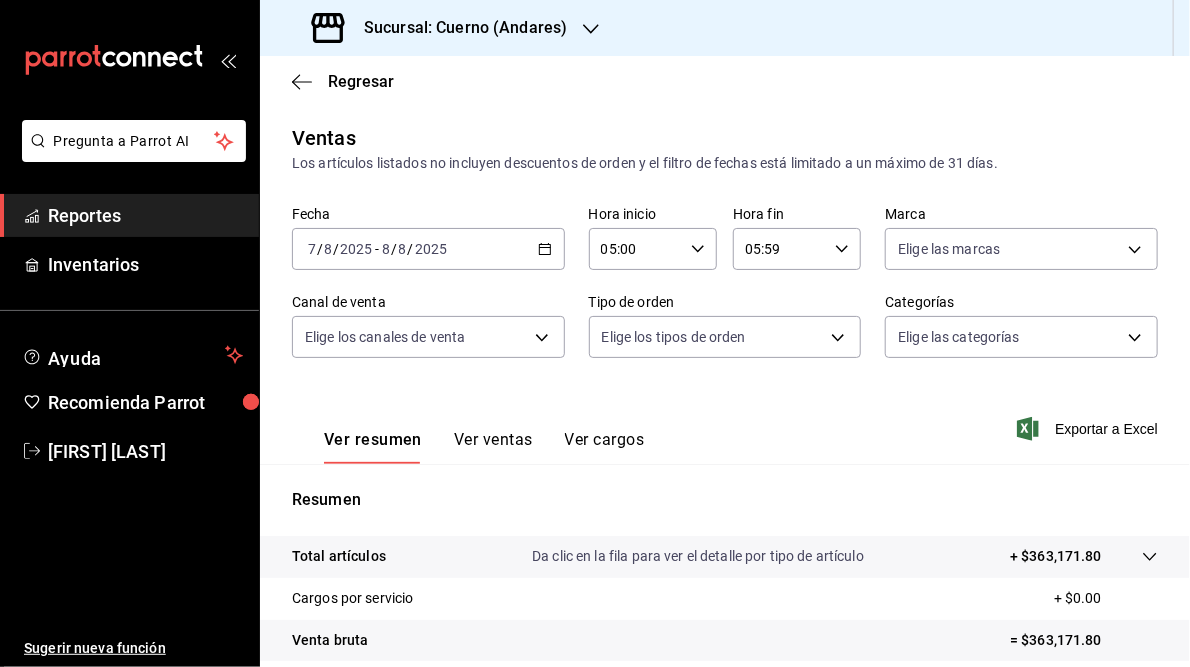 scroll, scrollTop: 290, scrollLeft: 0, axis: vertical 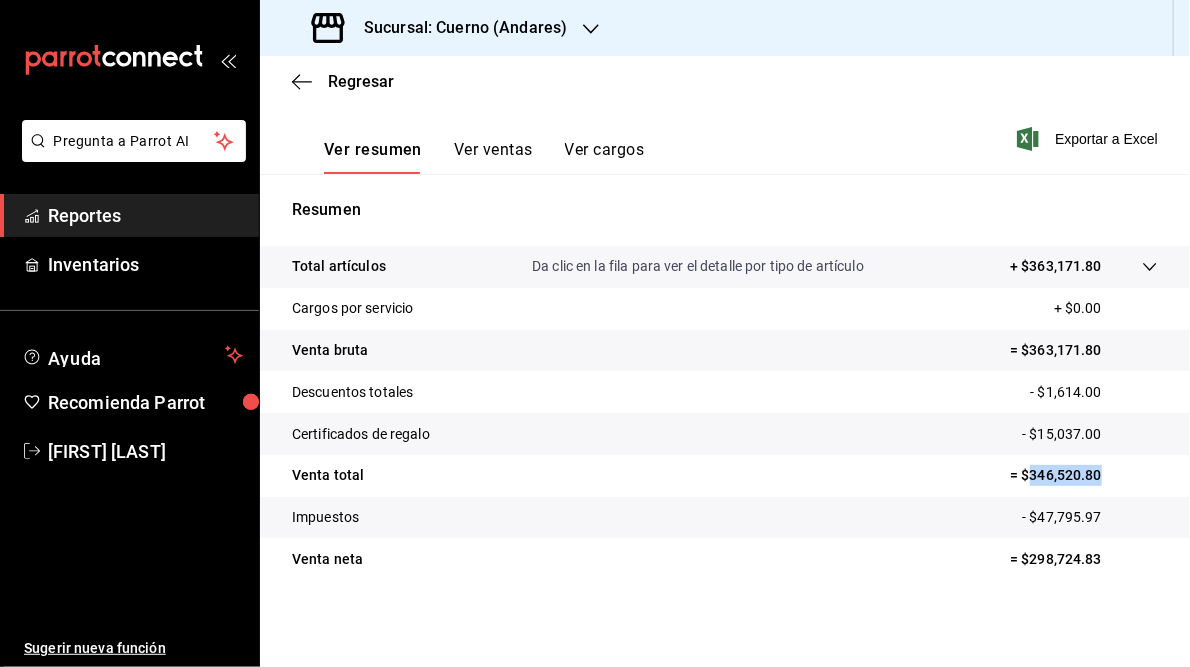 drag, startPoint x: 1014, startPoint y: 473, endPoint x: 1102, endPoint y: 475, distance: 88.02273 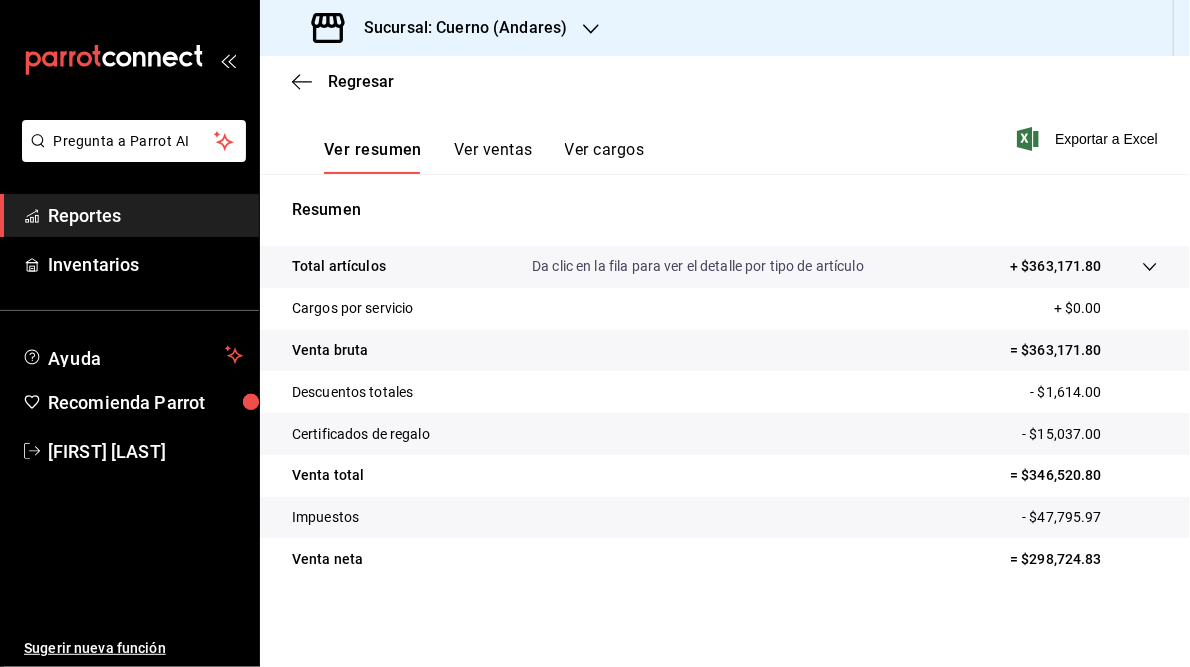 click on "Sucursal: Cuerno (Andares)" at bounding box center (457, 28) 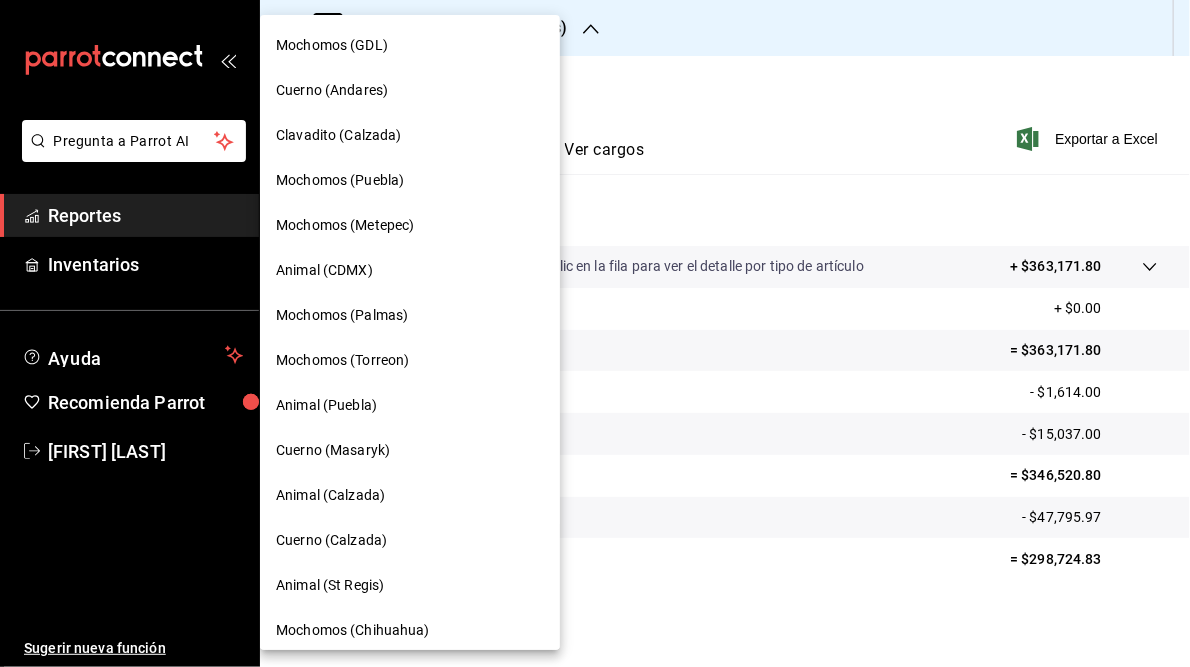 click on "Clavadito (Calzada)" at bounding box center (410, 135) 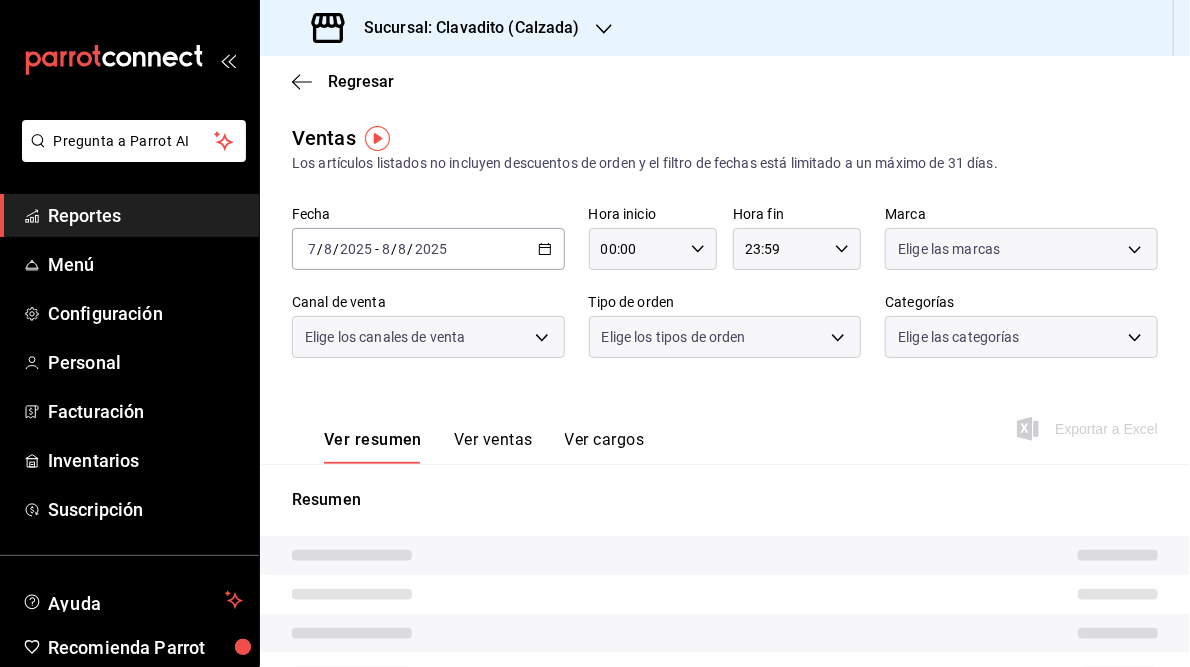 type on "05:00" 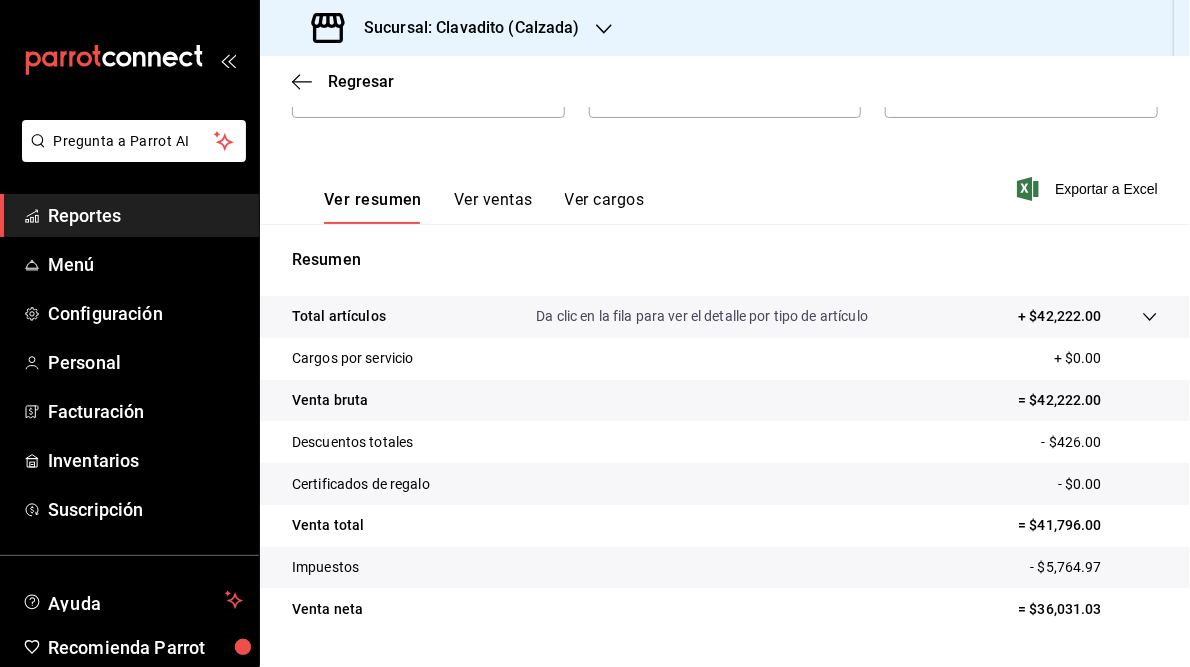 scroll, scrollTop: 290, scrollLeft: 0, axis: vertical 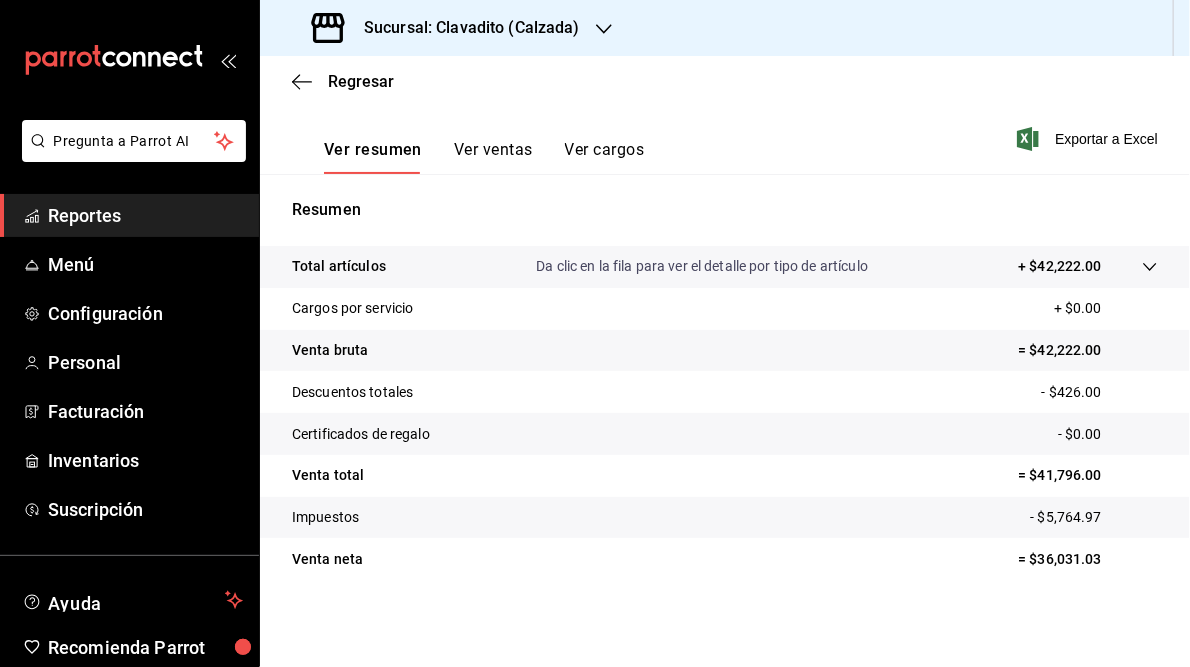 click on "Certificados de regalo - $0.00" at bounding box center [725, 434] 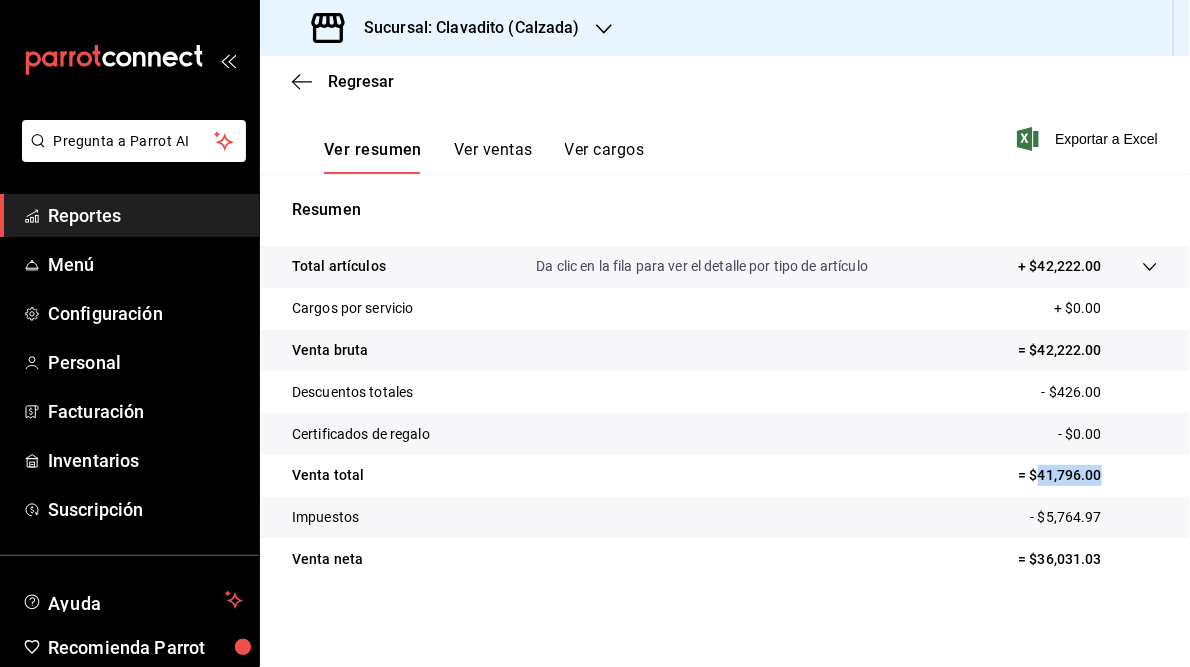 drag, startPoint x: 1029, startPoint y: 472, endPoint x: 1141, endPoint y: 461, distance: 112.53888 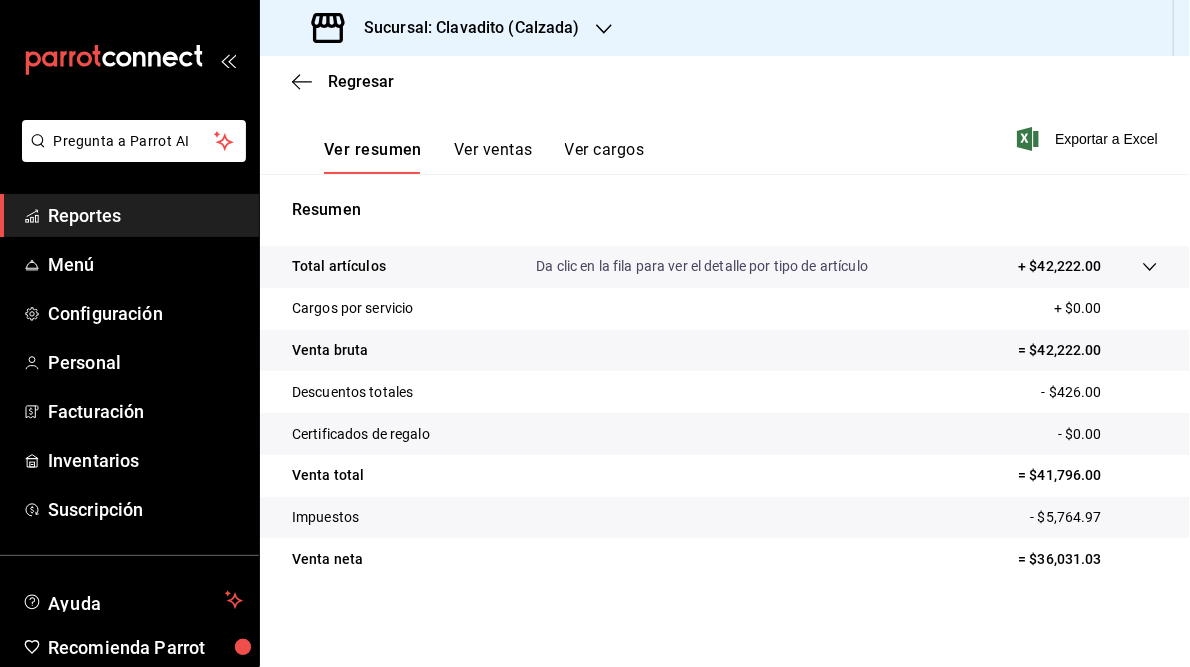 click on "Sucursal: Clavadito (Calzada)" at bounding box center [448, 28] 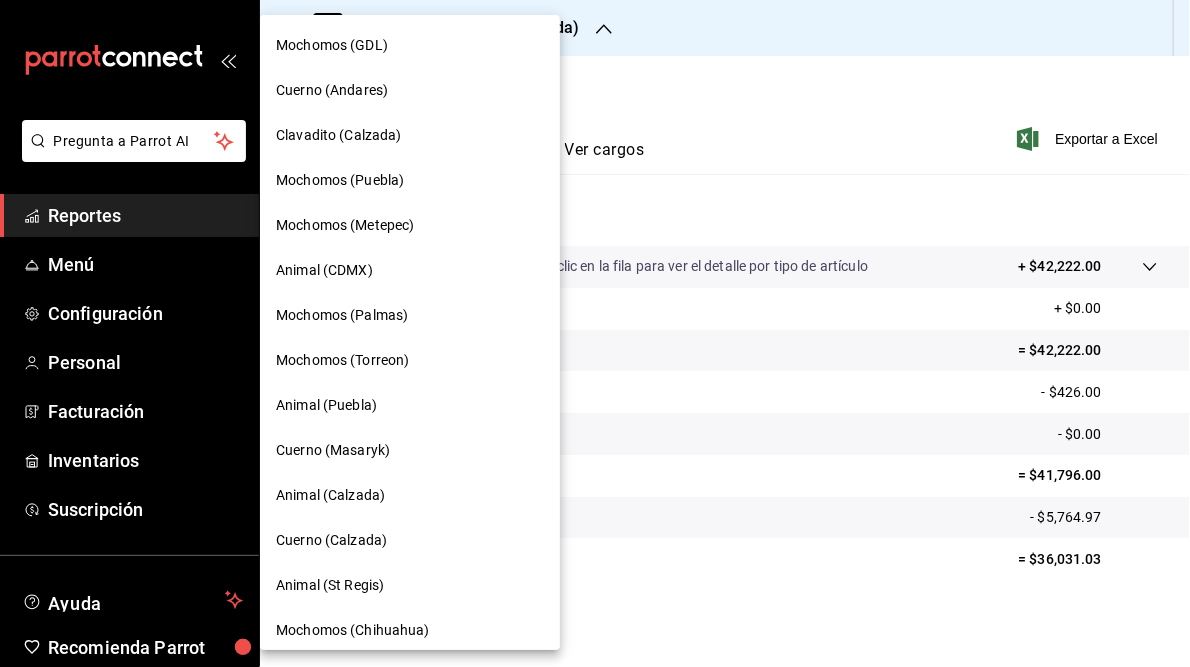 click on "Mochomos (Puebla)" at bounding box center [340, 180] 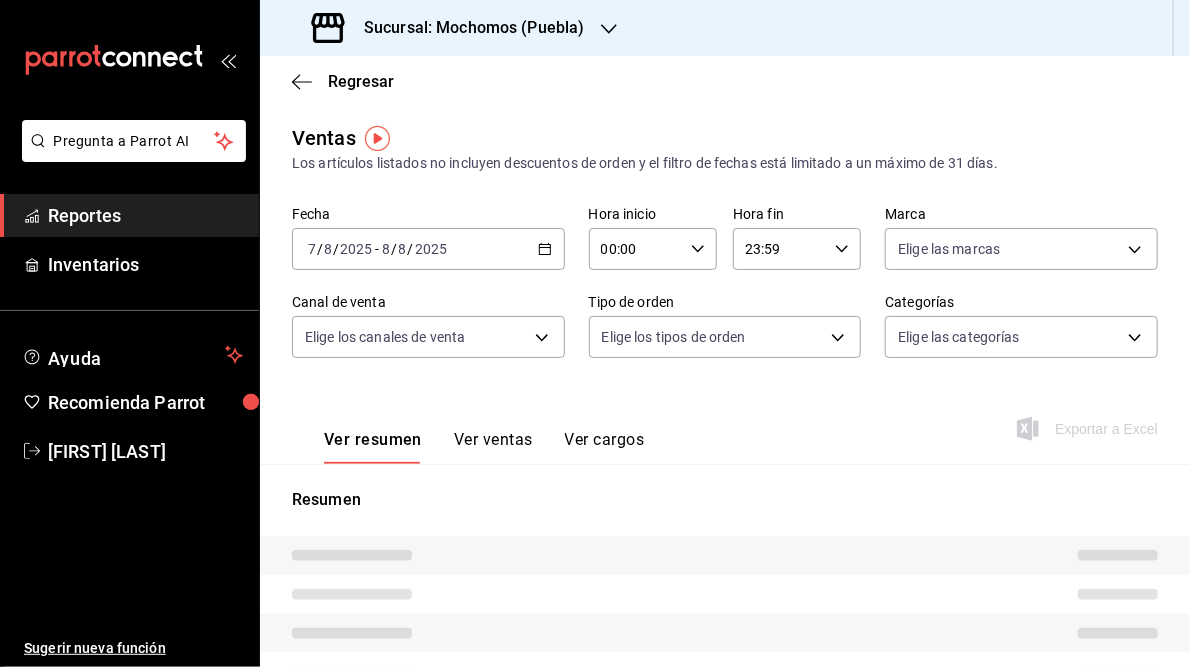 type on "05:00" 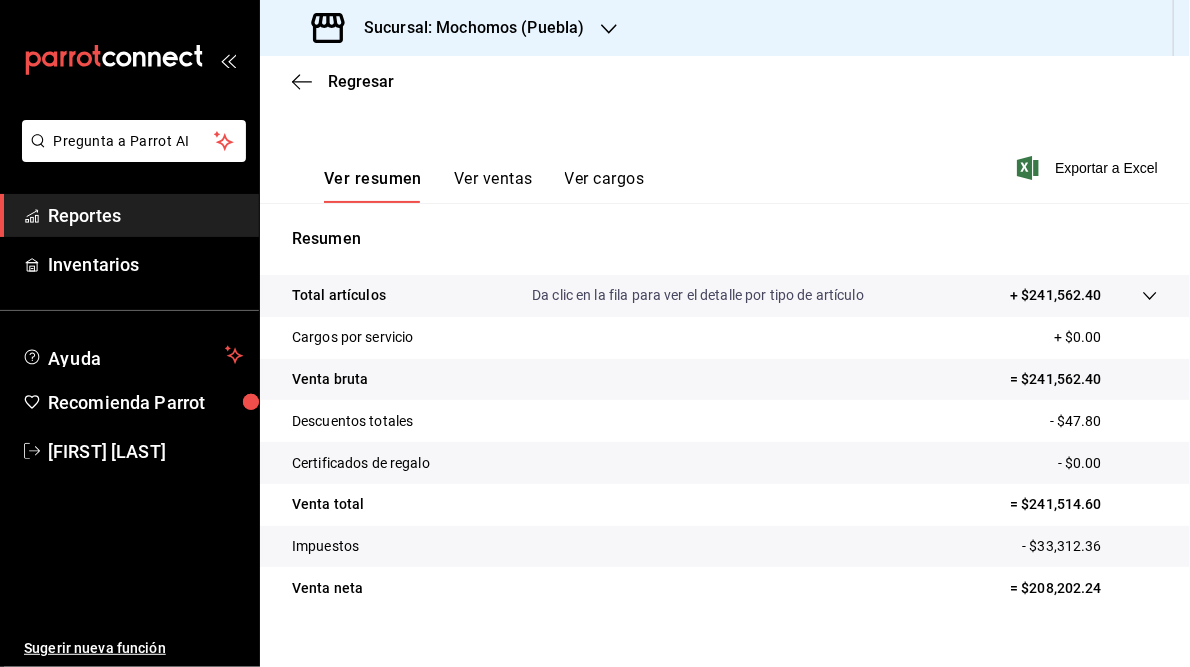 scroll, scrollTop: 290, scrollLeft: 0, axis: vertical 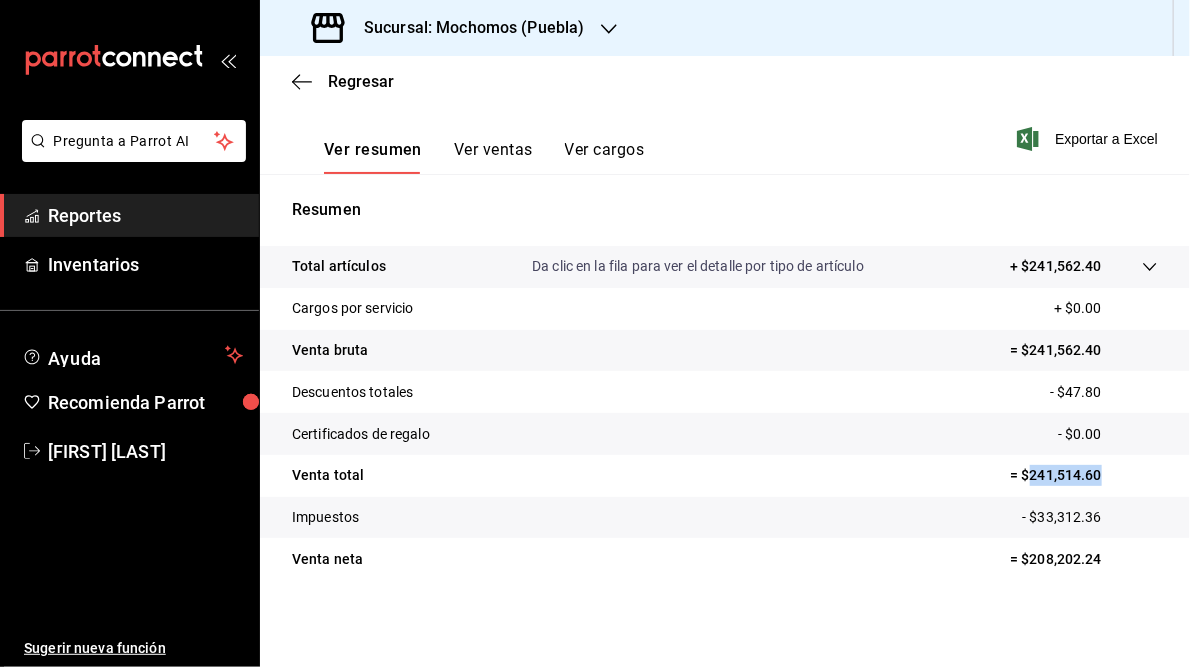 drag, startPoint x: 1019, startPoint y: 473, endPoint x: 1123, endPoint y: 464, distance: 104.388695 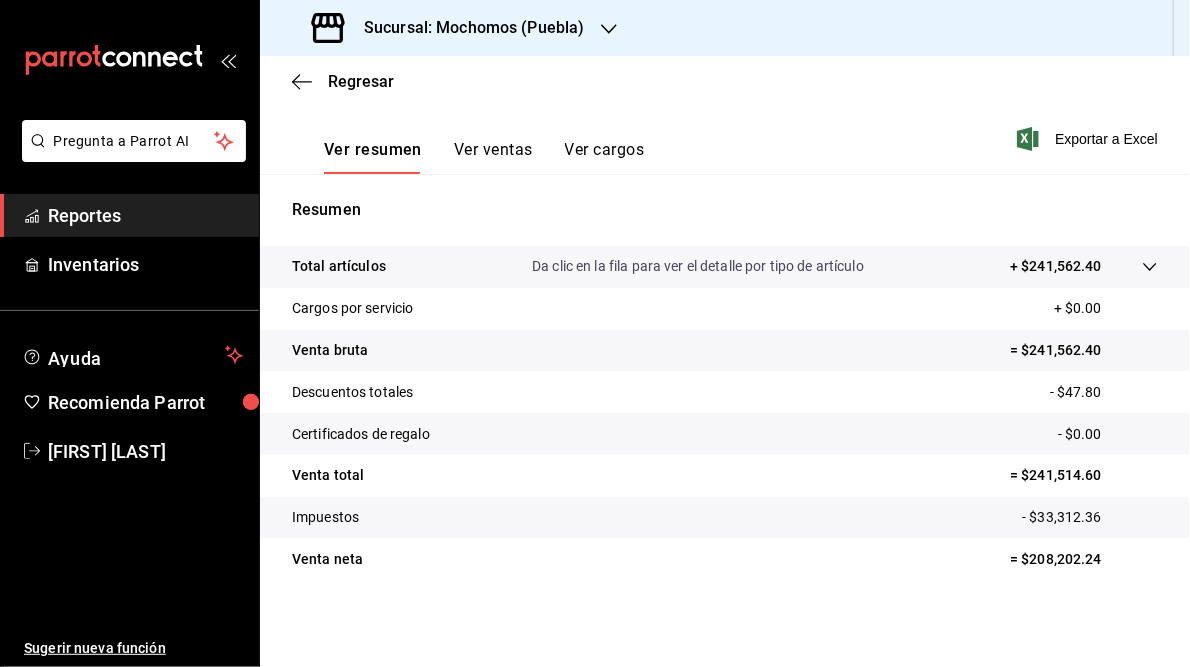 click on "Sucursal: Mochomos (Puebla)" at bounding box center (466, 28) 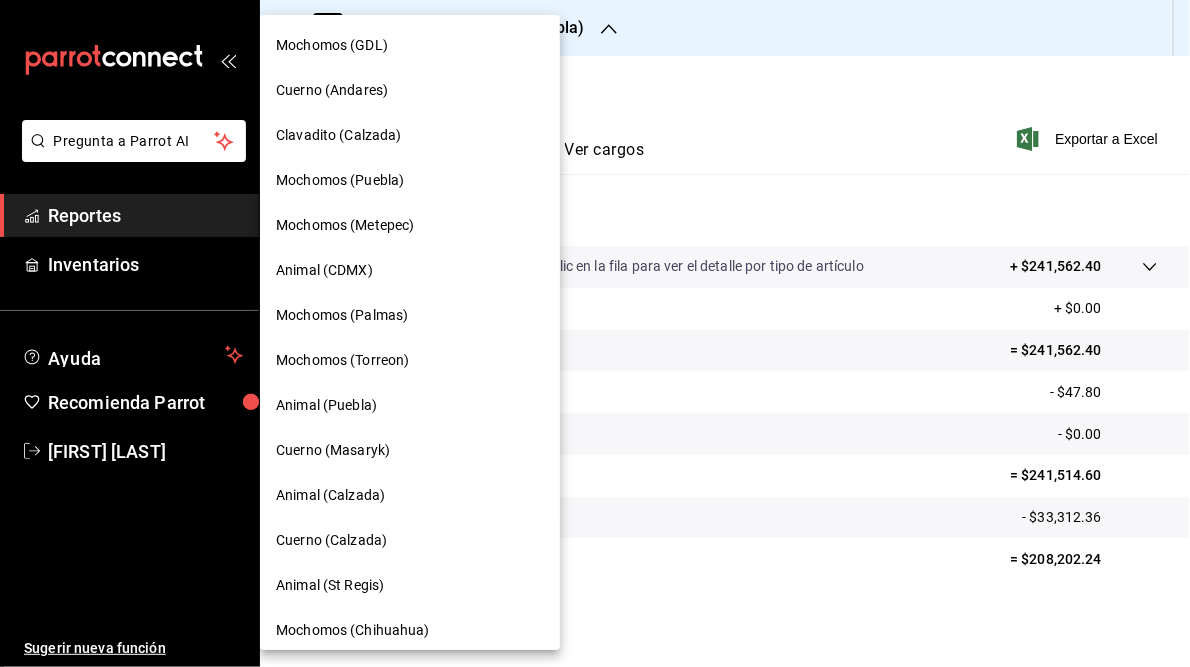 click on "Mochomos (Metepec)" at bounding box center (345, 225) 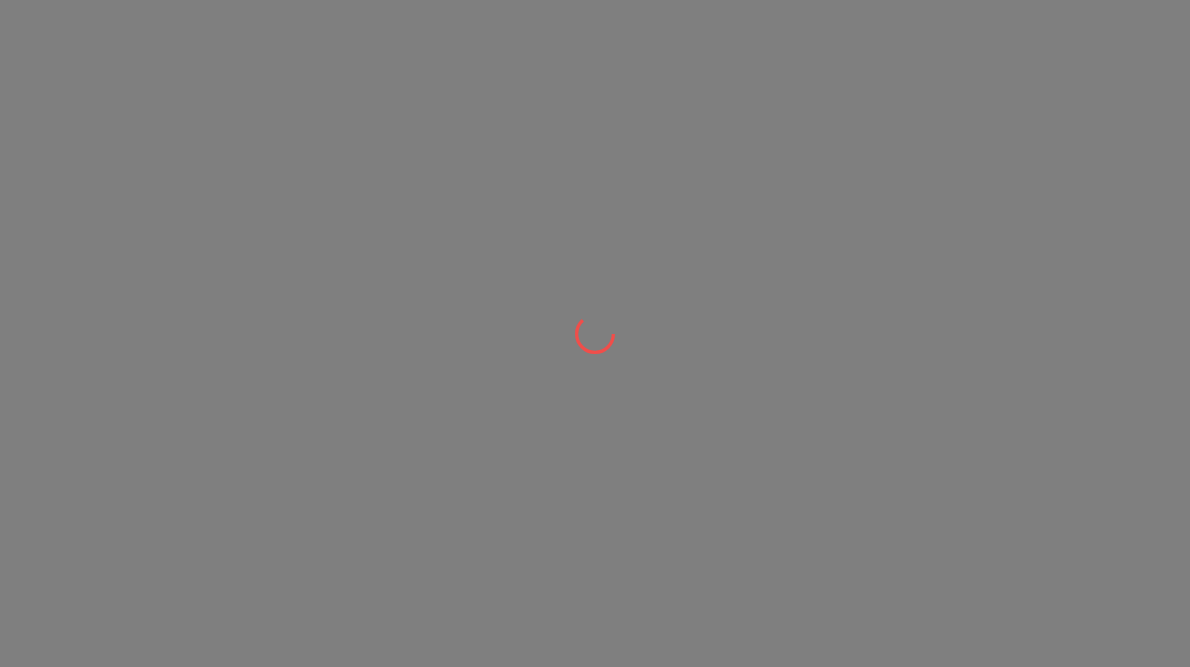 scroll, scrollTop: 0, scrollLeft: 0, axis: both 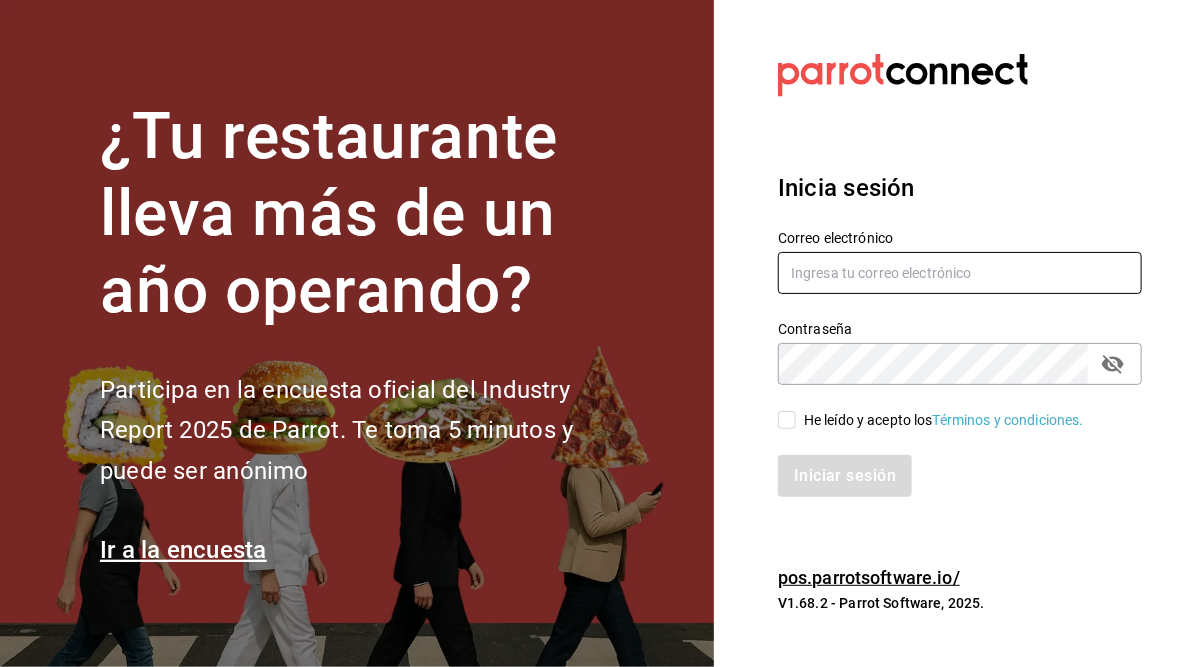 type on "juan.camacho@grupocosteno.com" 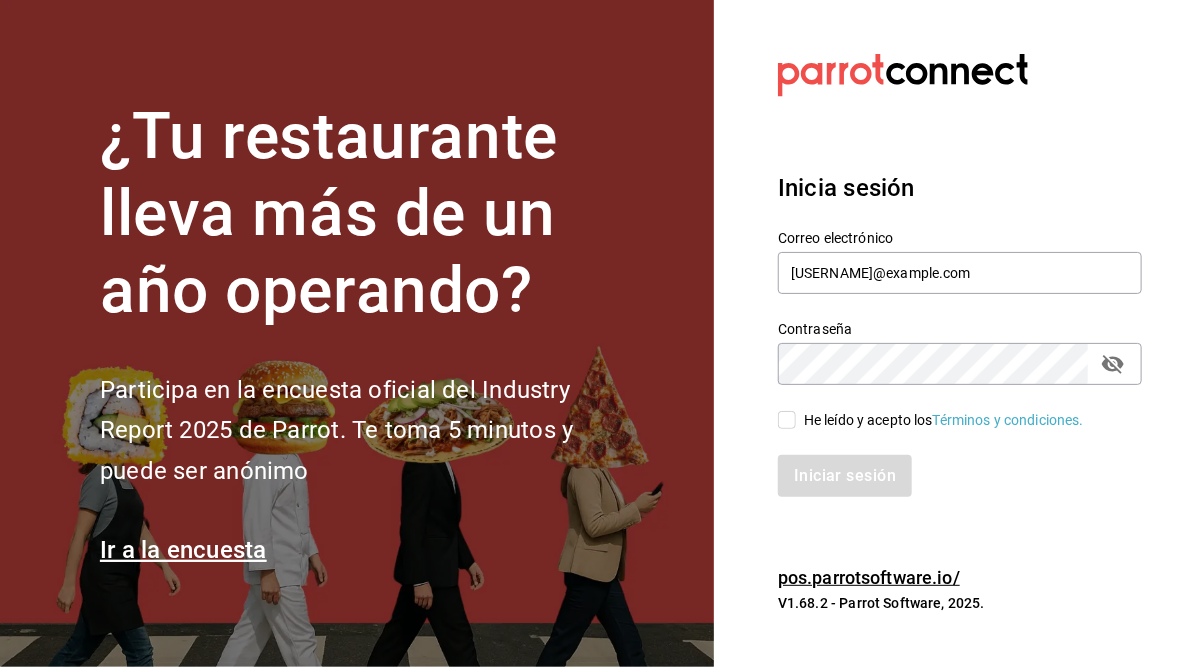 click on "He leído y acepto los  Términos y condiciones." at bounding box center [787, 420] 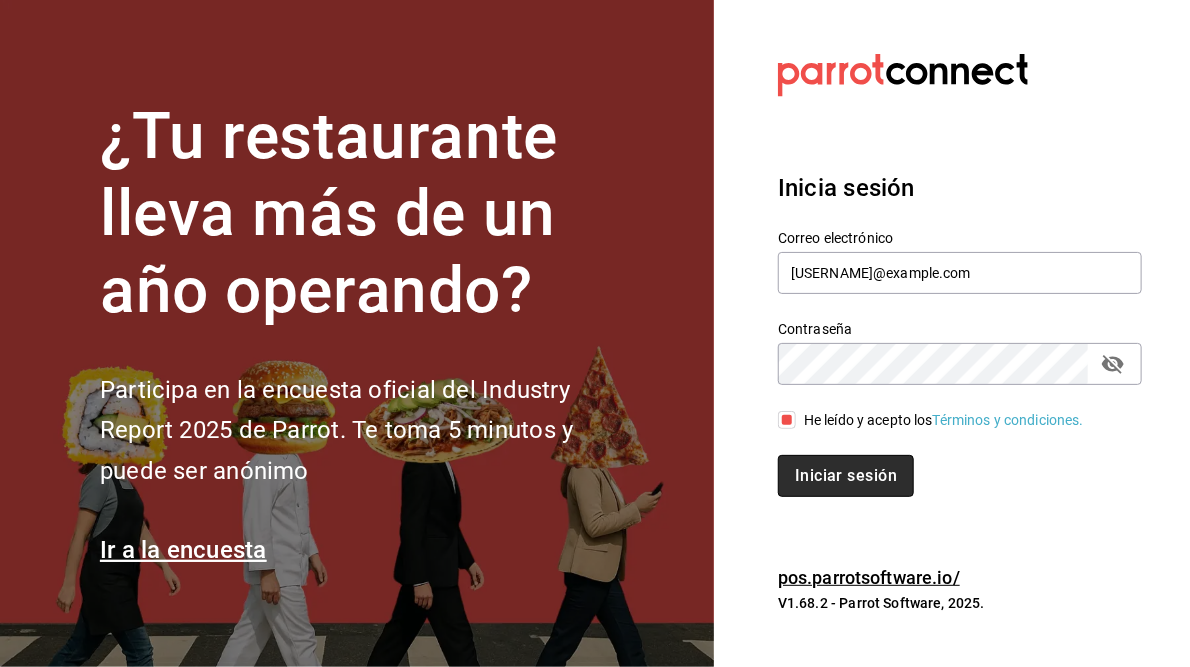 click on "Iniciar sesión" at bounding box center [846, 476] 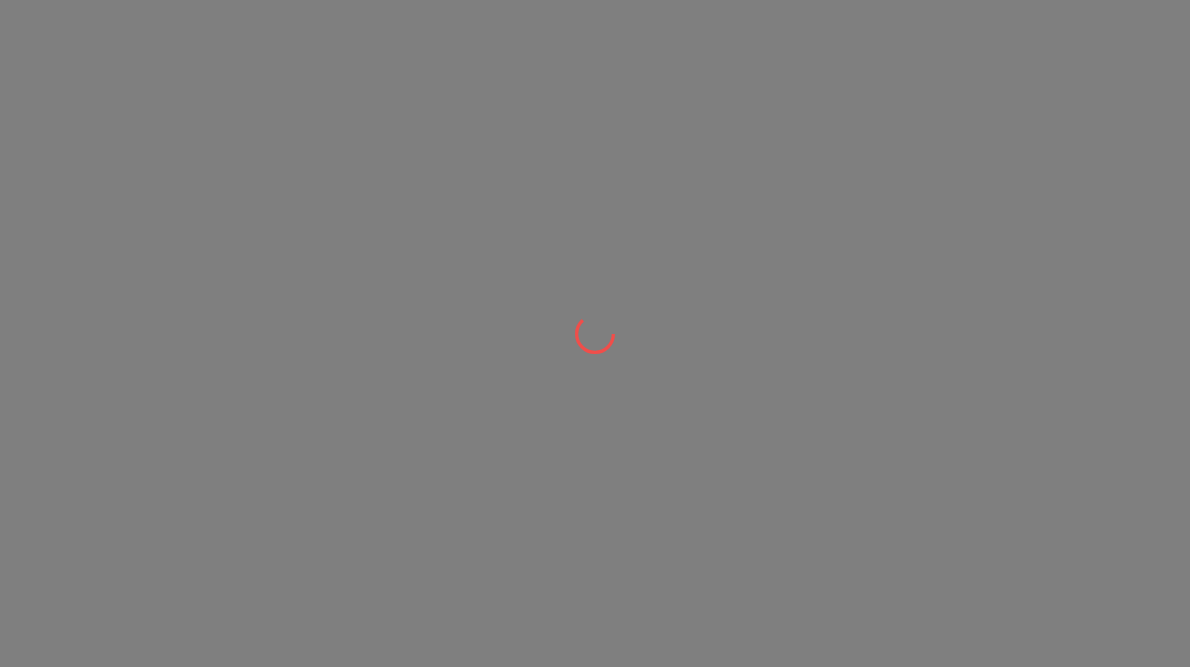 scroll, scrollTop: 0, scrollLeft: 0, axis: both 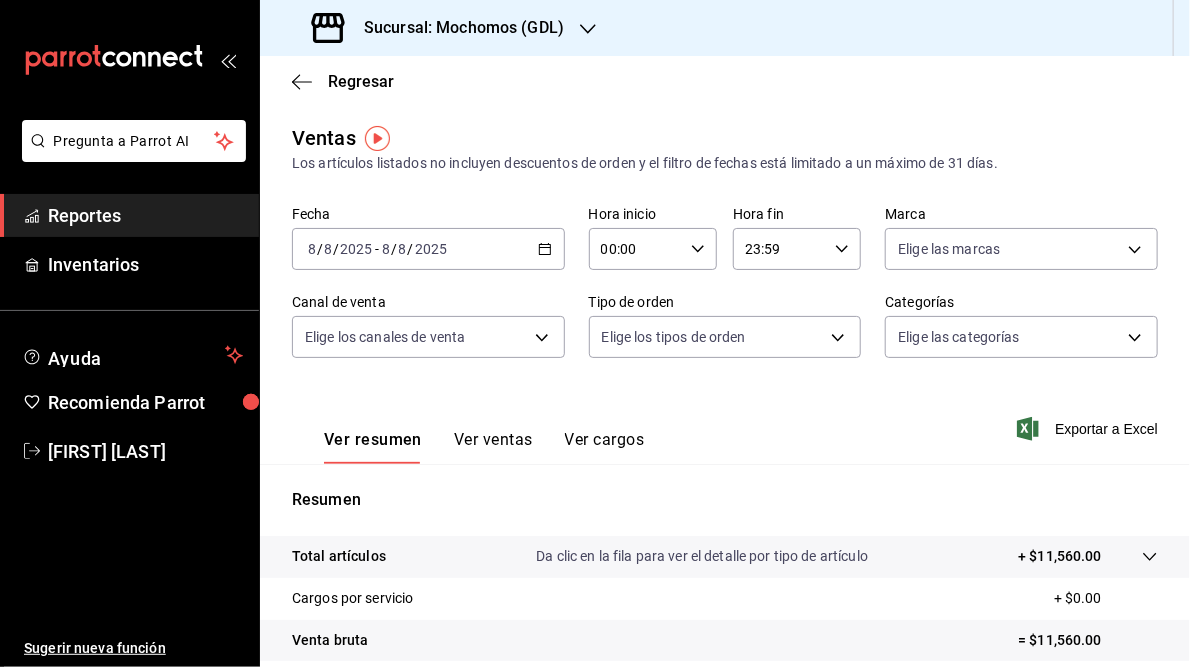 click 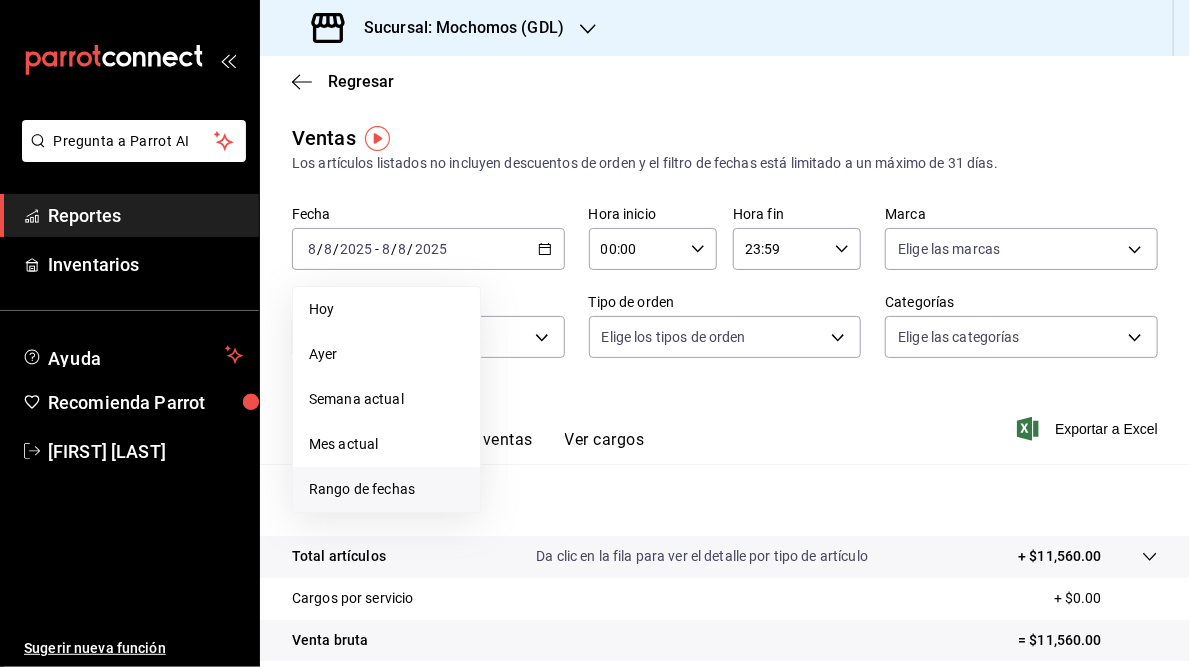 click on "Rango de fechas" at bounding box center (386, 489) 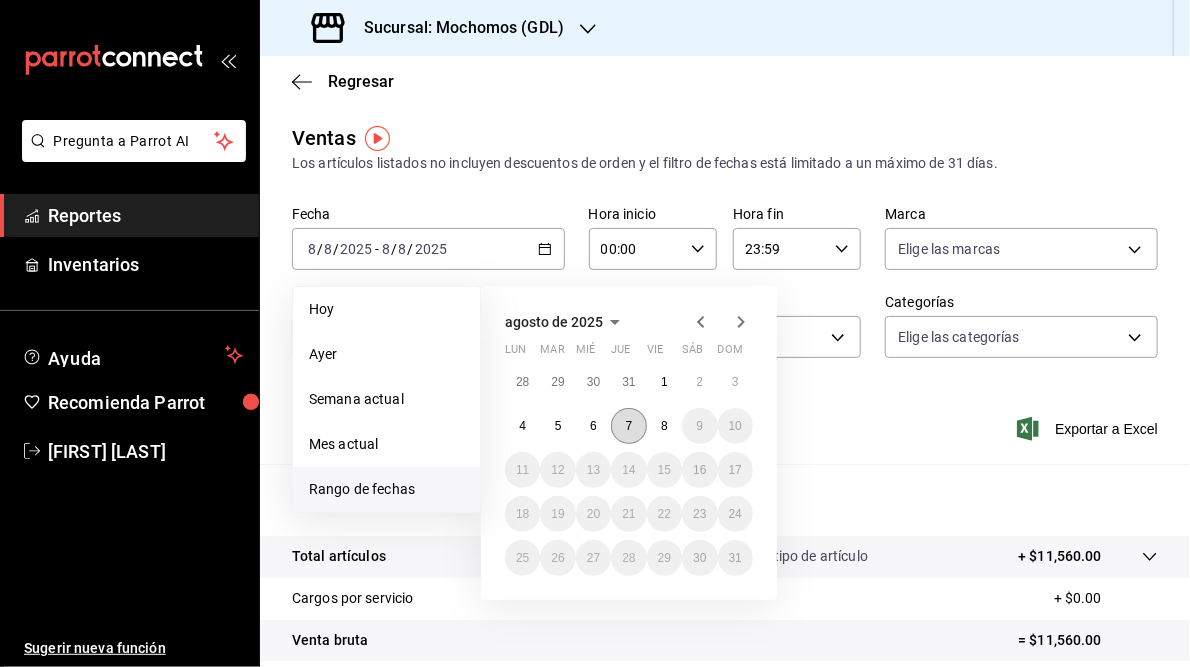 click on "7" at bounding box center (628, 426) 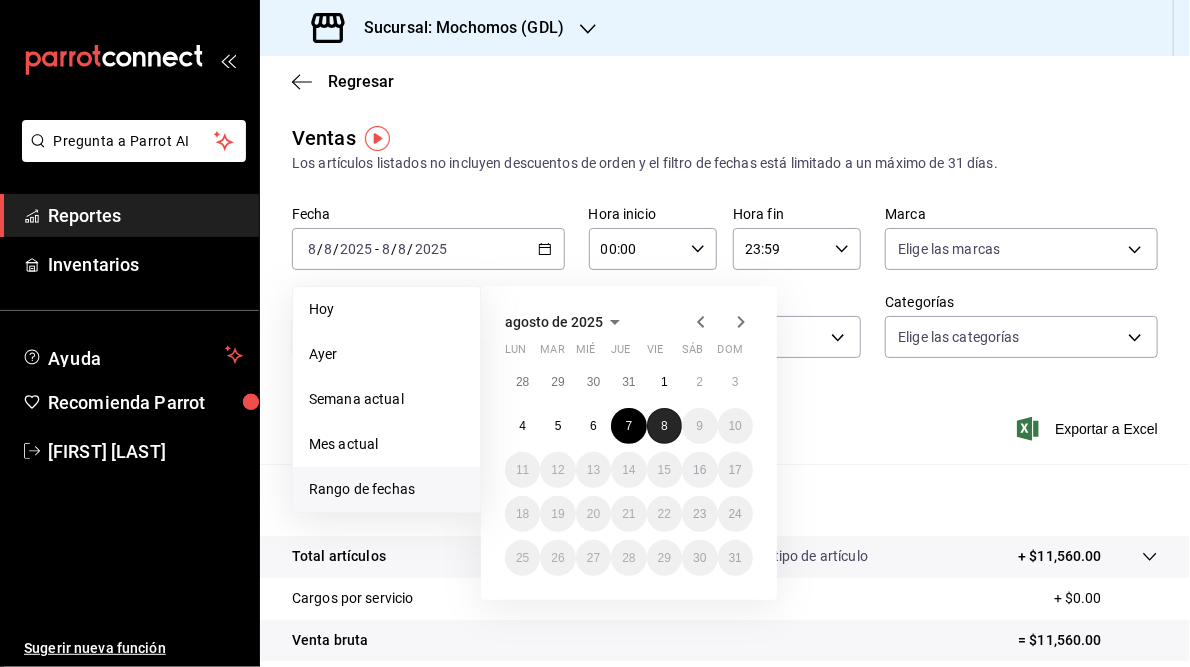 click on "8" at bounding box center (664, 426) 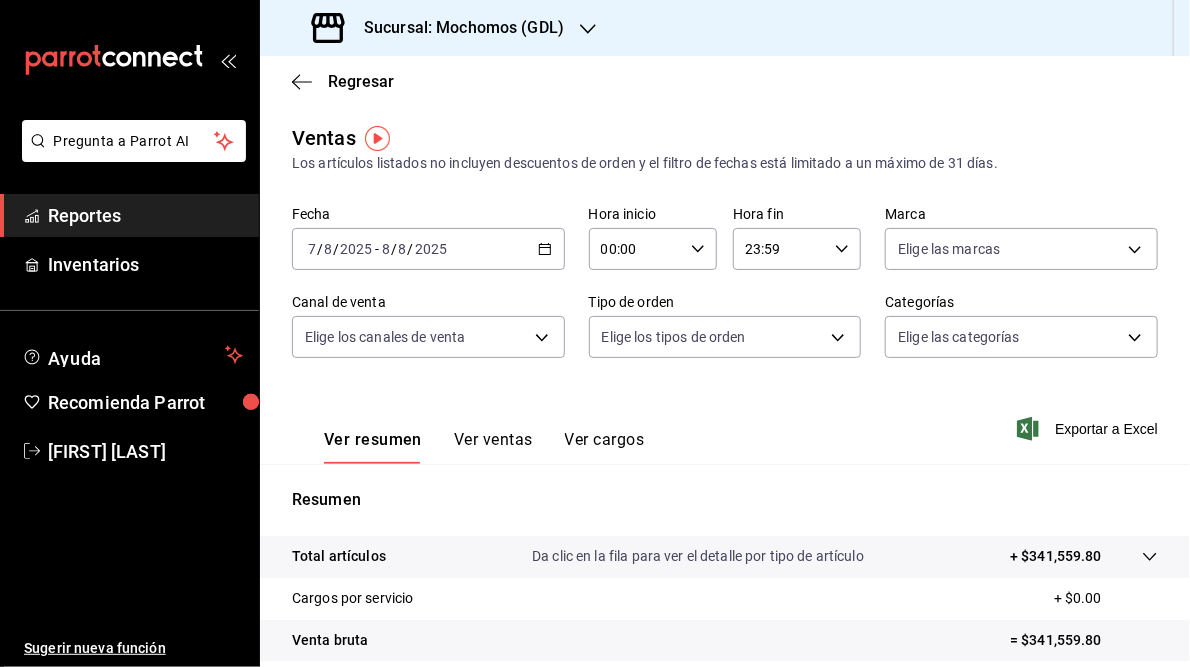 click 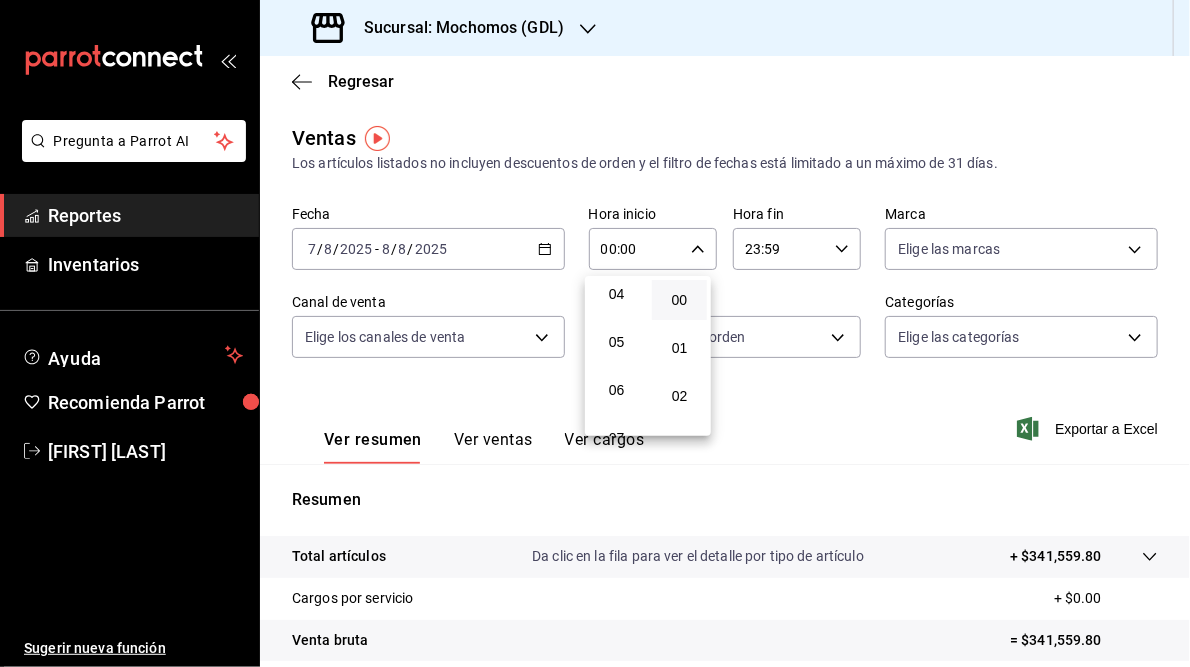 scroll, scrollTop: 199, scrollLeft: 0, axis: vertical 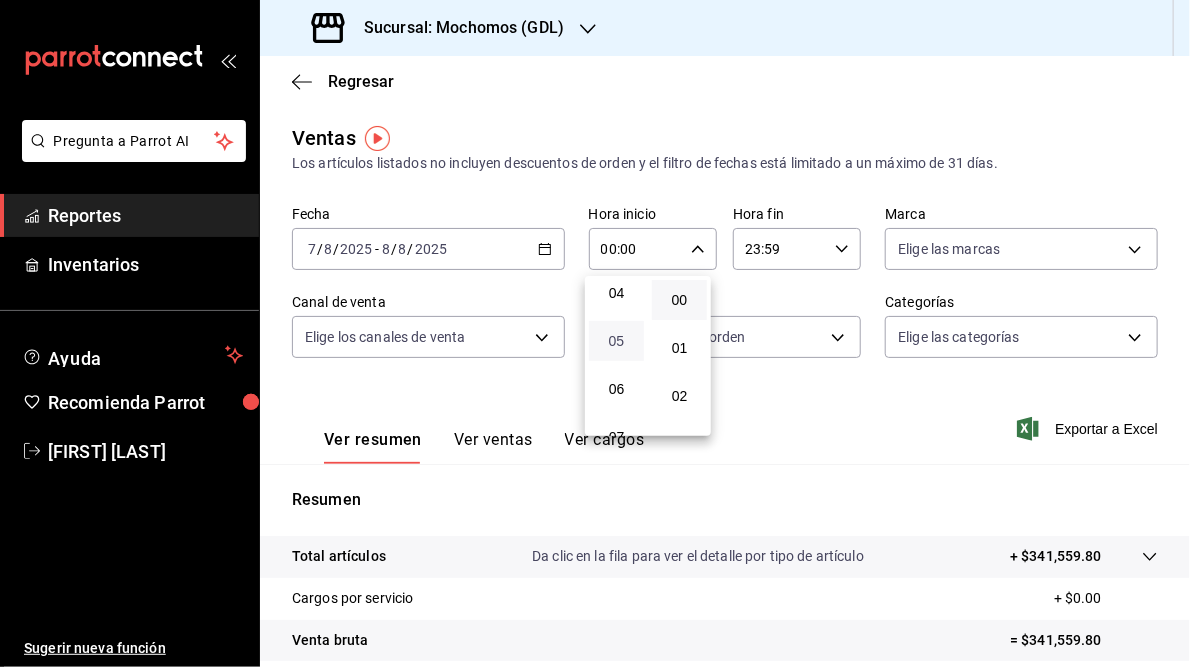 click on "05" at bounding box center (616, 341) 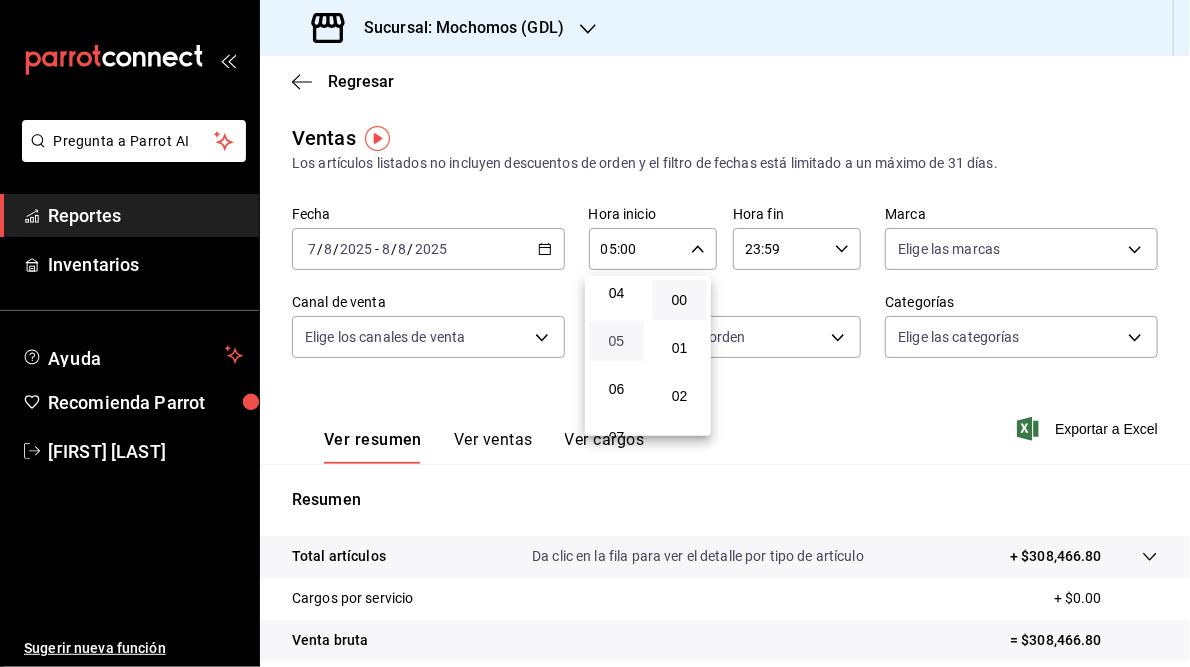 click on "05" at bounding box center (616, 341) 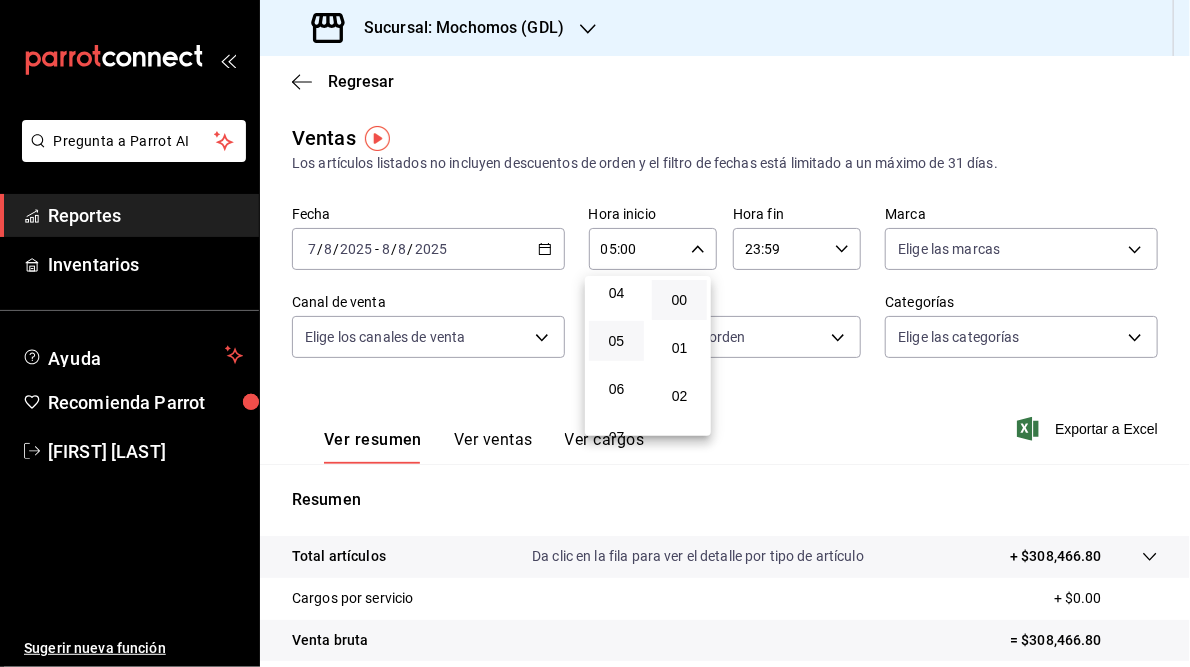 click at bounding box center [595, 333] 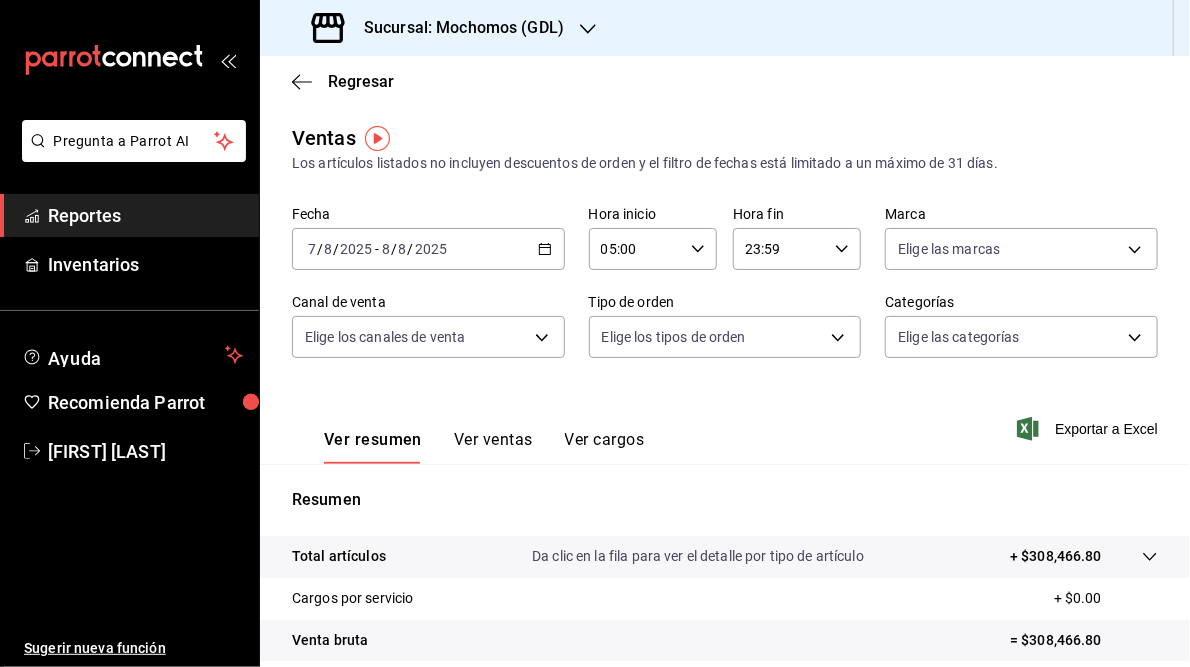 click 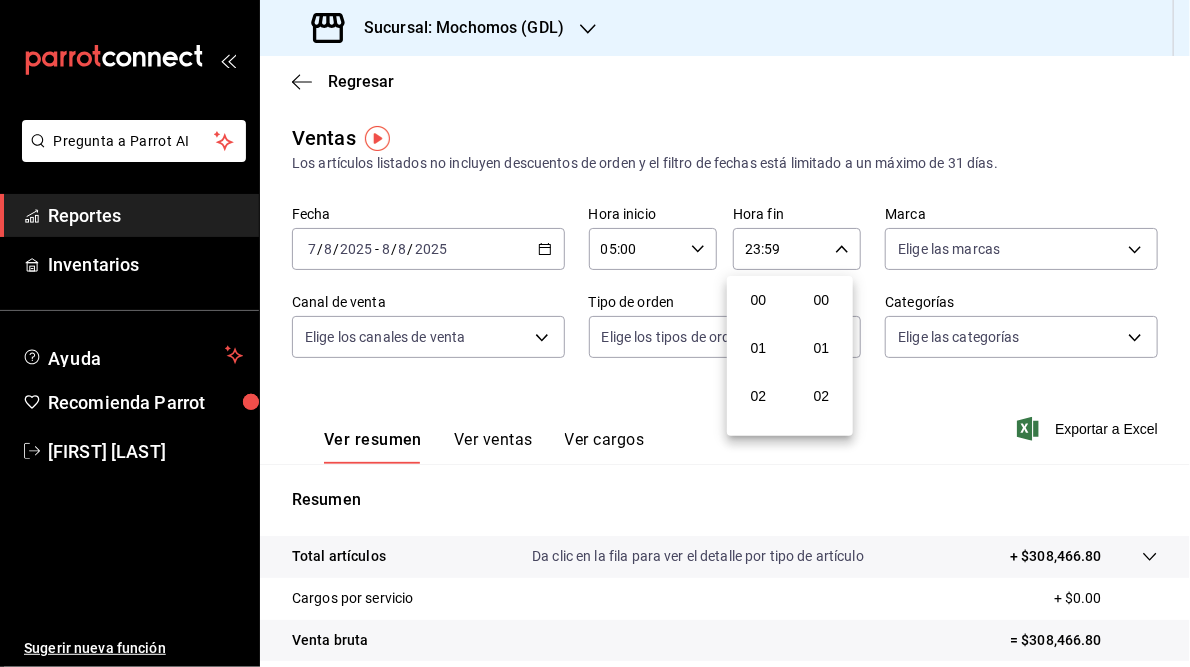 scroll, scrollTop: 1007, scrollLeft: 0, axis: vertical 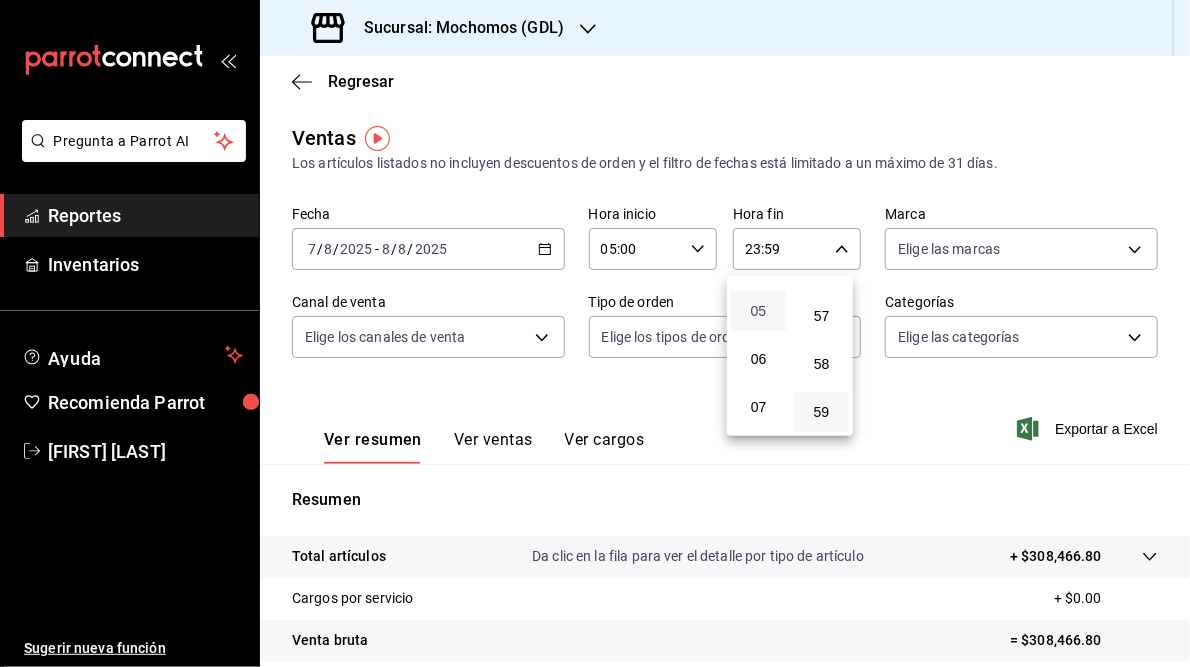click on "05" at bounding box center (758, 311) 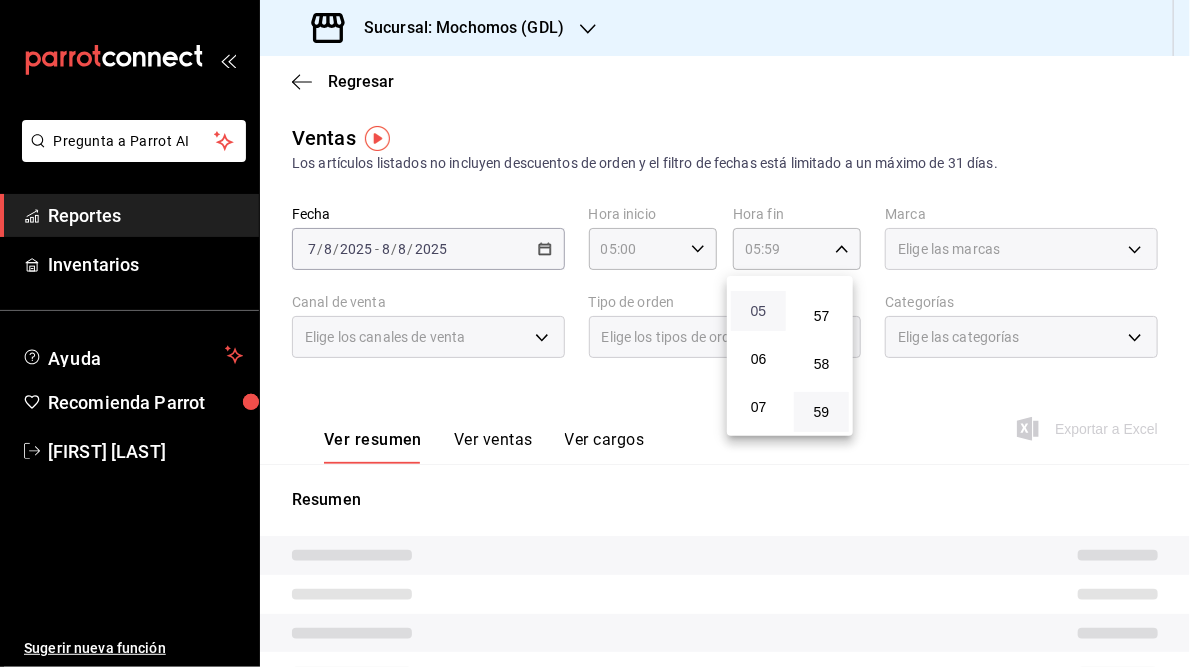click on "05" at bounding box center (758, 311) 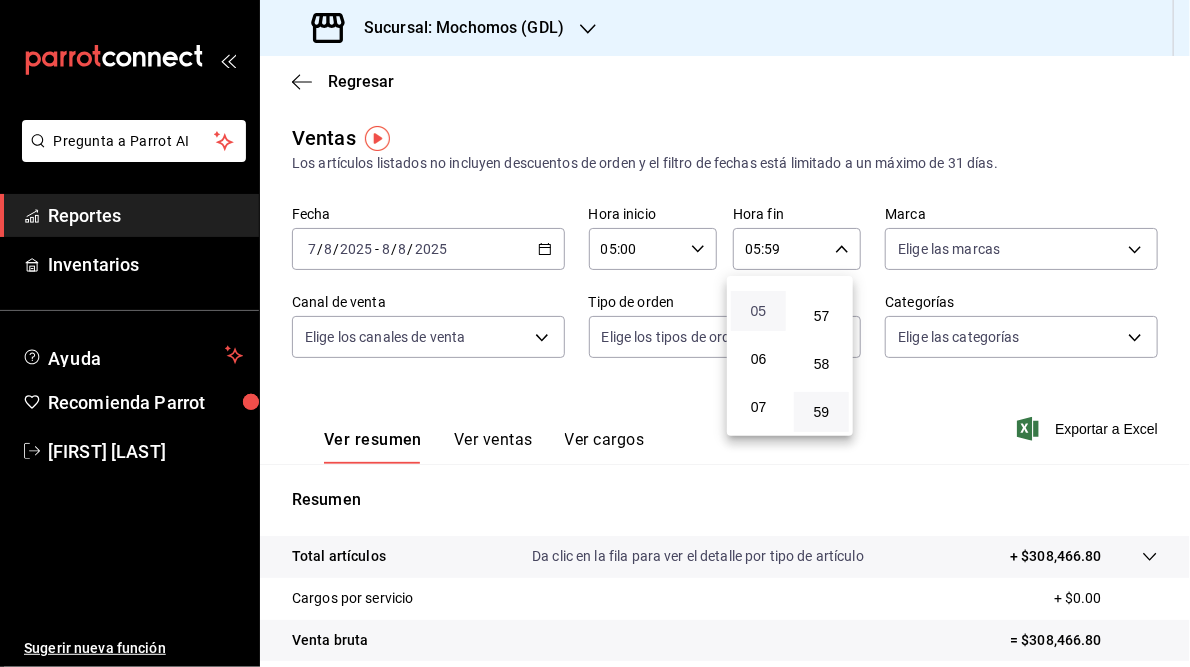 click on "05" at bounding box center [758, 311] 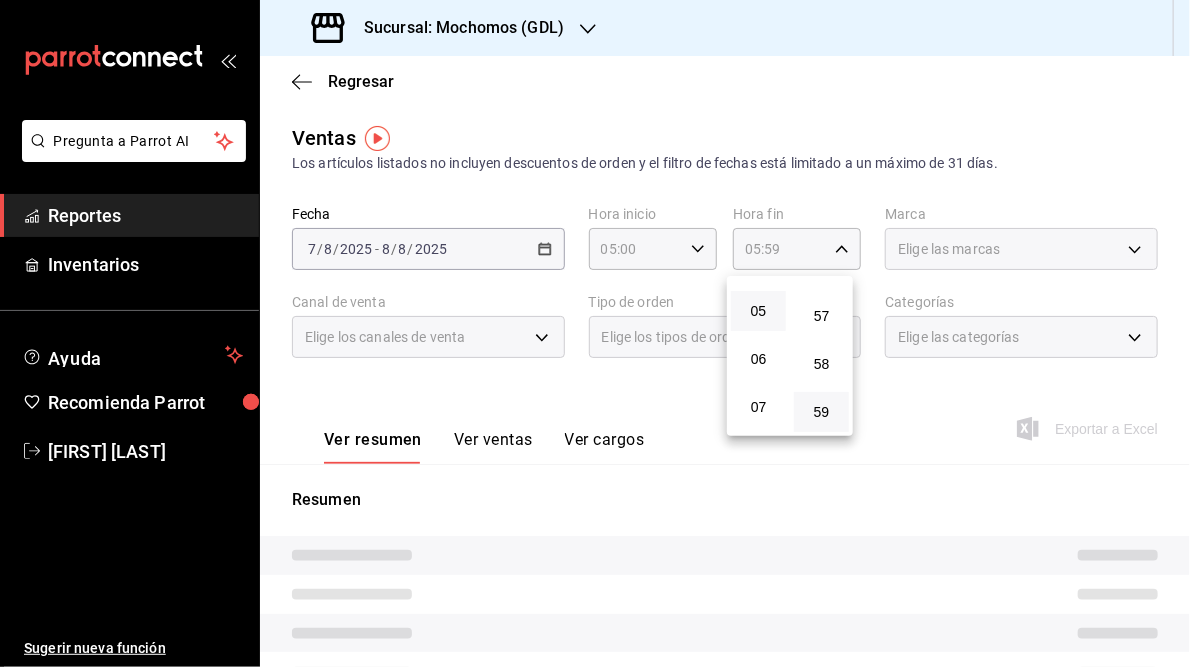click at bounding box center [595, 333] 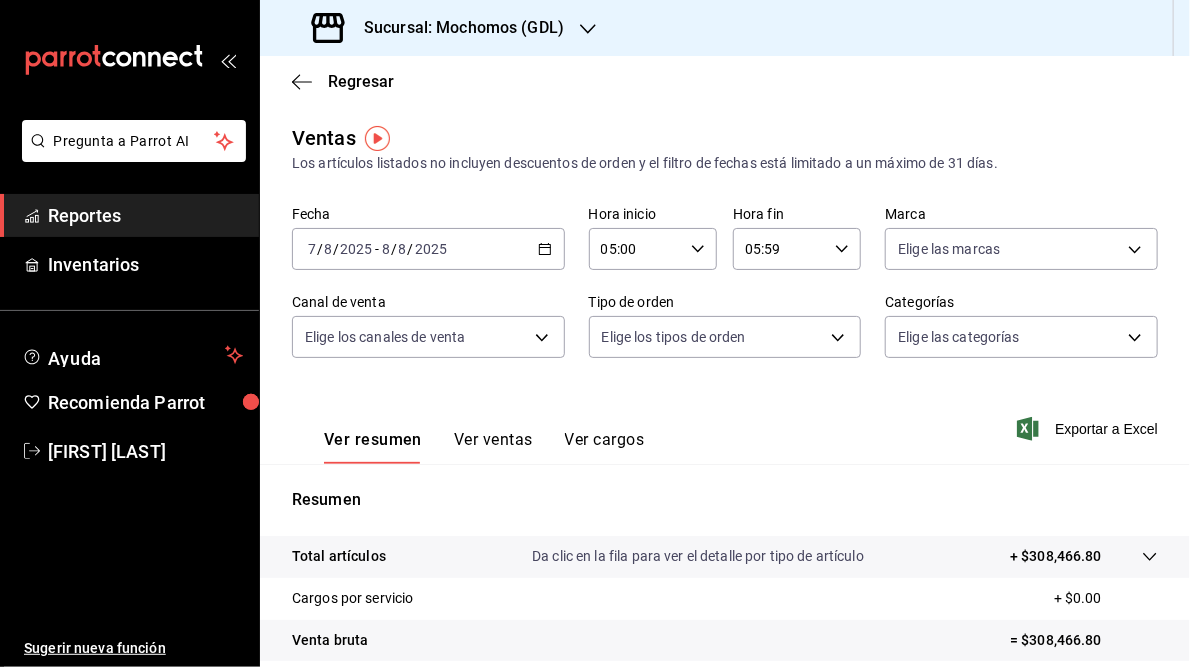 click on "Sucursal: Mochomos (GDL)" at bounding box center [456, 28] 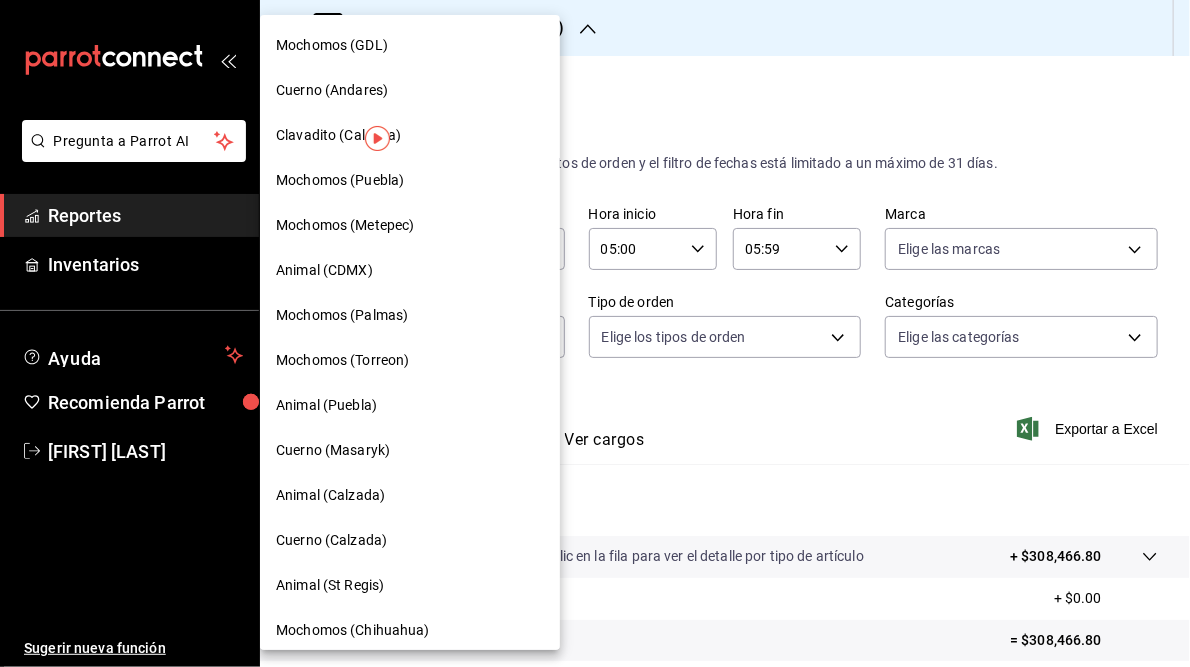 click on "Mochomos (Puebla)" at bounding box center (340, 180) 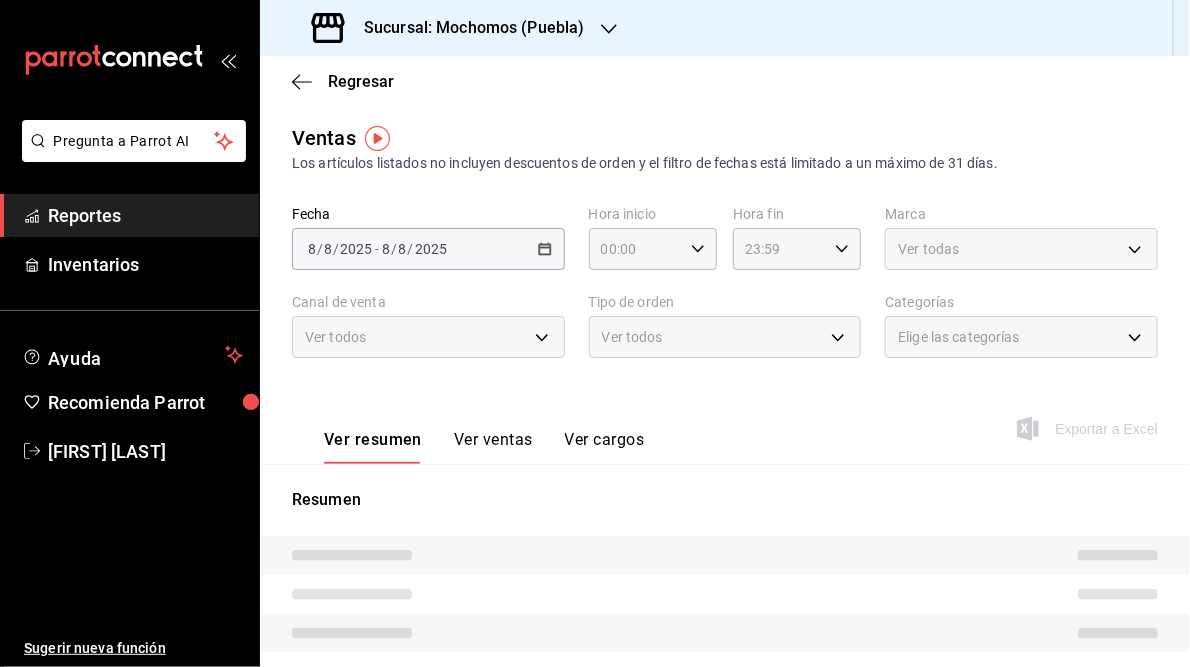 type on "05:00" 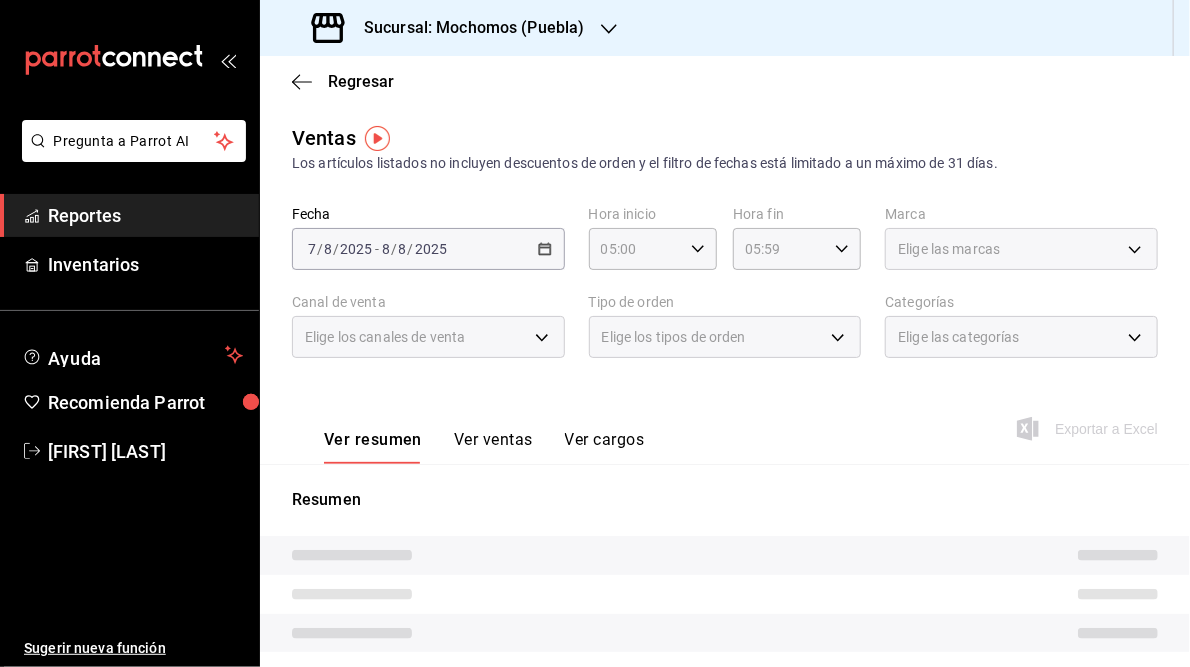 click on "Resumen" at bounding box center [725, 686] 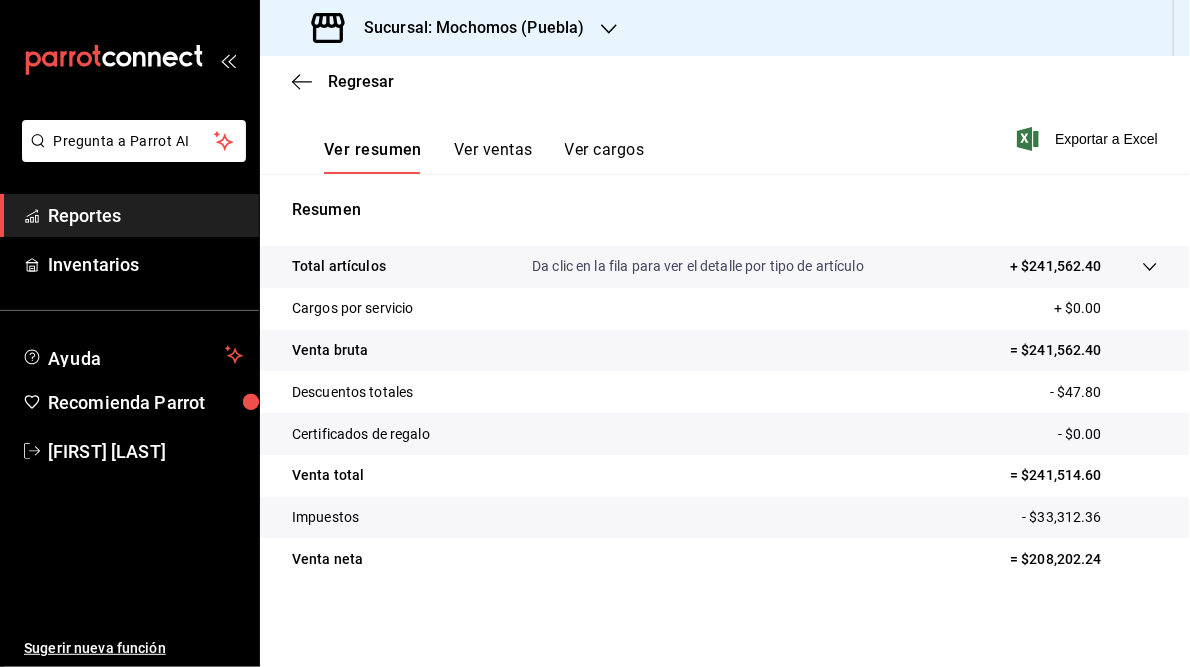 scroll, scrollTop: 277, scrollLeft: 0, axis: vertical 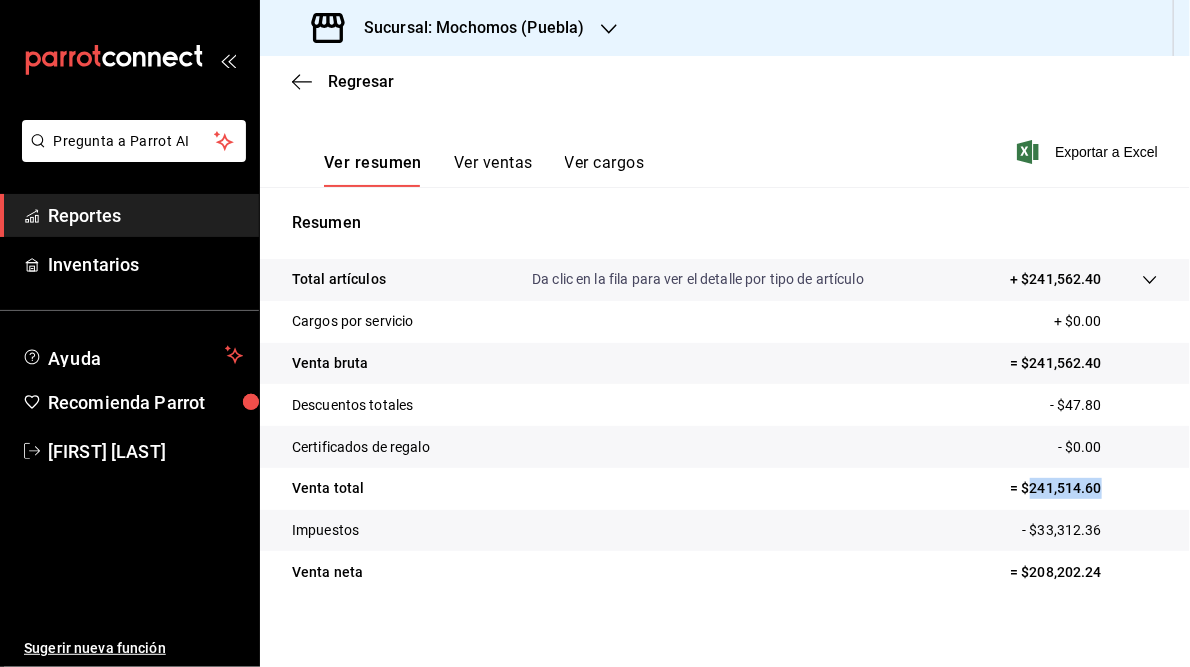 drag, startPoint x: 1018, startPoint y: 488, endPoint x: 1098, endPoint y: 484, distance: 80.09994 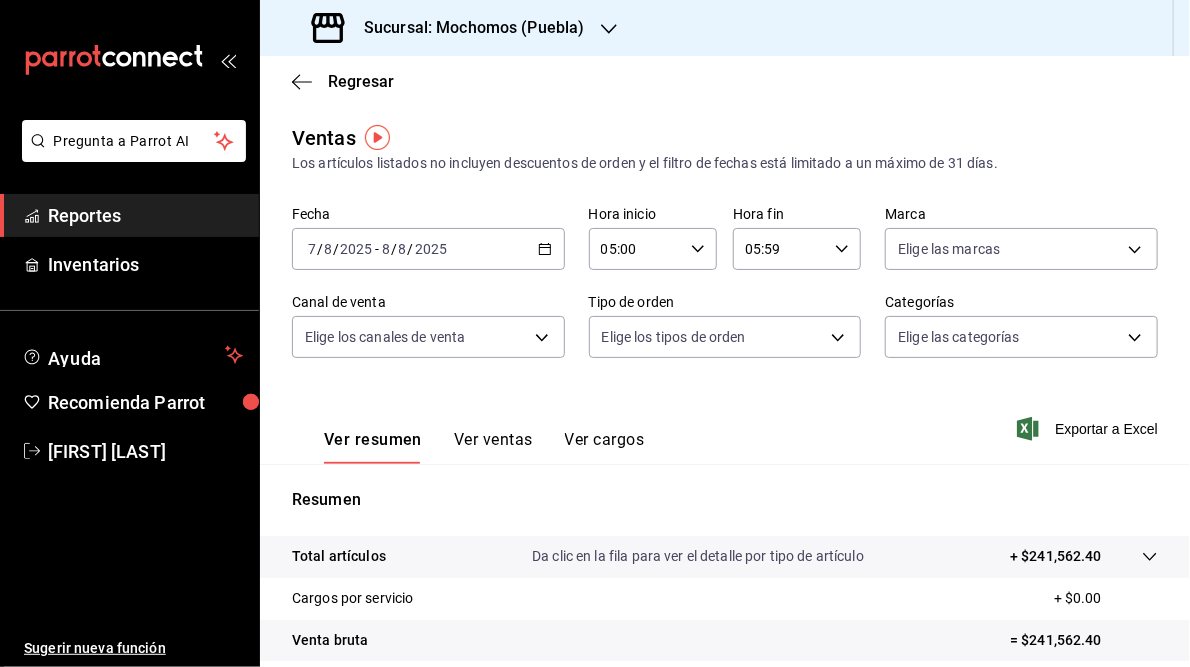 scroll, scrollTop: 0, scrollLeft: 0, axis: both 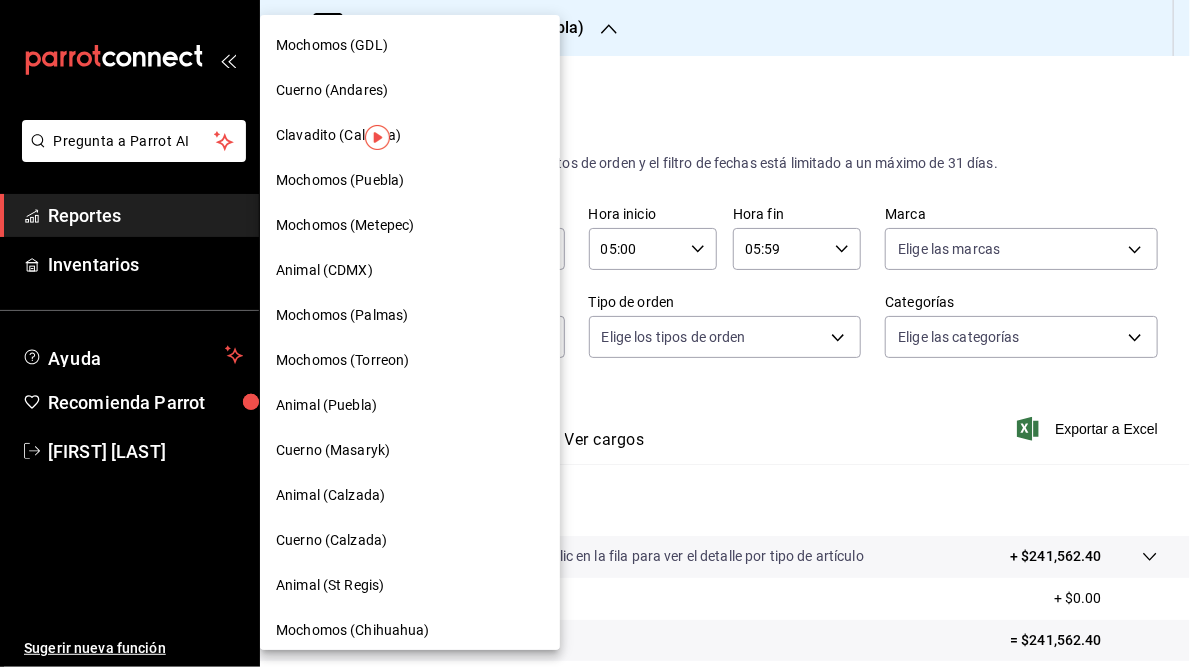 click on "Mochomos (Metepec)" at bounding box center (345, 225) 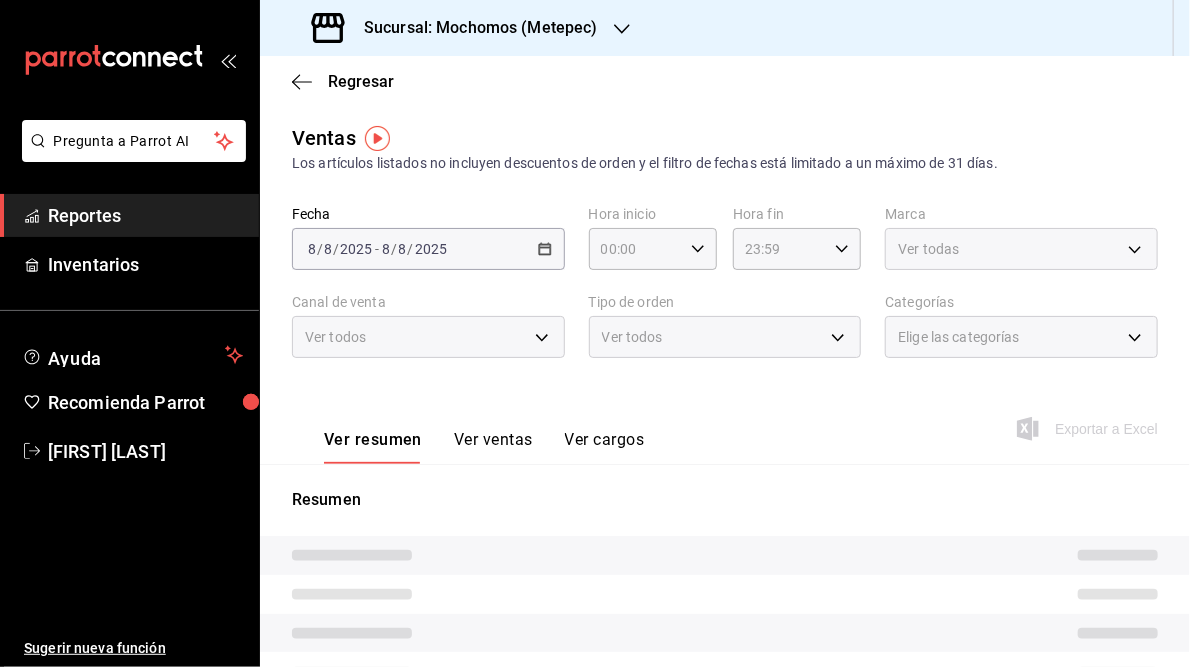 type on "05:00" 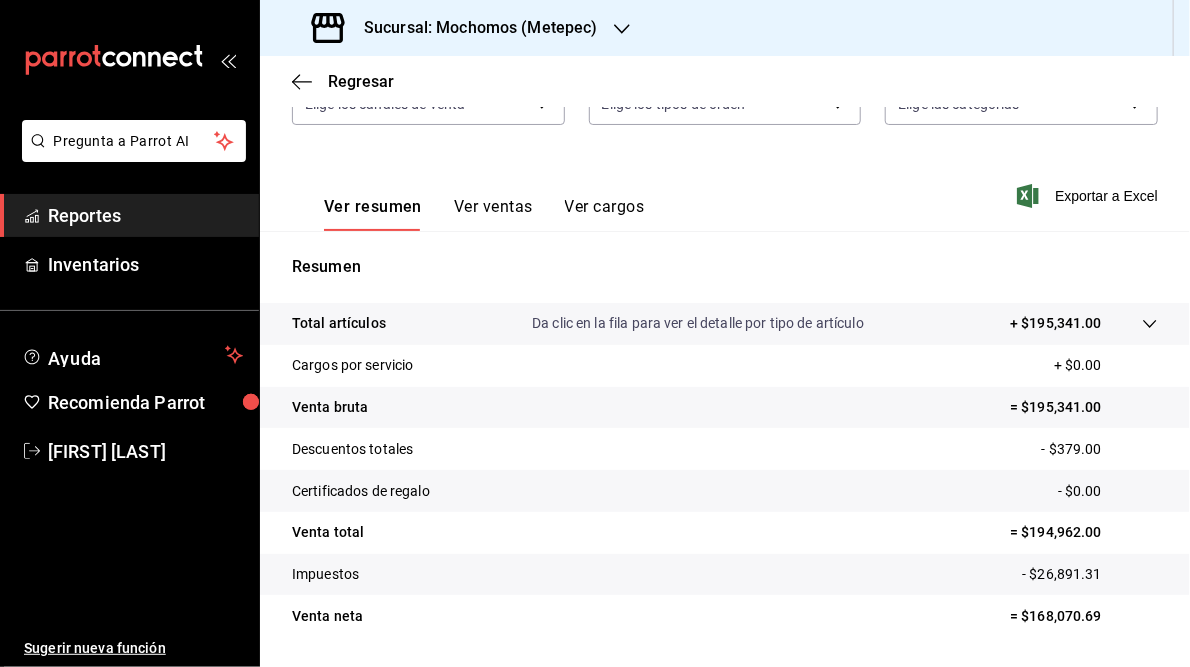 scroll, scrollTop: 233, scrollLeft: 0, axis: vertical 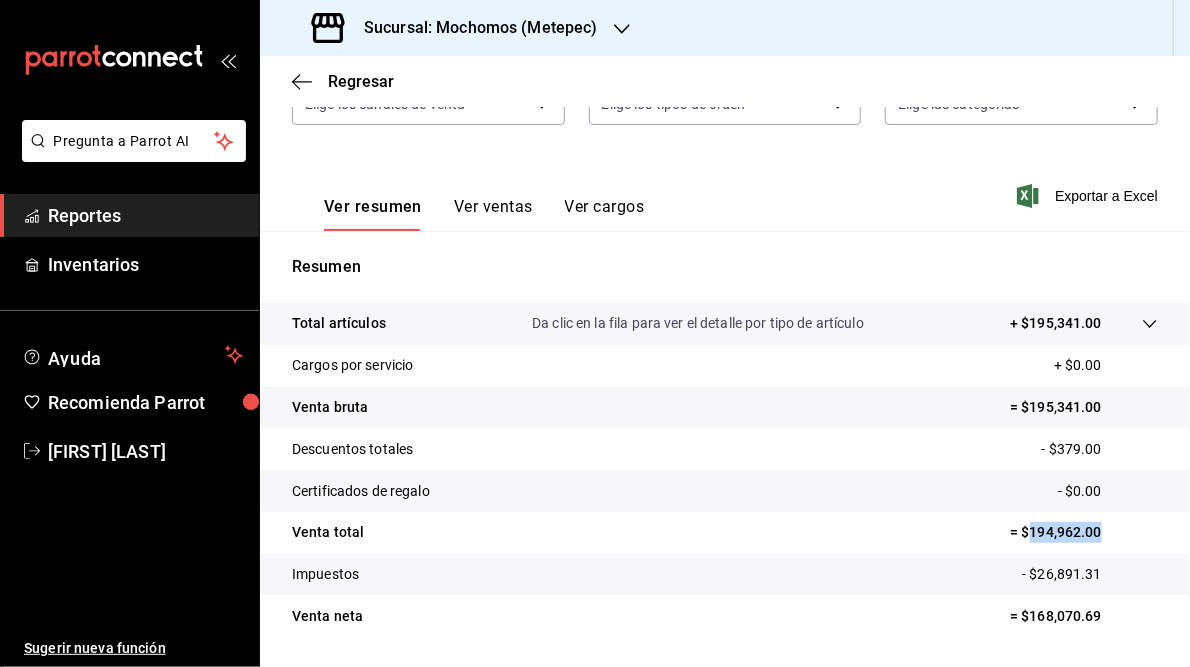 drag, startPoint x: 1018, startPoint y: 532, endPoint x: 1112, endPoint y: 530, distance: 94.02127 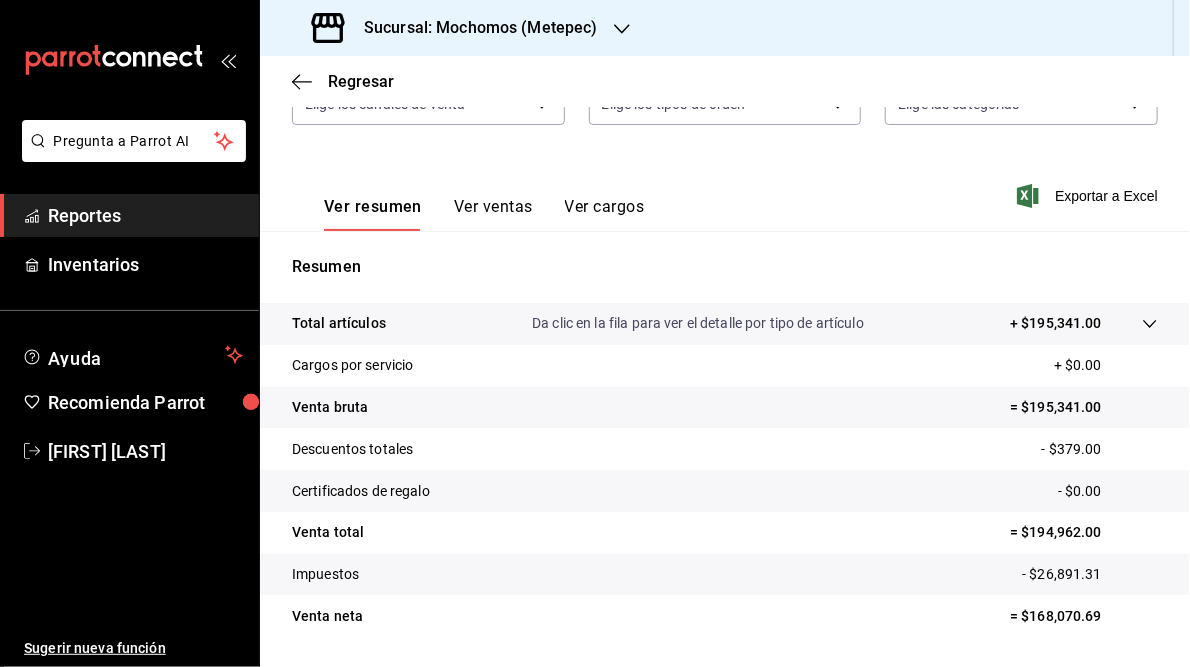 click on "Sucursal: Mochomos (Metepec)" at bounding box center (473, 28) 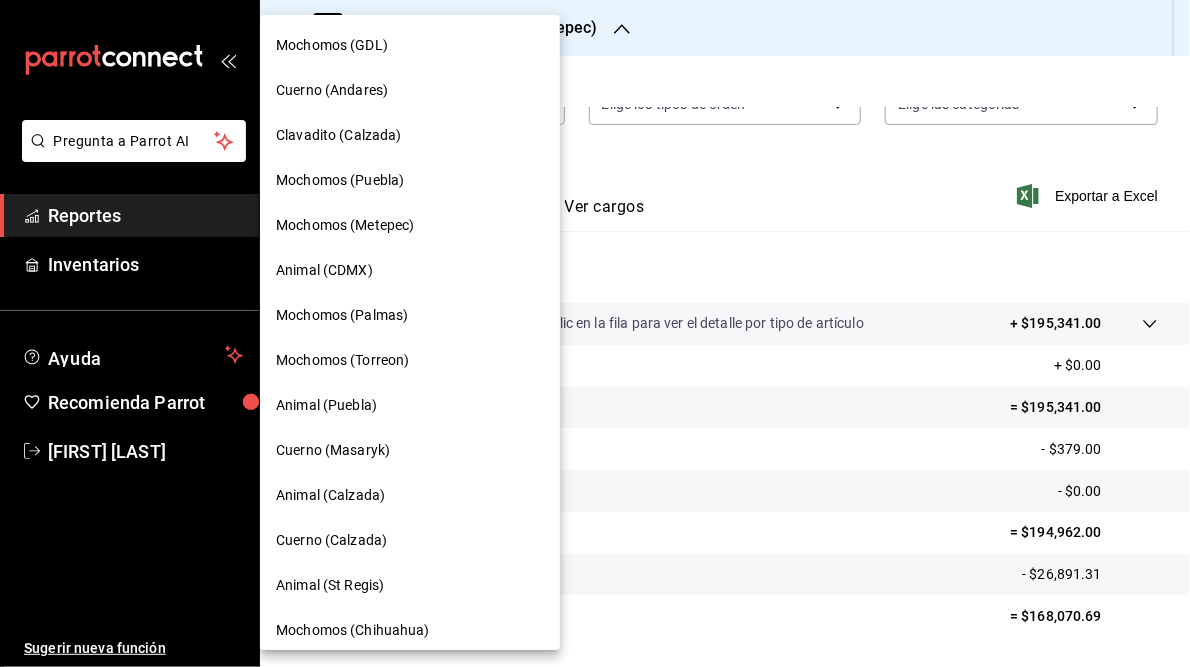 click on "Animal (CDMX)" at bounding box center (324, 270) 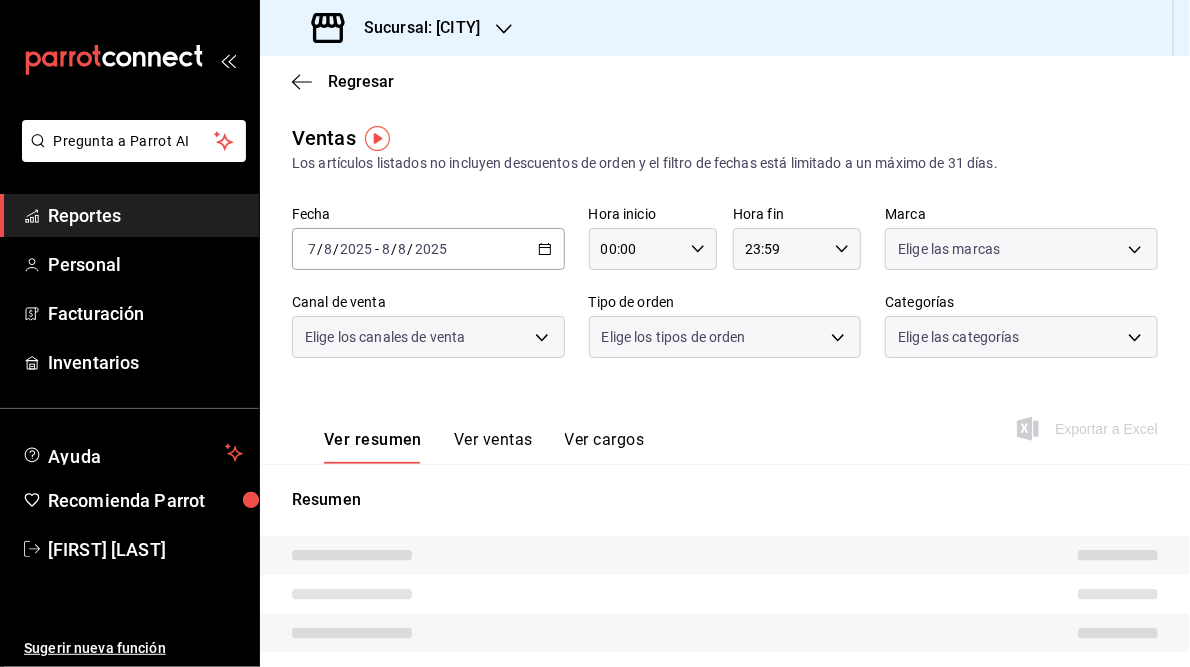 type on "05:00" 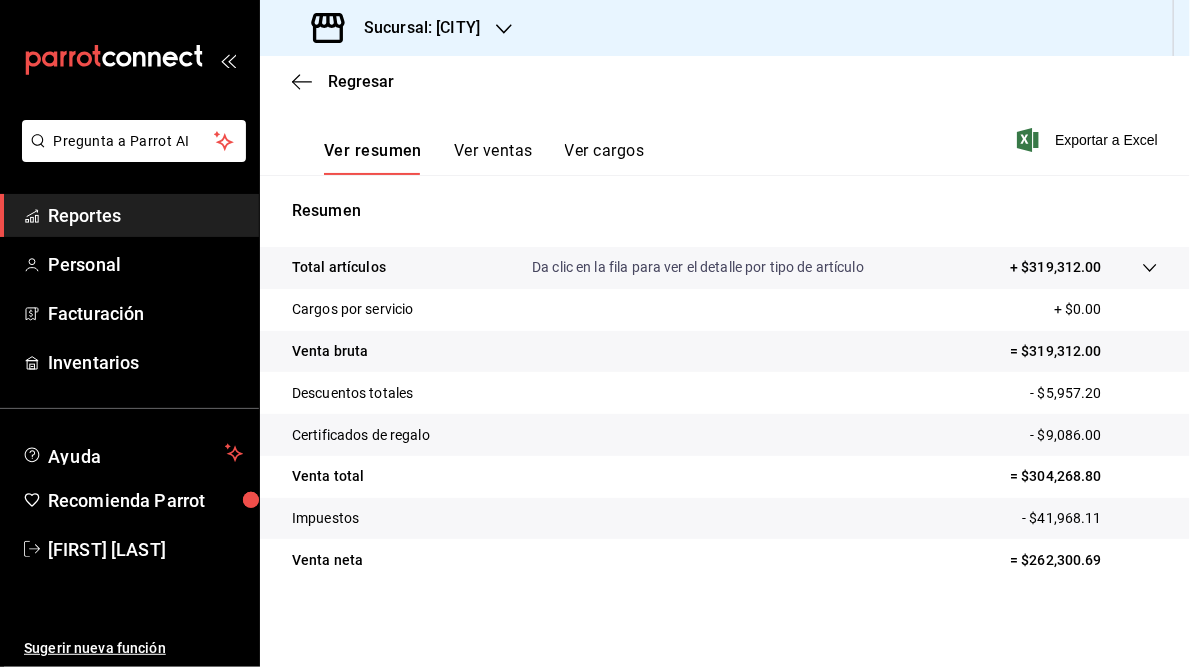 scroll, scrollTop: 290, scrollLeft: 0, axis: vertical 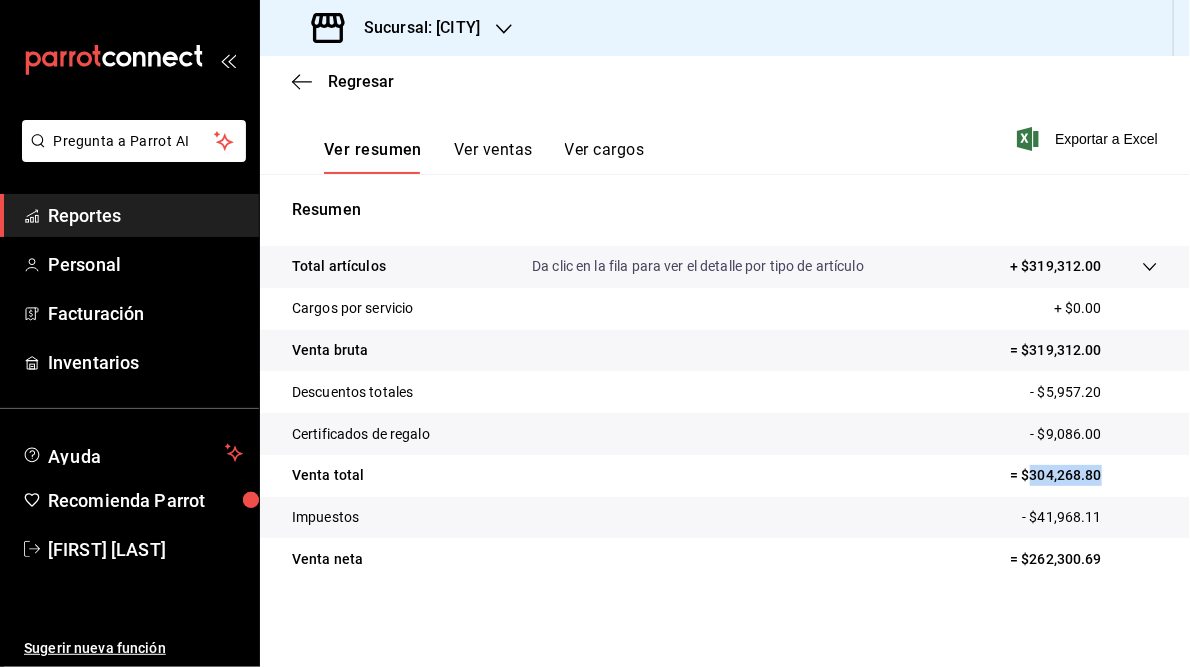 drag, startPoint x: 1018, startPoint y: 477, endPoint x: 1093, endPoint y: 473, distance: 75.10659 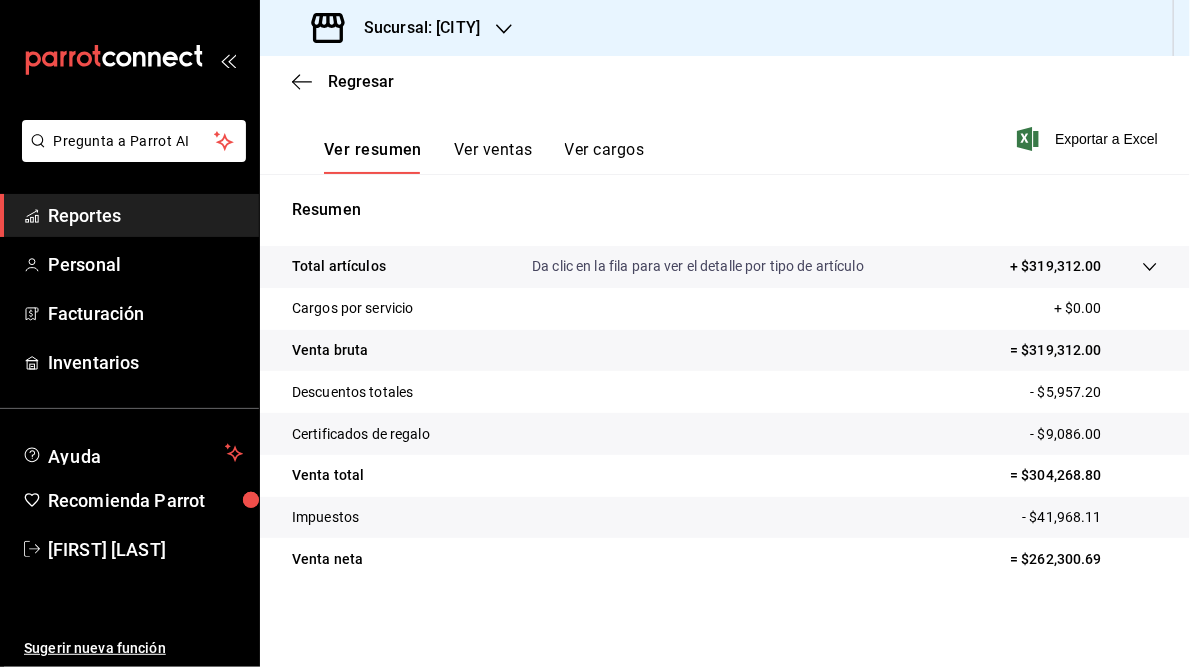 click on "Sucursal: Animal (CDMX)" at bounding box center (414, 28) 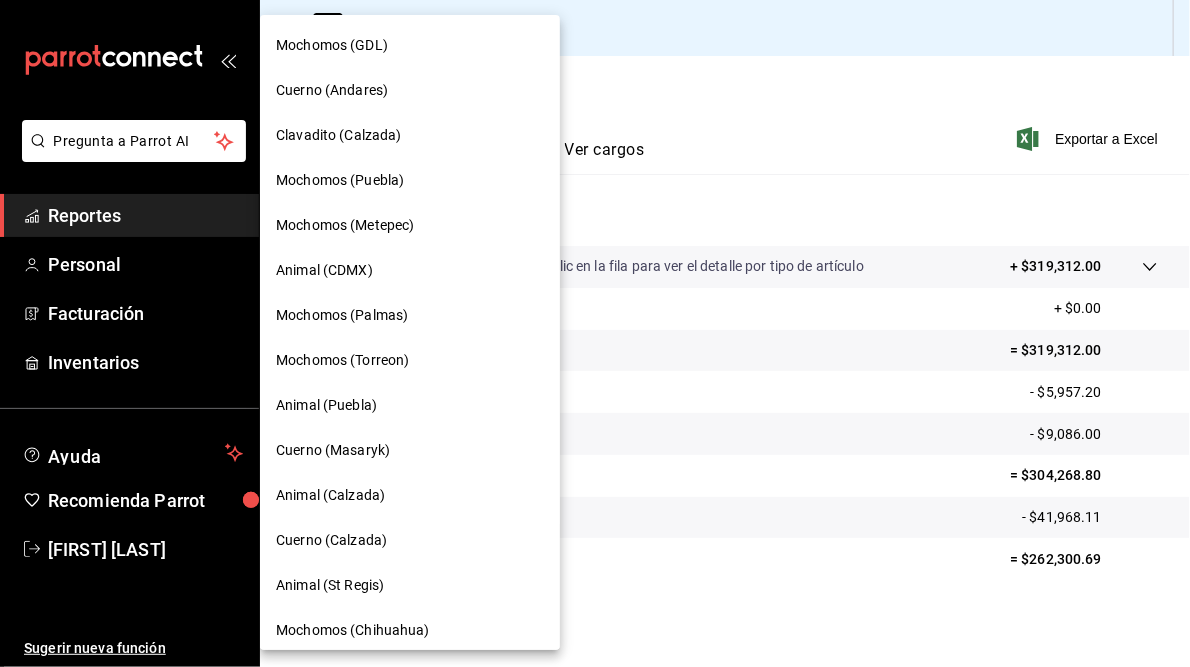 click on "Mochomos (Palmas)" at bounding box center [342, 315] 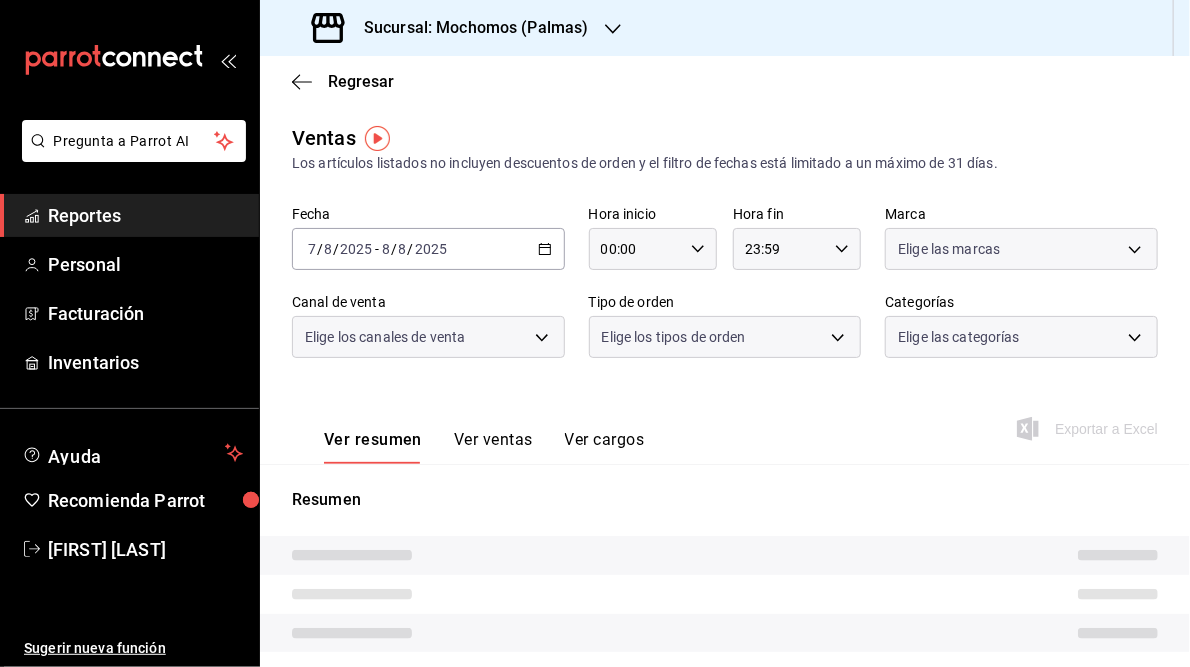 type on "05:00" 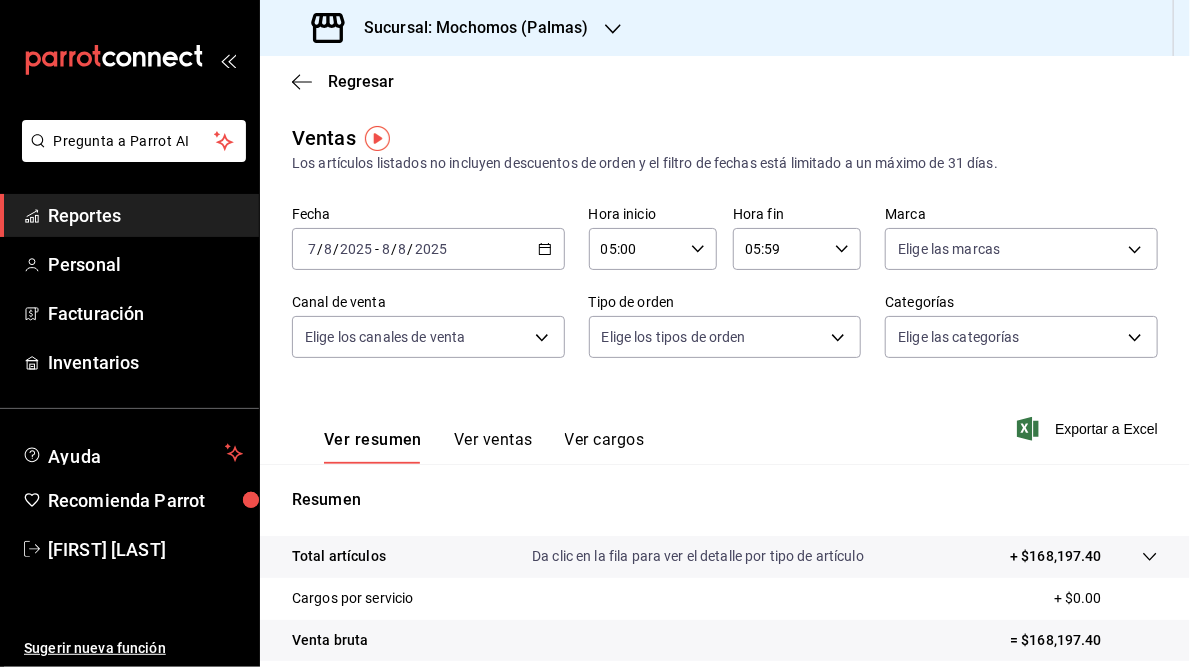 scroll, scrollTop: 290, scrollLeft: 0, axis: vertical 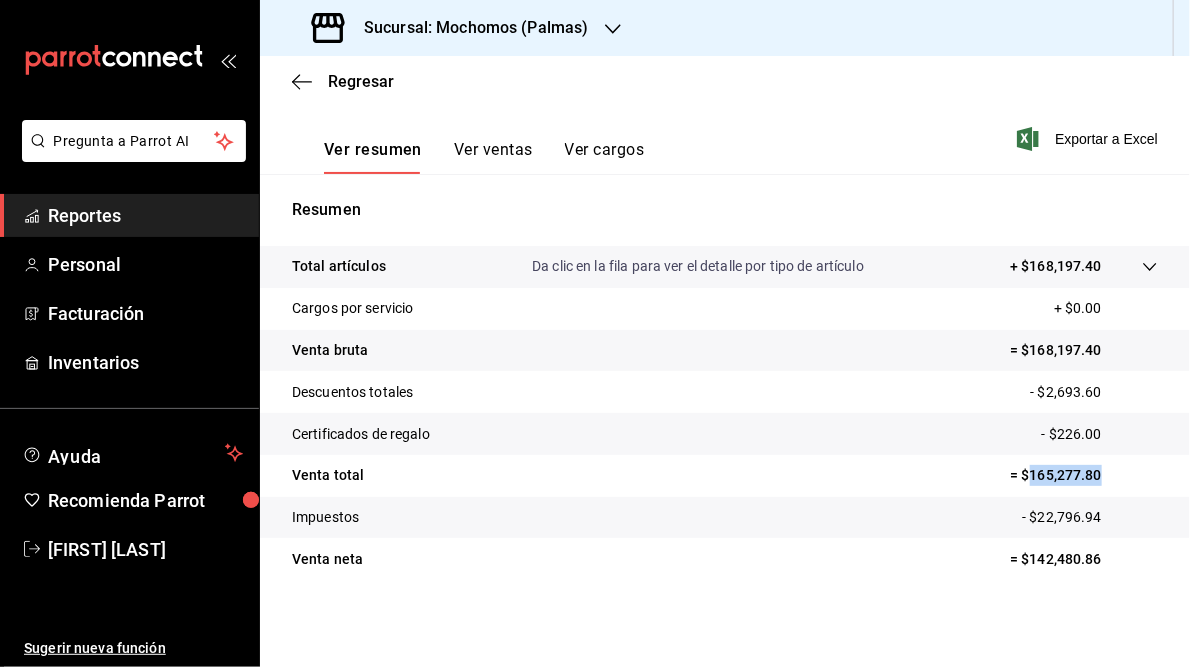 drag, startPoint x: 1018, startPoint y: 472, endPoint x: 1118, endPoint y: 479, distance: 100.2447 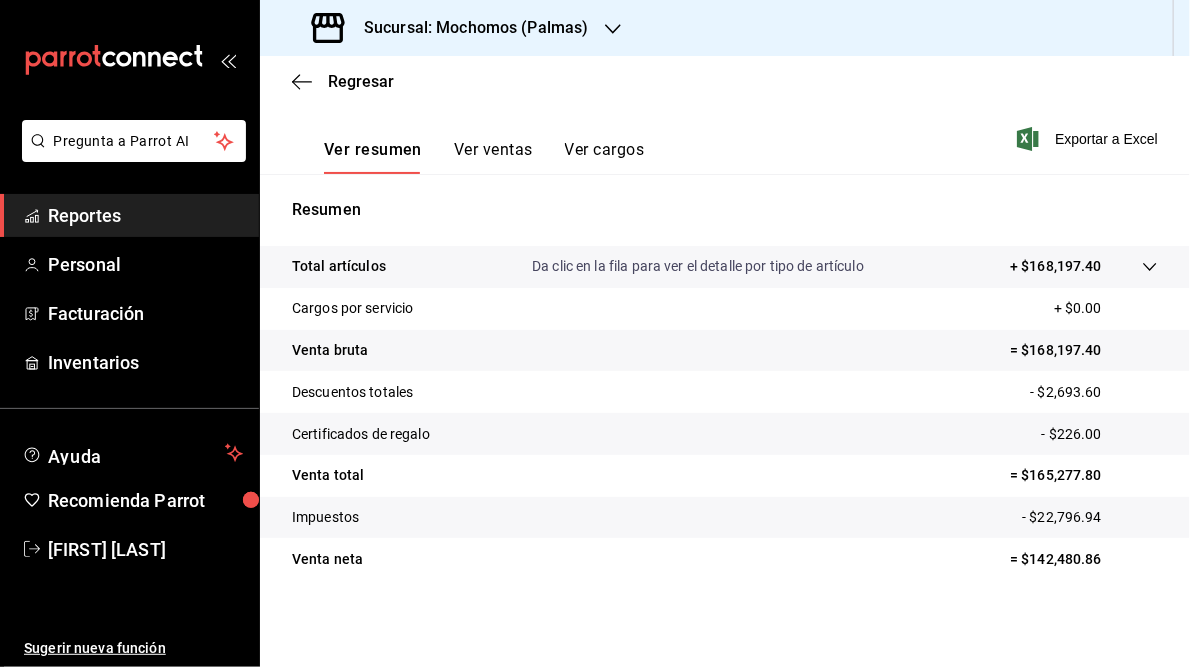 click on "Sucursal: Mochomos (Palmas)" at bounding box center [452, 28] 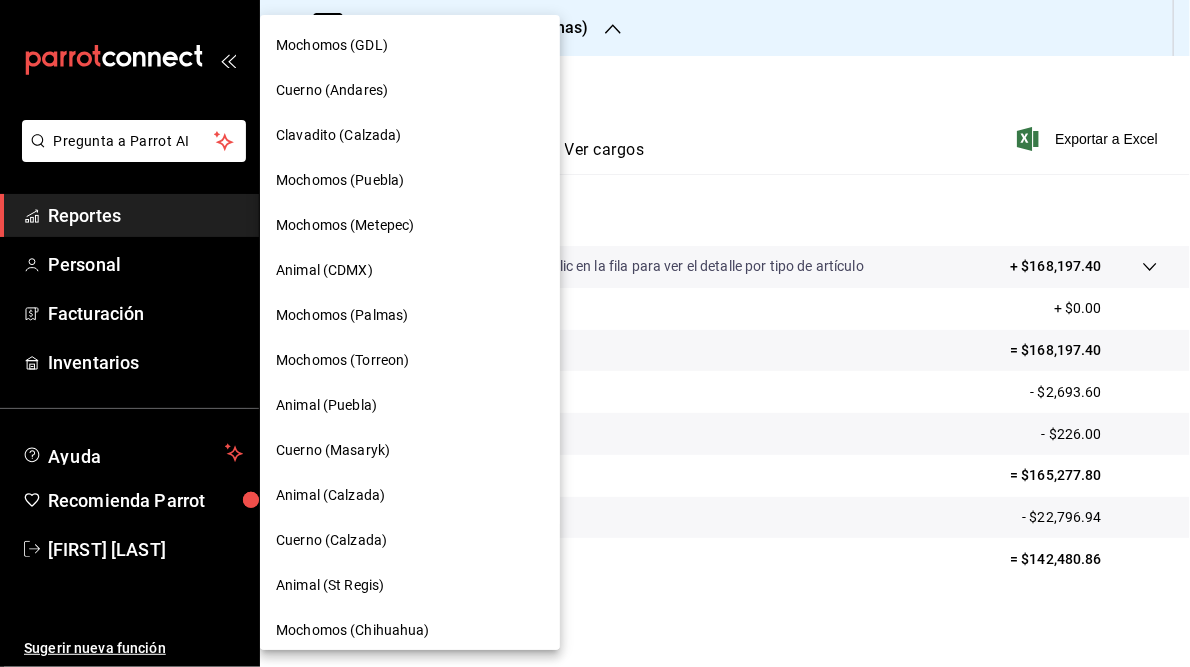 click on "Mochomos (Torreon)" at bounding box center (342, 360) 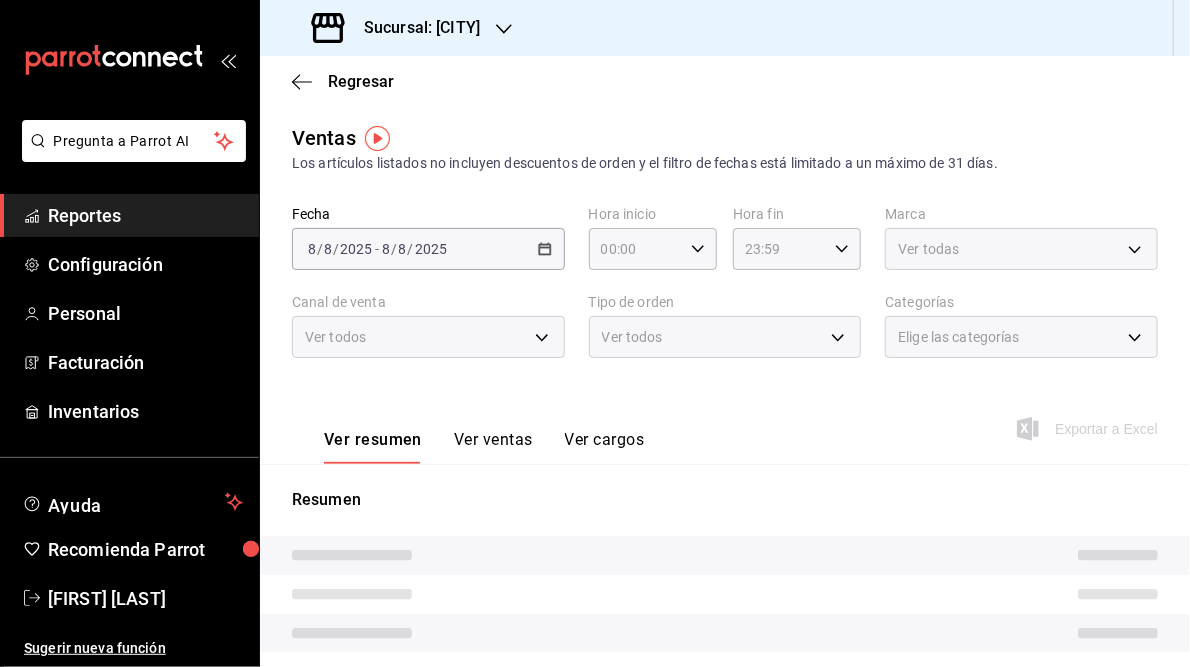 type on "05:00" 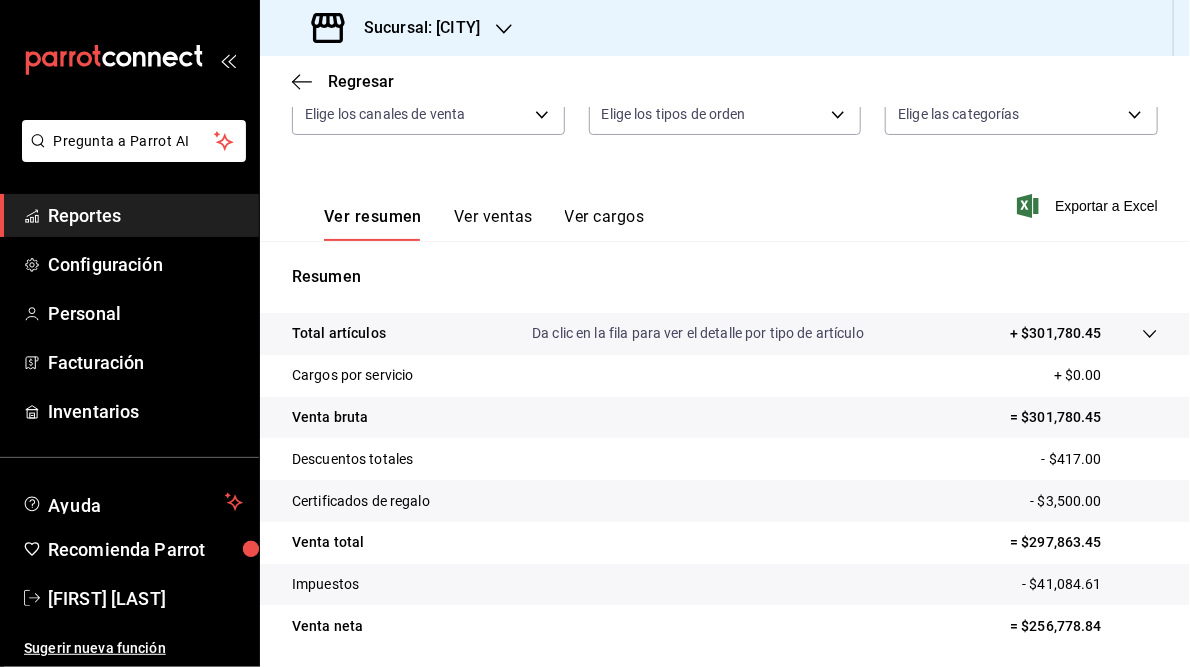 scroll, scrollTop: 224, scrollLeft: 0, axis: vertical 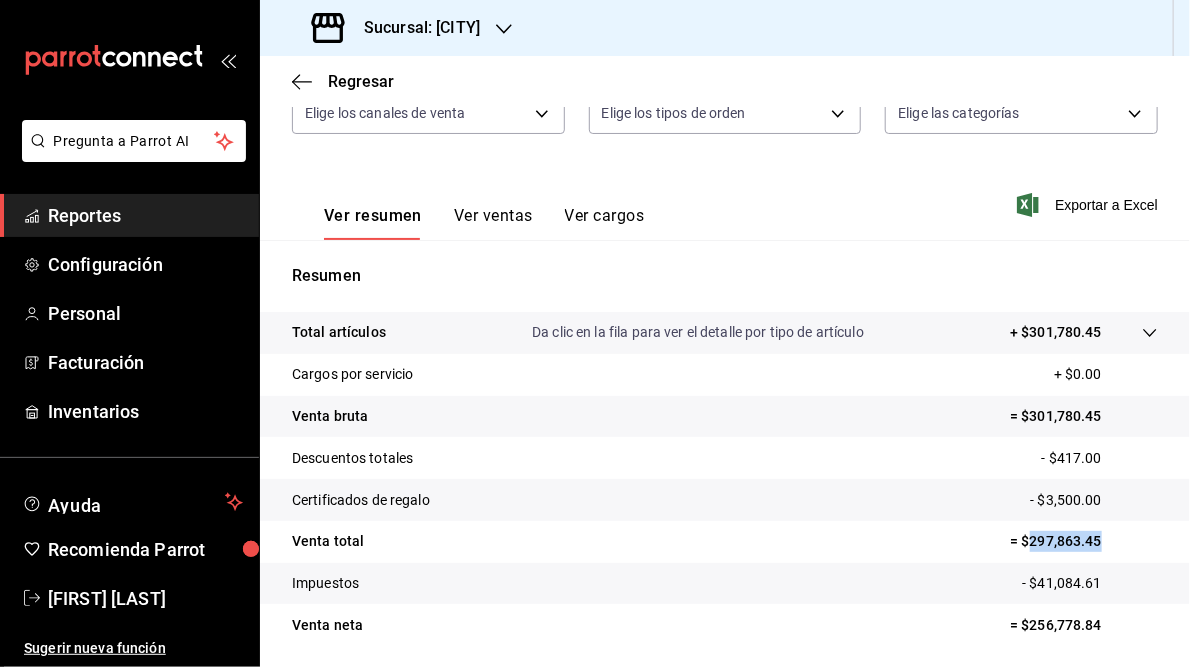 drag, startPoint x: 1021, startPoint y: 543, endPoint x: 1091, endPoint y: 537, distance: 70.256676 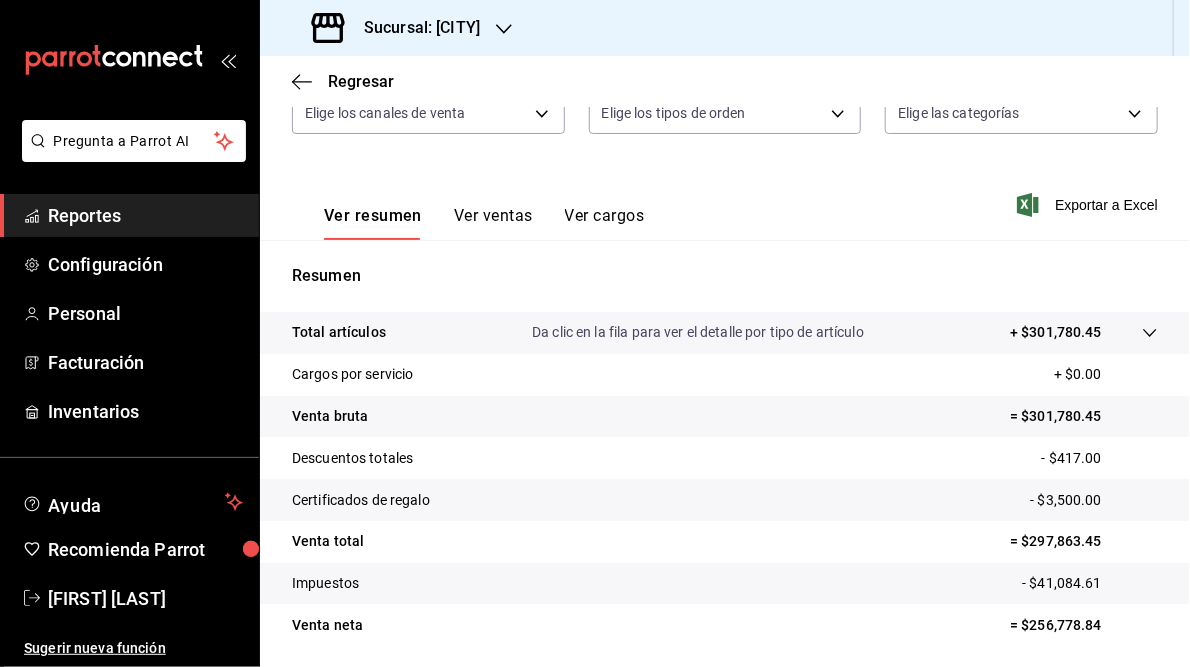 click on "Sucursal: Mochomos (Torreon)" at bounding box center (414, 28) 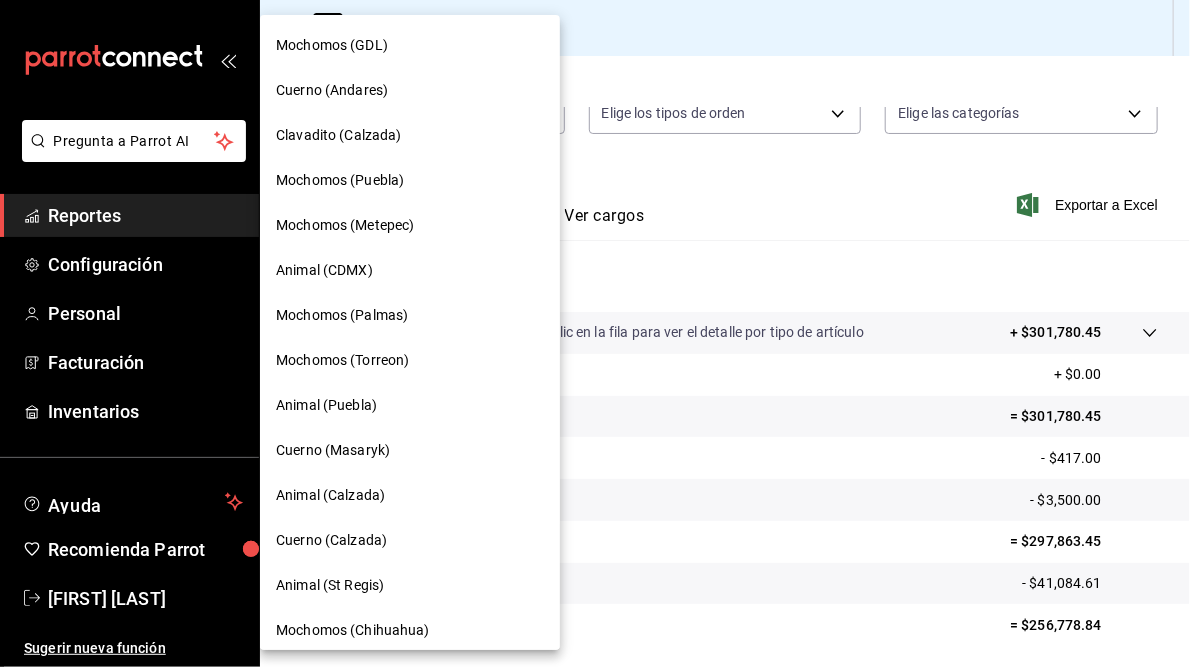 click on "Animal (Puebla)" at bounding box center (326, 405) 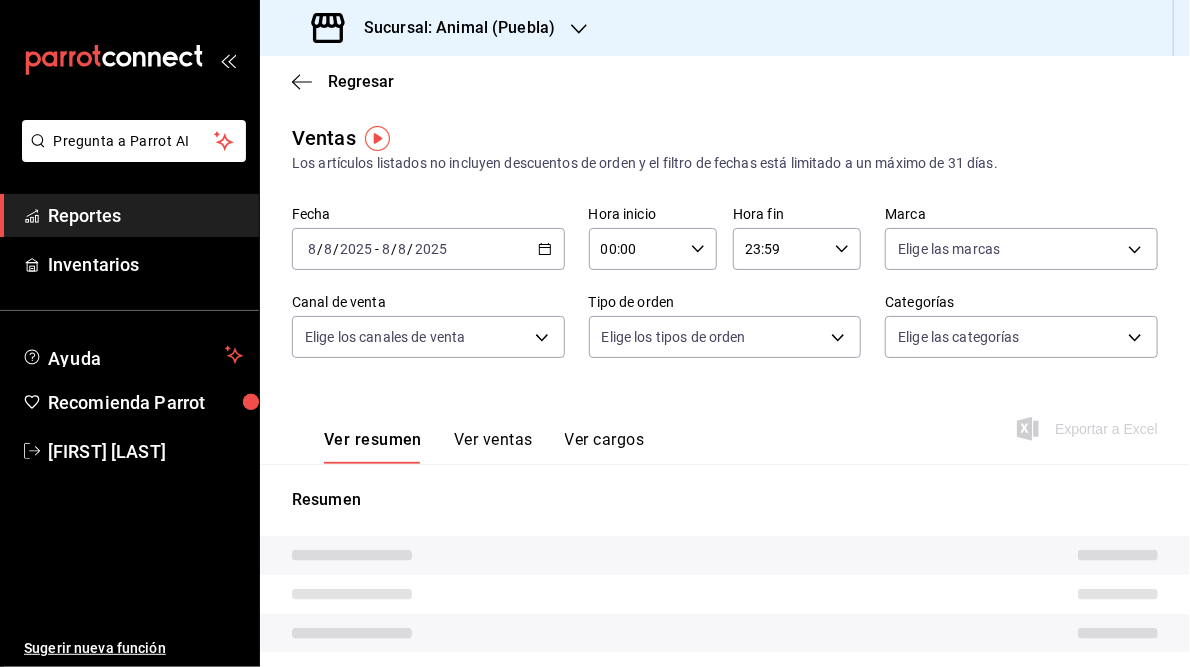 type on "05:00" 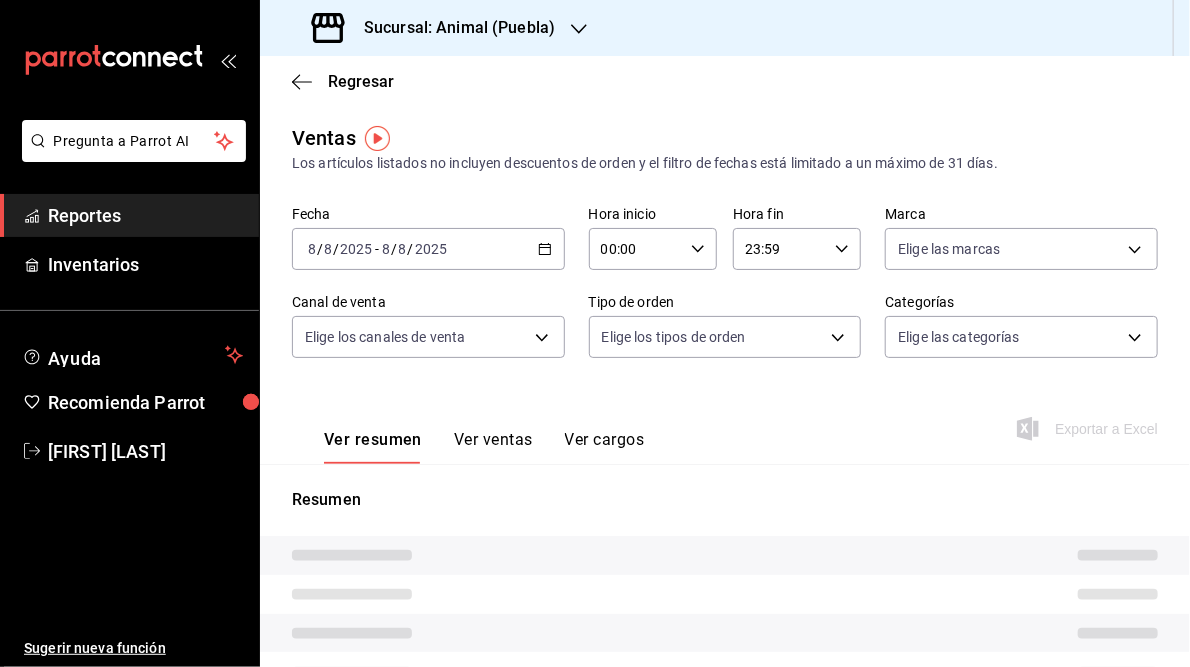 type on "05:59" 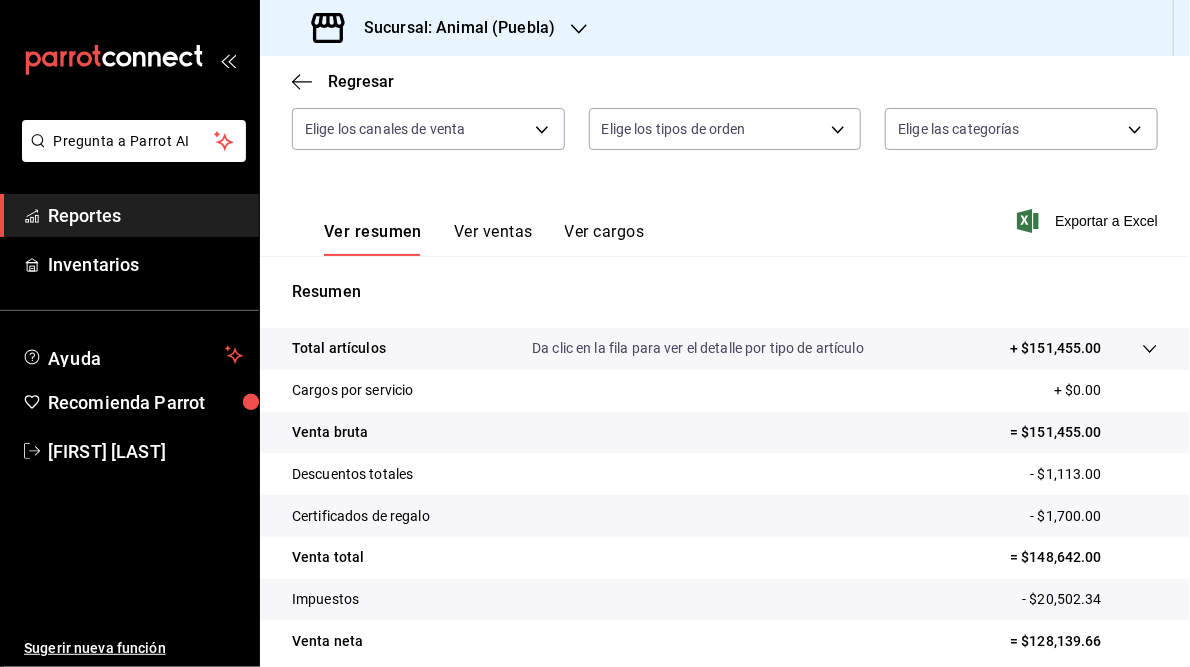 scroll, scrollTop: 290, scrollLeft: 0, axis: vertical 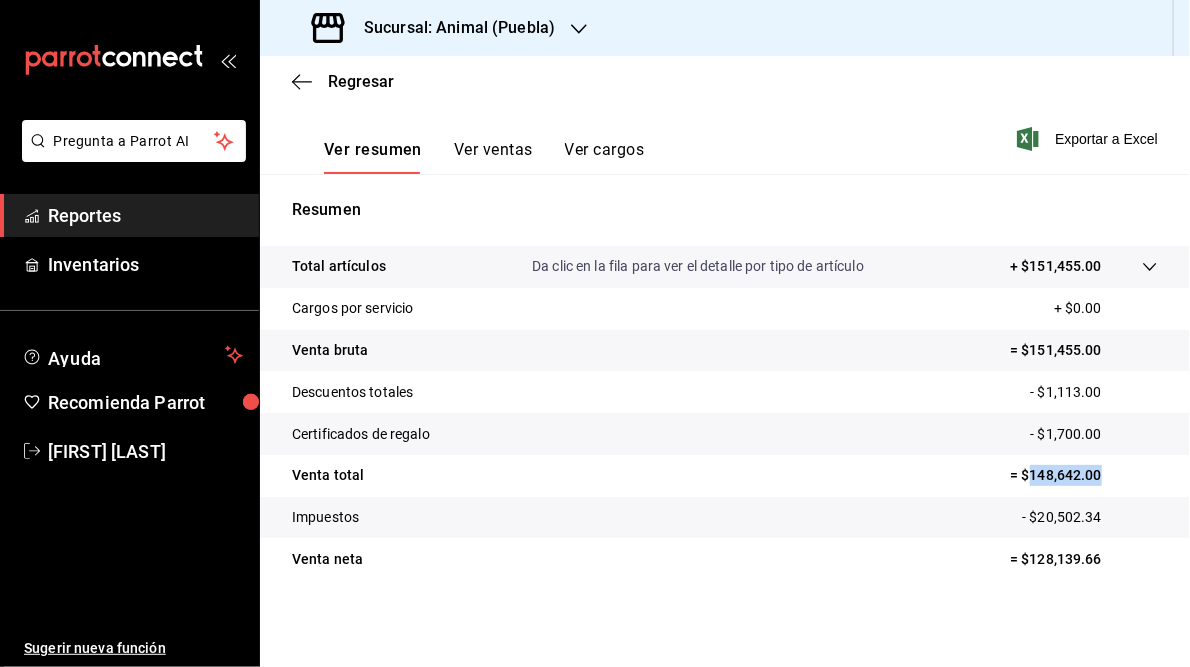 drag, startPoint x: 1016, startPoint y: 471, endPoint x: 1098, endPoint y: 459, distance: 82.8734 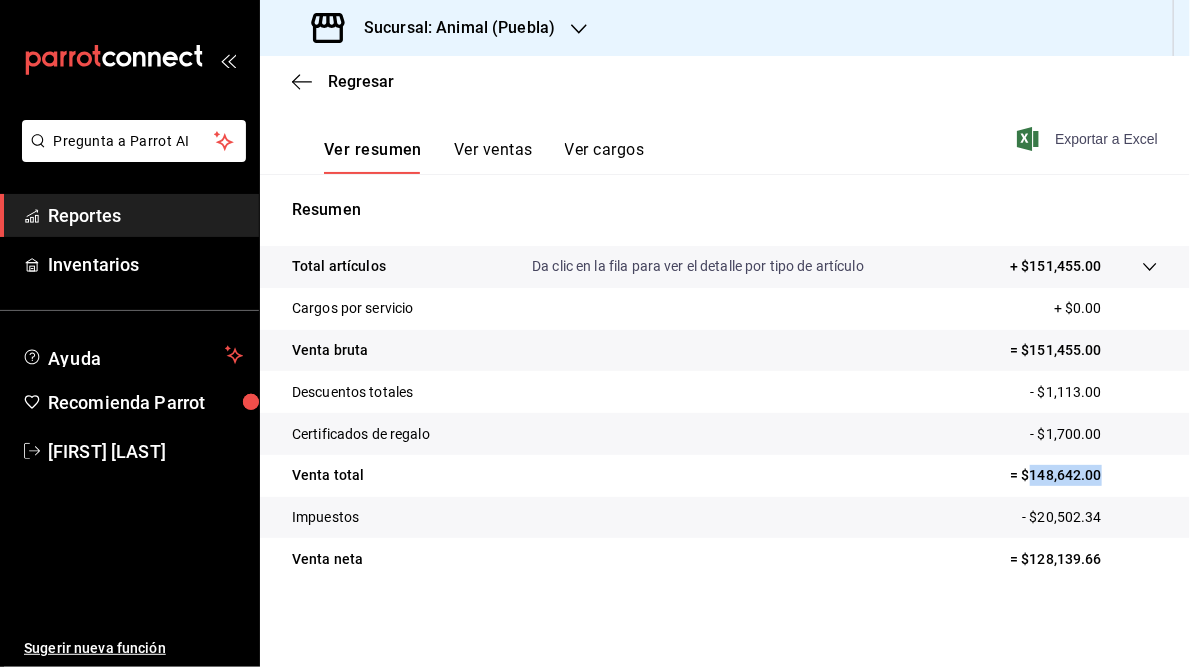 click on "Exportar a Excel" at bounding box center (1089, 139) 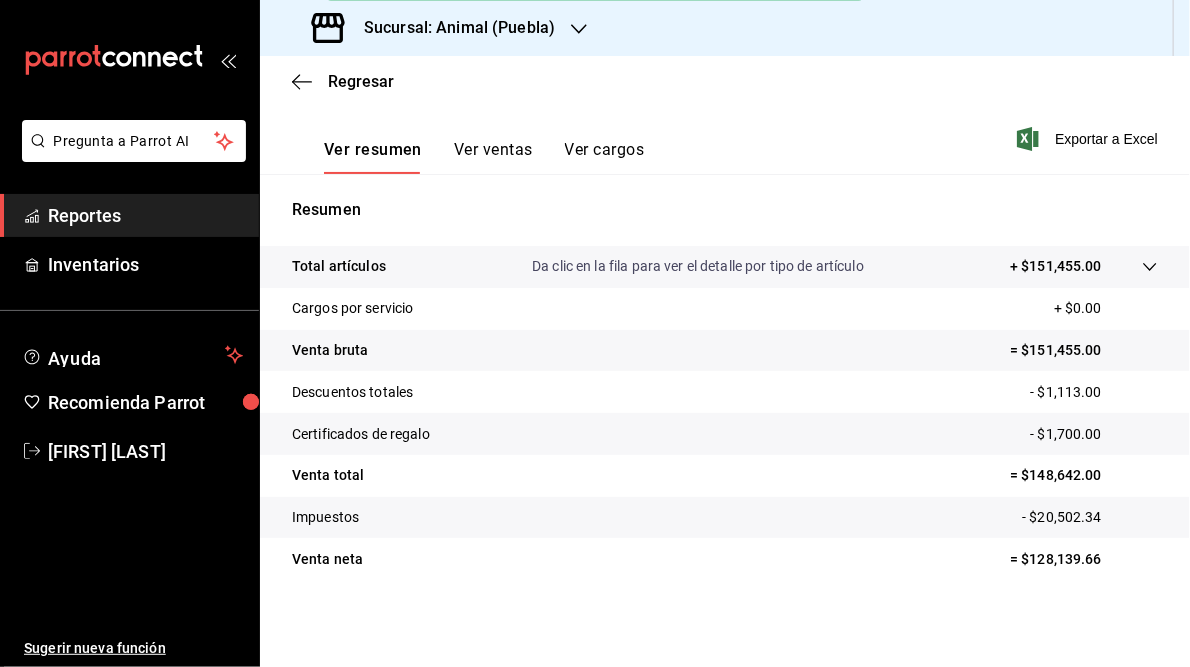 click on "Resumen Total artículos Da clic en la fila para ver el detalle por tipo de artículo + $151,455.00 Cargos por servicio + $0.00 Venta bruta = $151,455.00 Descuentos totales - $1,113.00 Certificados de regalo - $1,700.00 Venta total = $148,642.00 Impuestos - $20,502.34 Venta neta = $128,139.66" at bounding box center [725, 389] 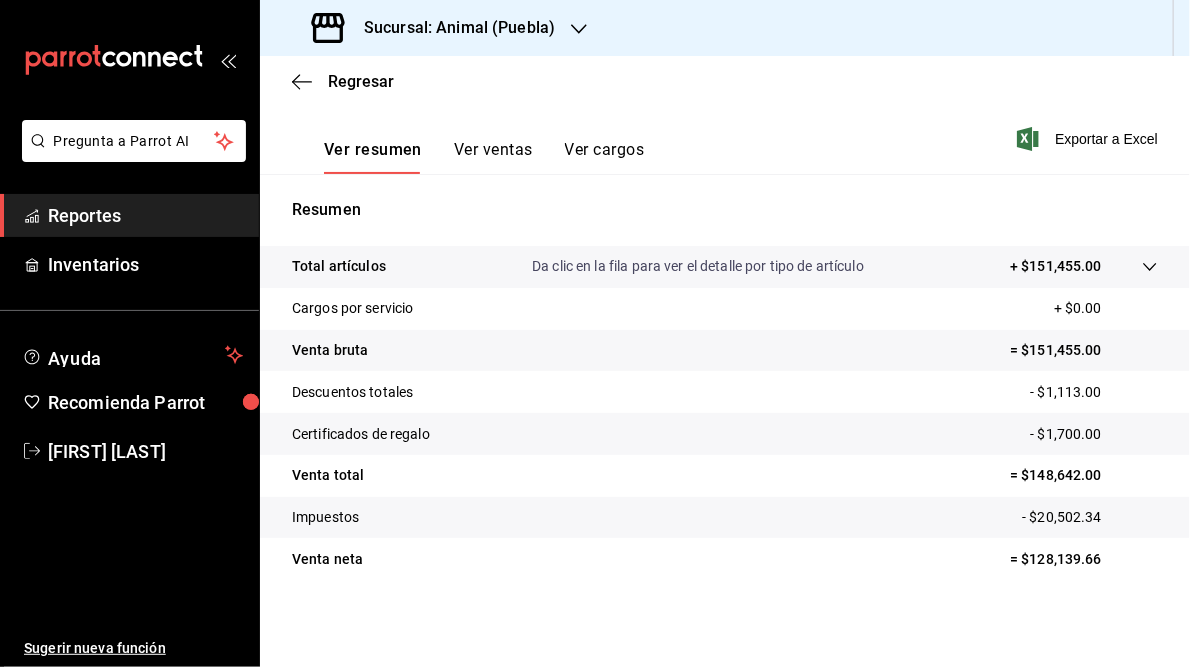 click on "Sucursal: Animal (Puebla)" at bounding box center [451, 28] 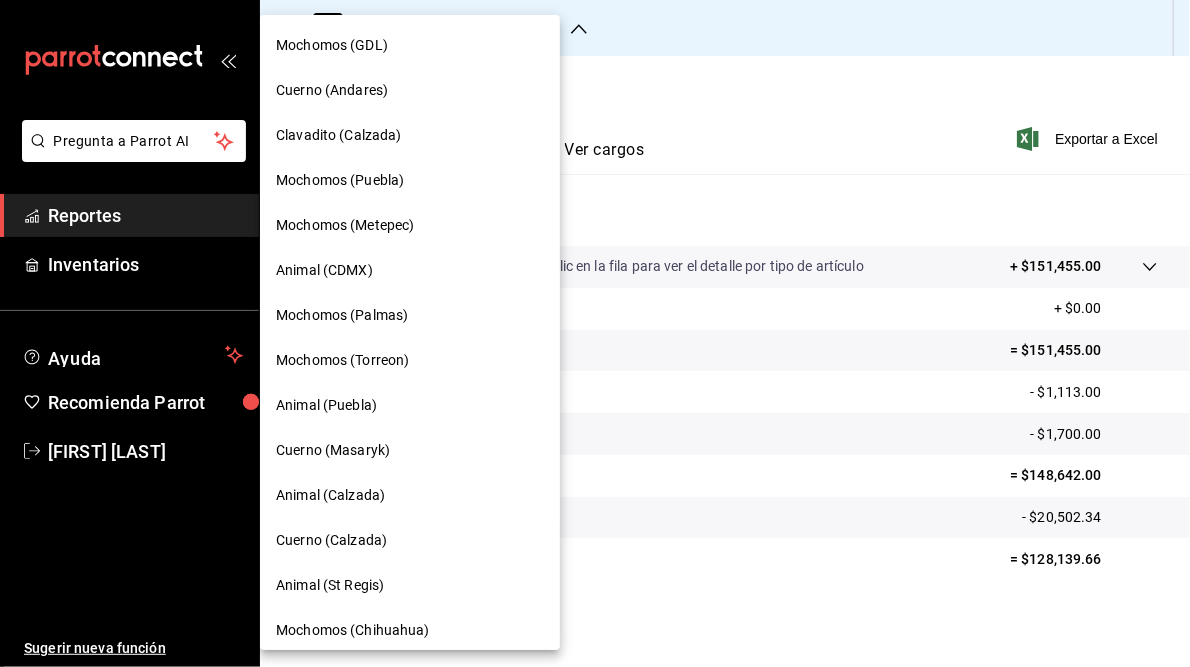 click on "Cuerno (Masaryk)" at bounding box center [333, 450] 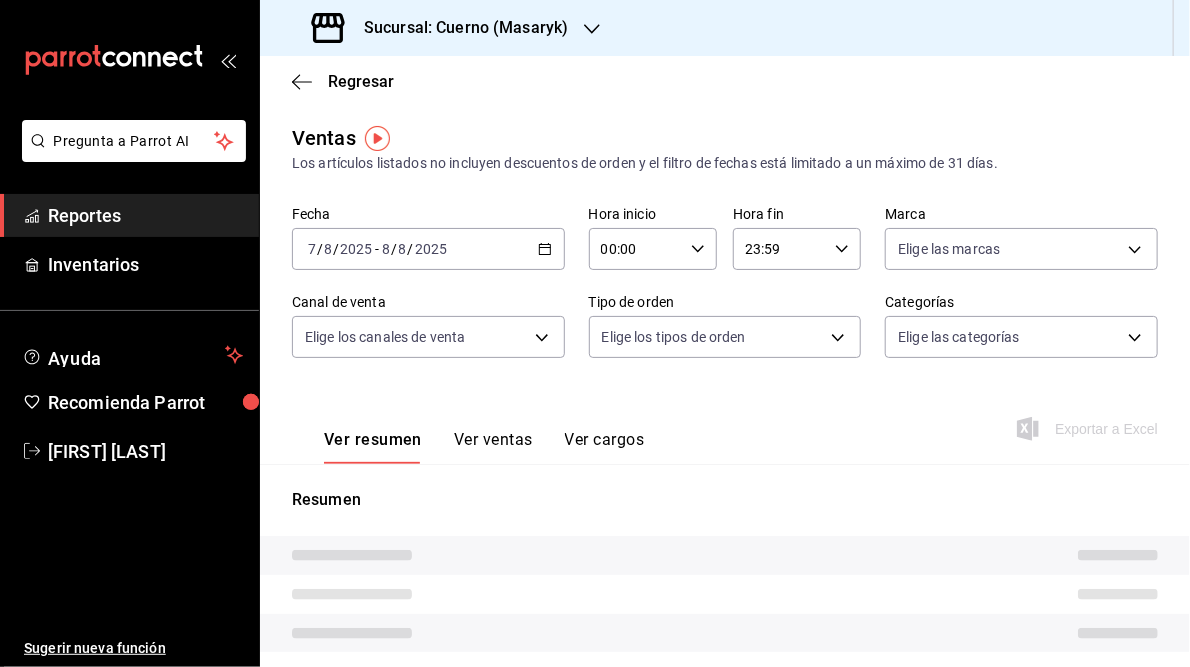 type on "05:00" 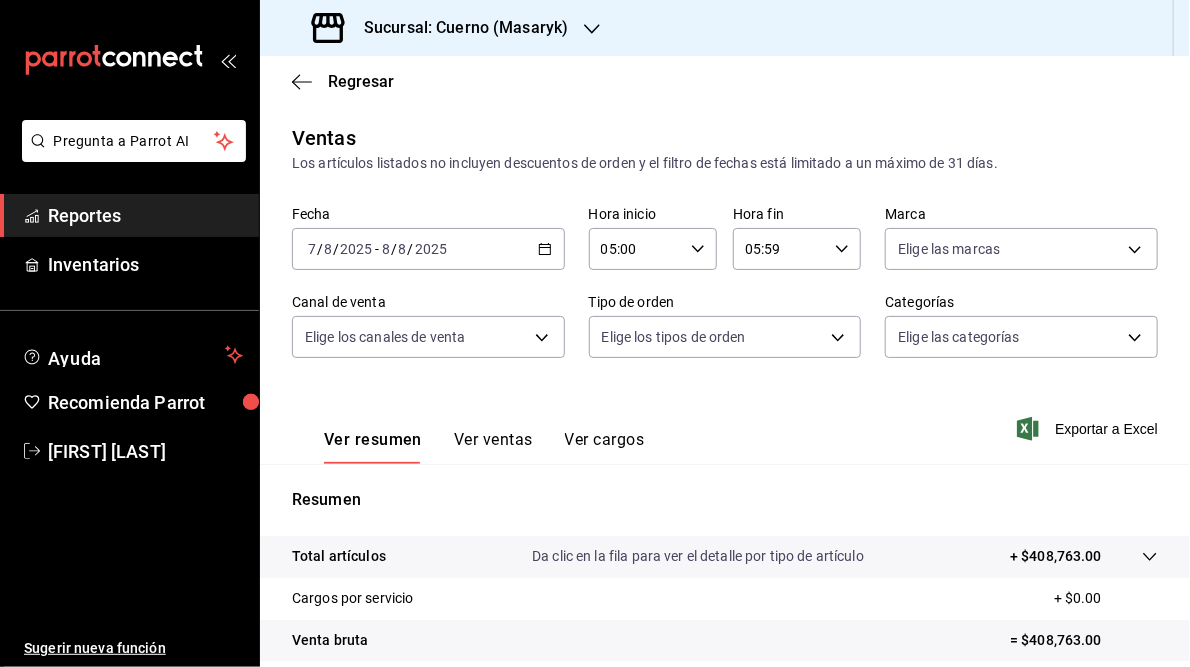scroll, scrollTop: 290, scrollLeft: 0, axis: vertical 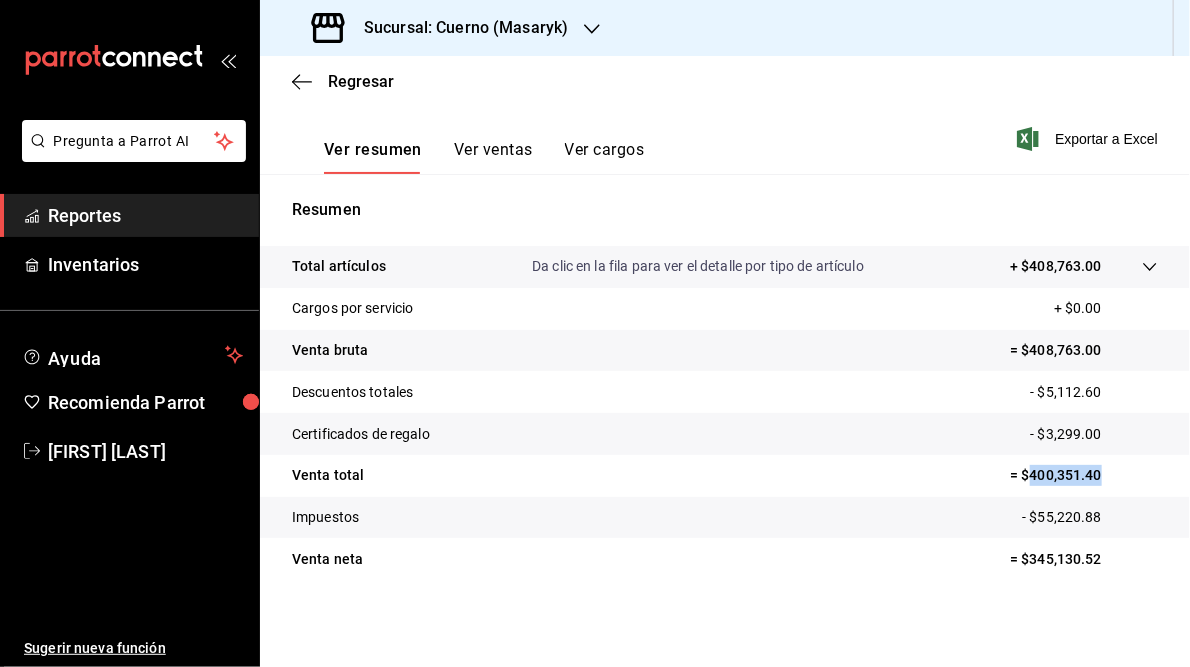 drag, startPoint x: 1020, startPoint y: 474, endPoint x: 1087, endPoint y: 472, distance: 67.02985 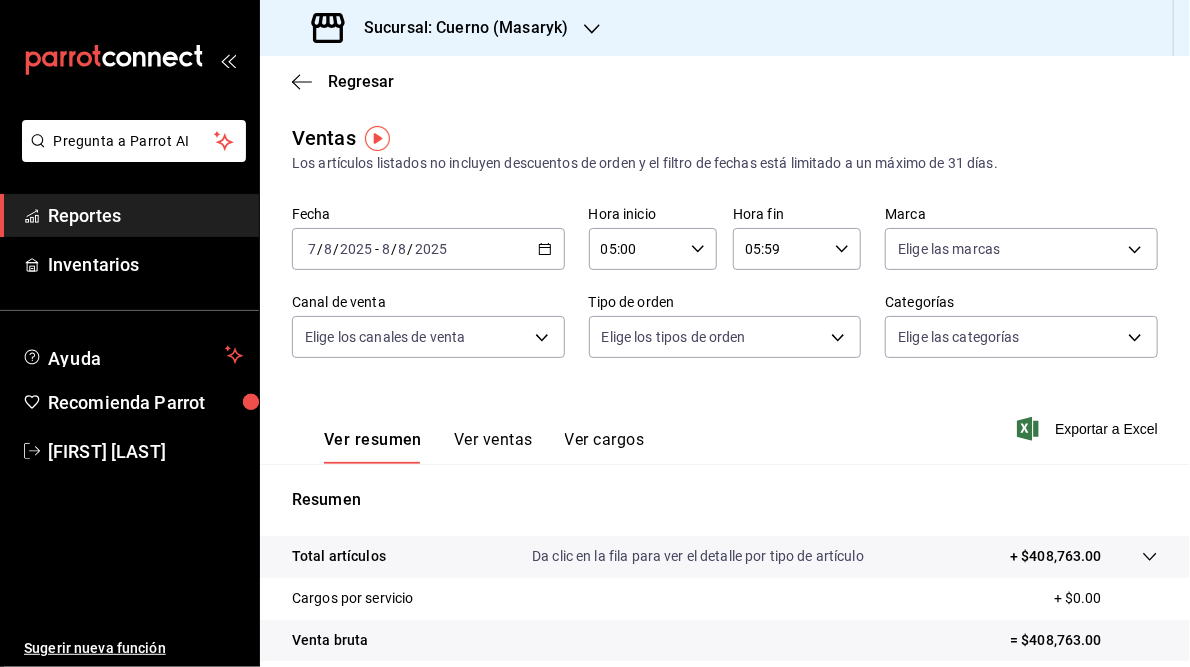 click on "Sucursal: Cuerno (Masaryk)" at bounding box center (458, 28) 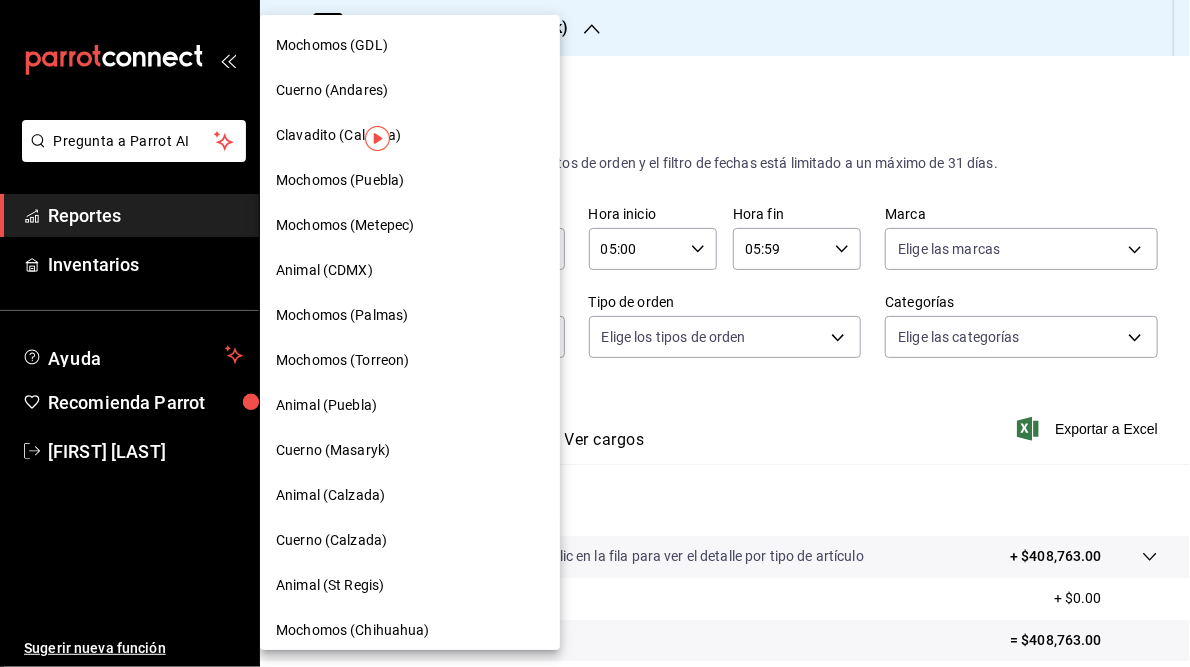 click on "Animal (Calzada)" at bounding box center [330, 495] 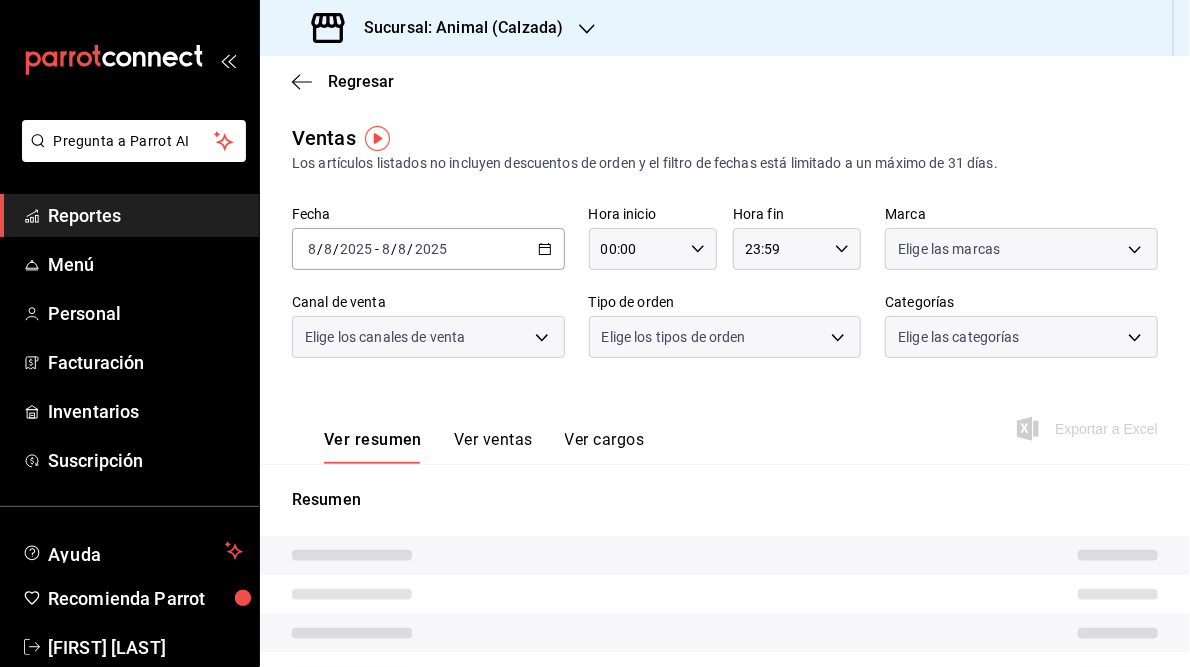type on "05:00" 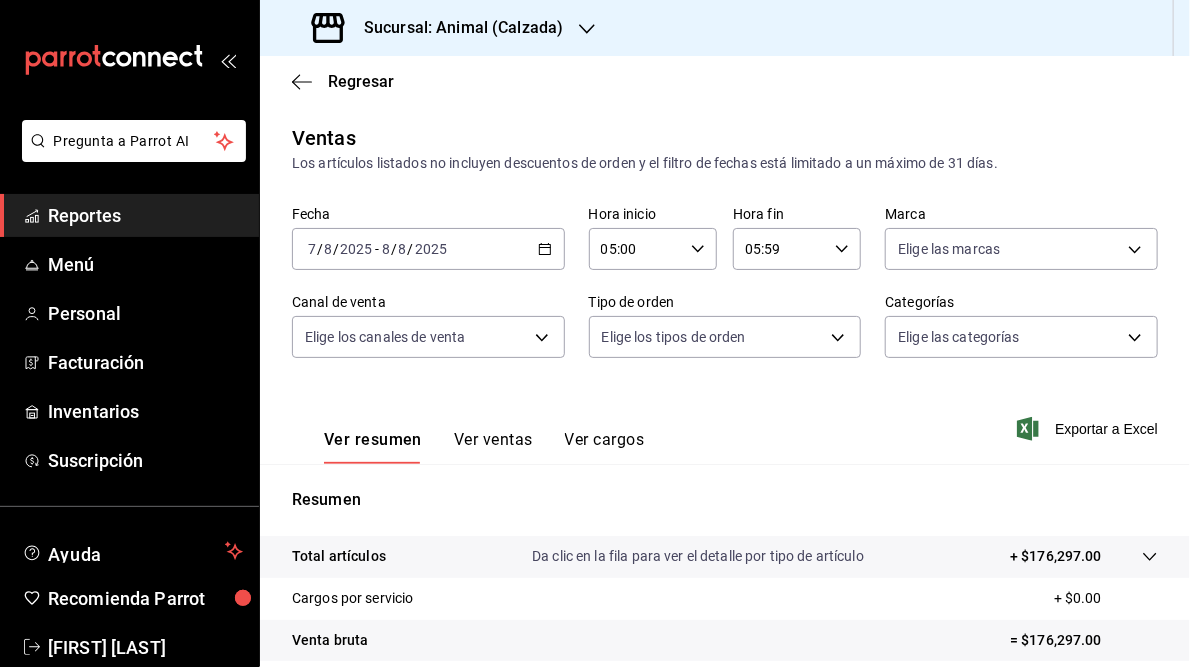 scroll, scrollTop: 290, scrollLeft: 0, axis: vertical 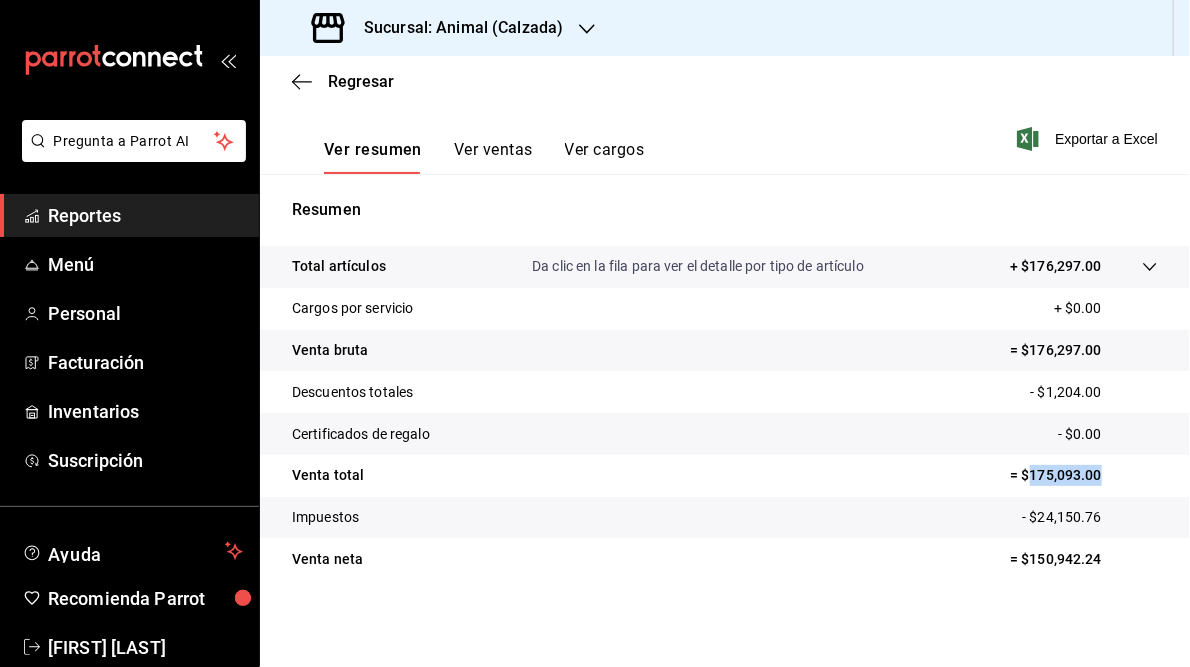 drag, startPoint x: 1020, startPoint y: 472, endPoint x: 1138, endPoint y: 471, distance: 118.004234 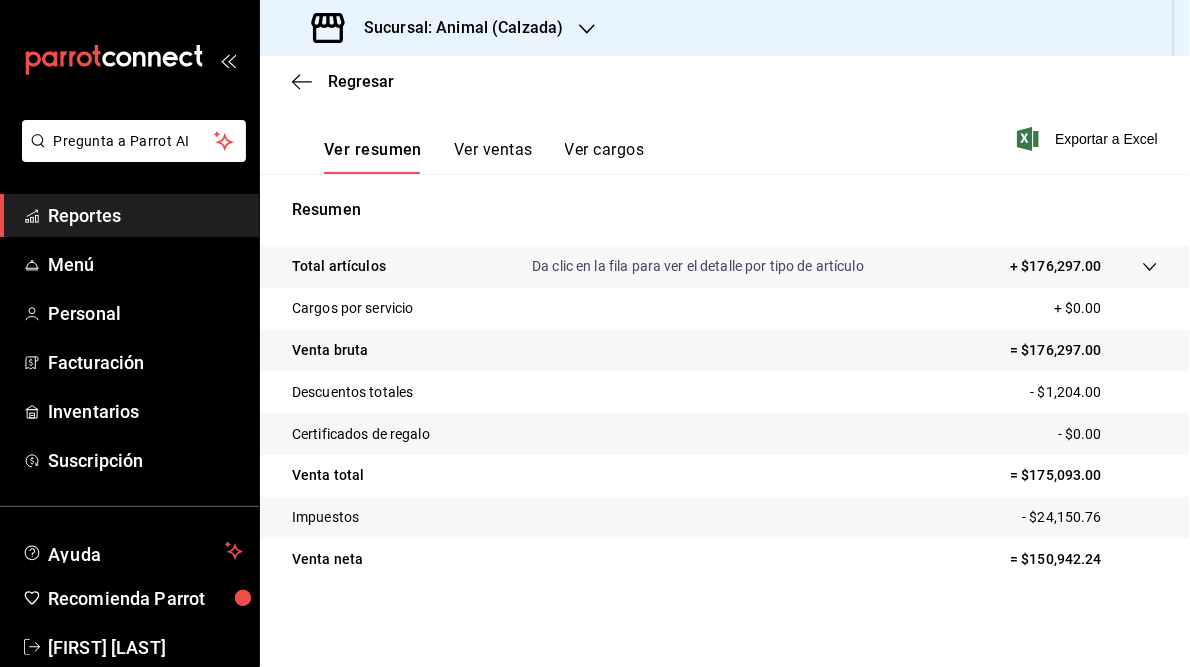 click on "Sucursal: Animal (Calzada)" at bounding box center [455, 28] 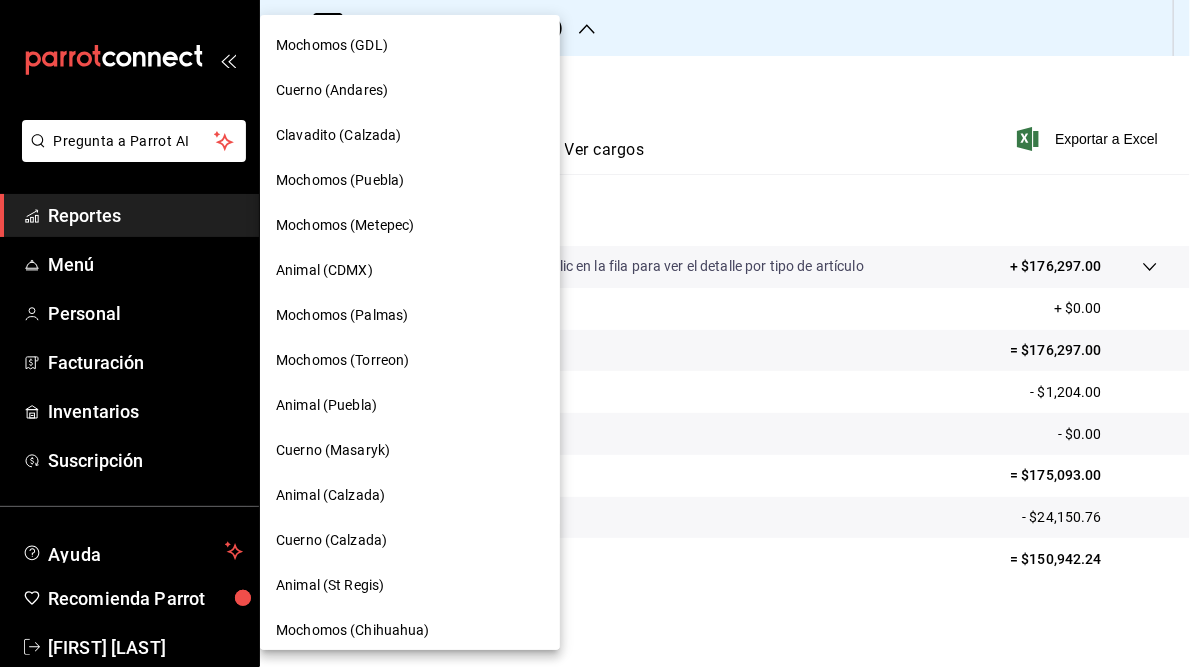 click on "Cuerno (Calzada)" at bounding box center (331, 540) 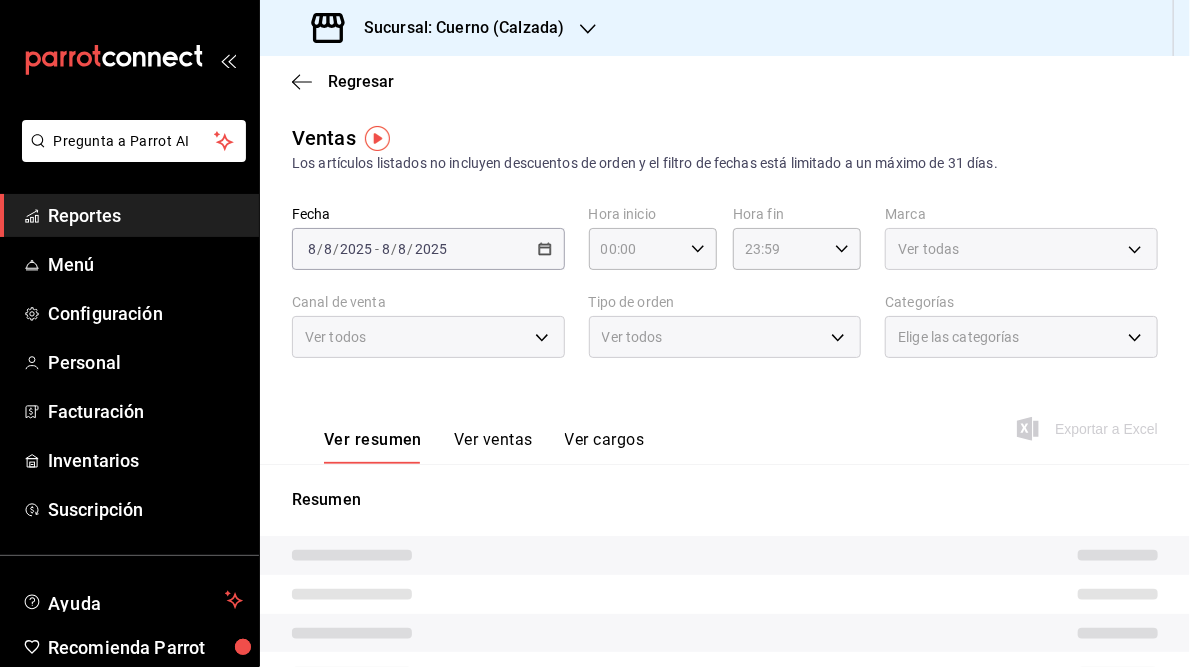 type on "05:00" 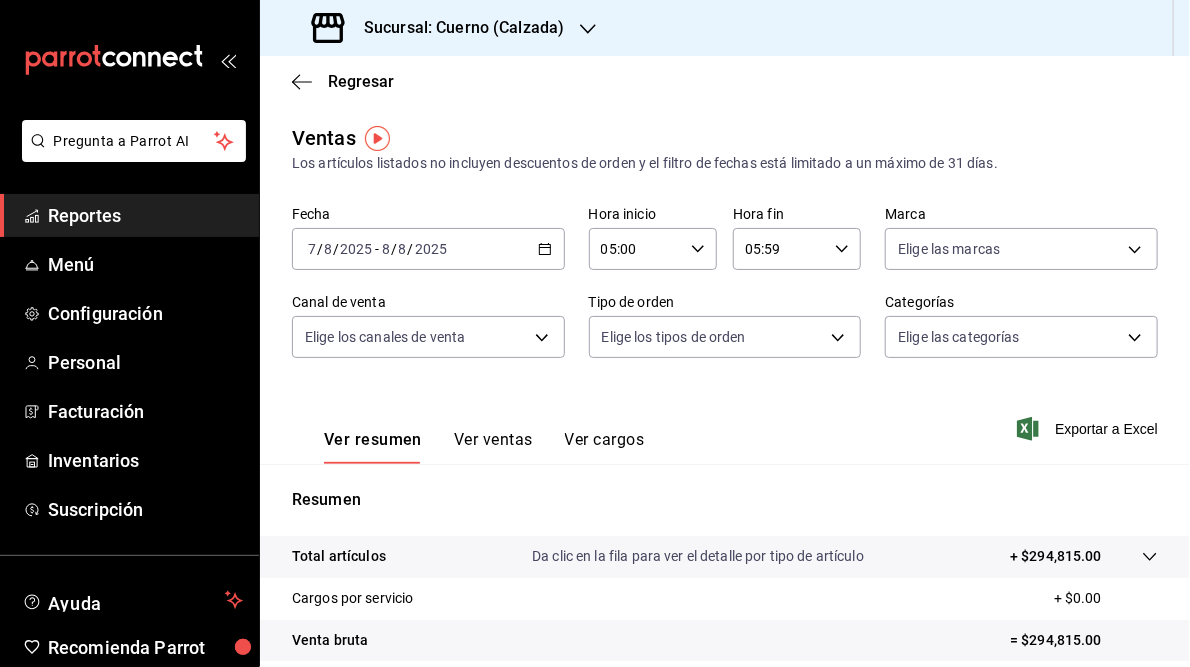 click on "Total artículos Da clic en la fila para ver el detalle por tipo de artículo + $294,815.00" at bounding box center [725, 557] 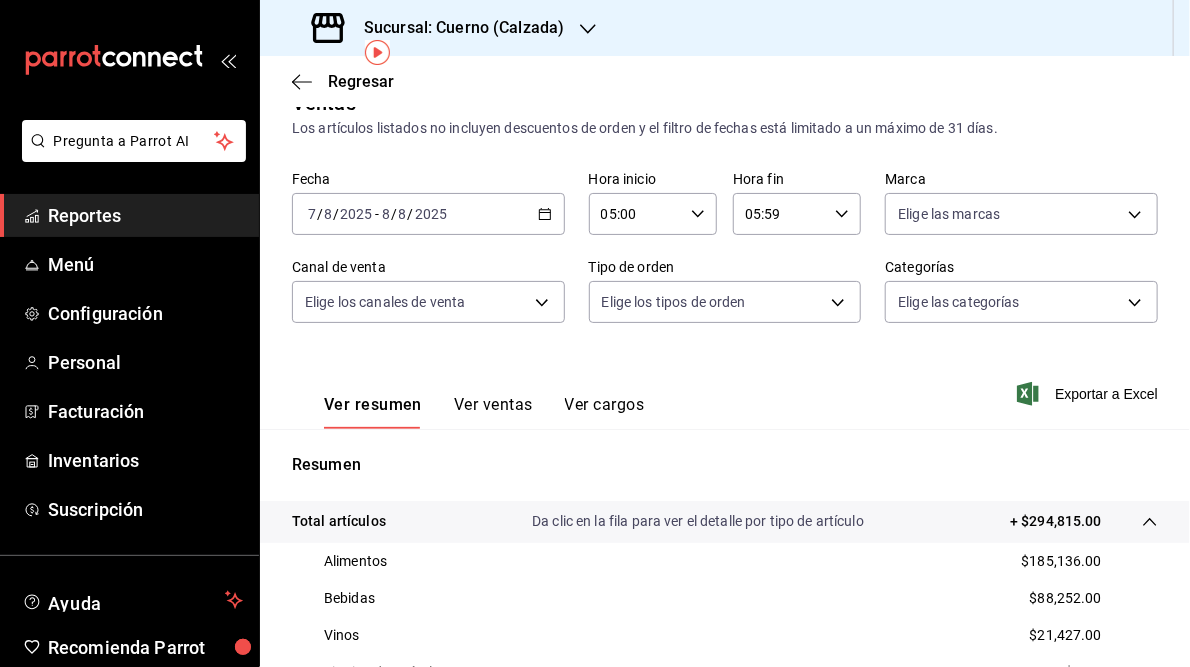 scroll, scrollTop: 0, scrollLeft: 0, axis: both 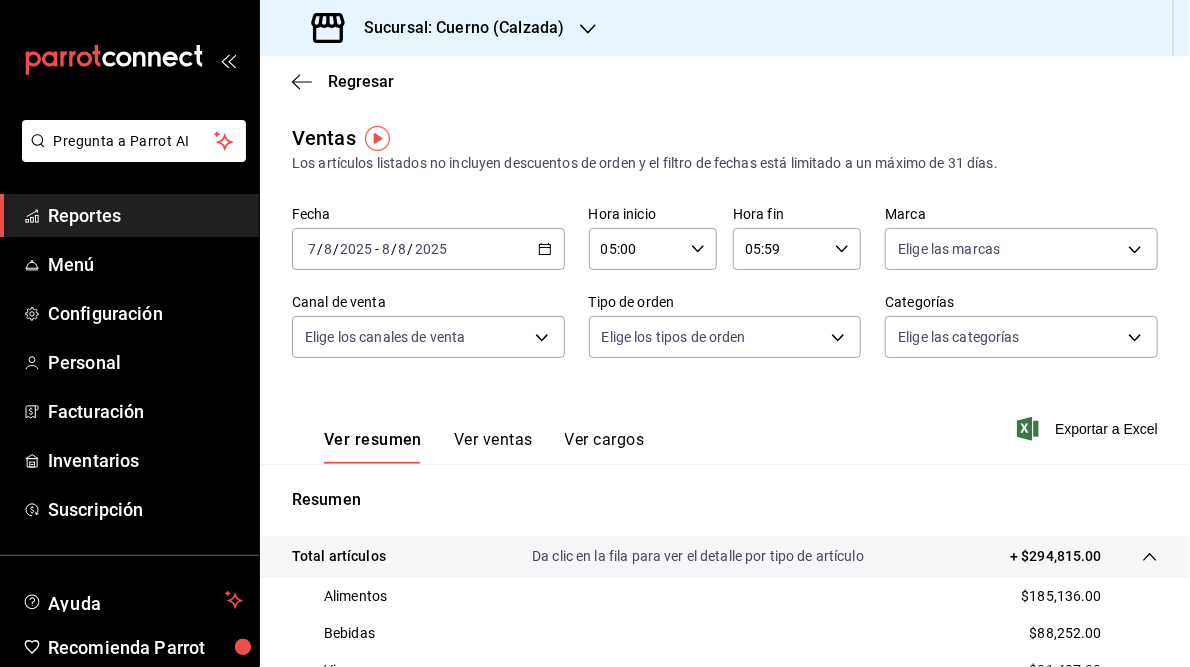 click 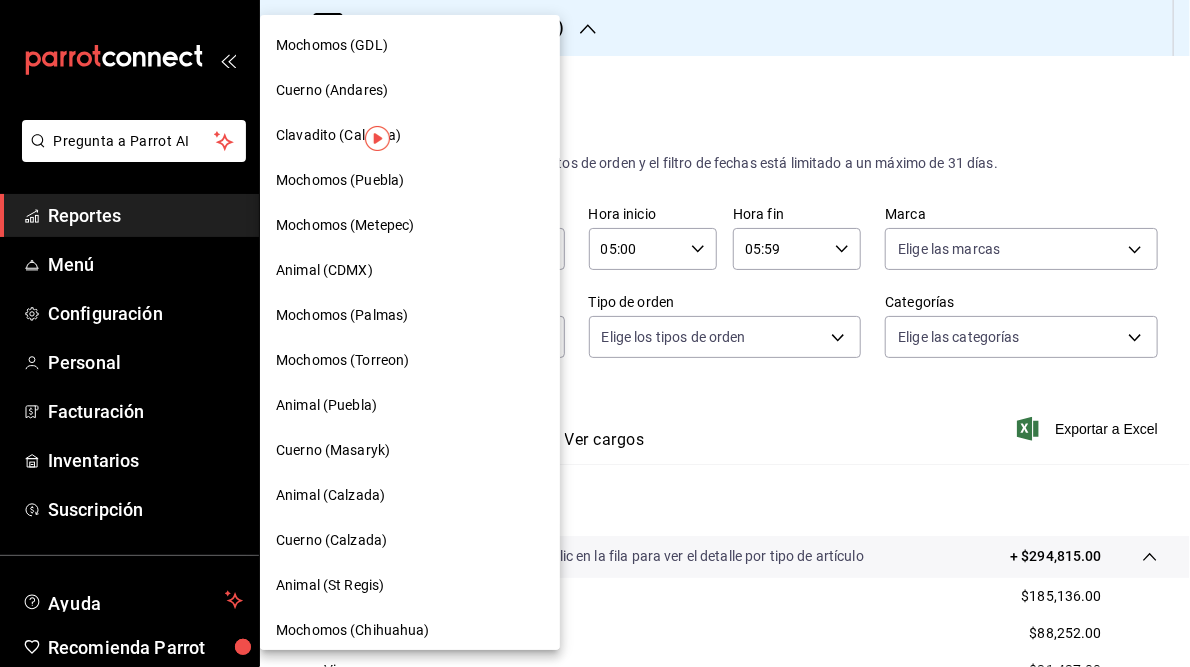 click at bounding box center [595, 333] 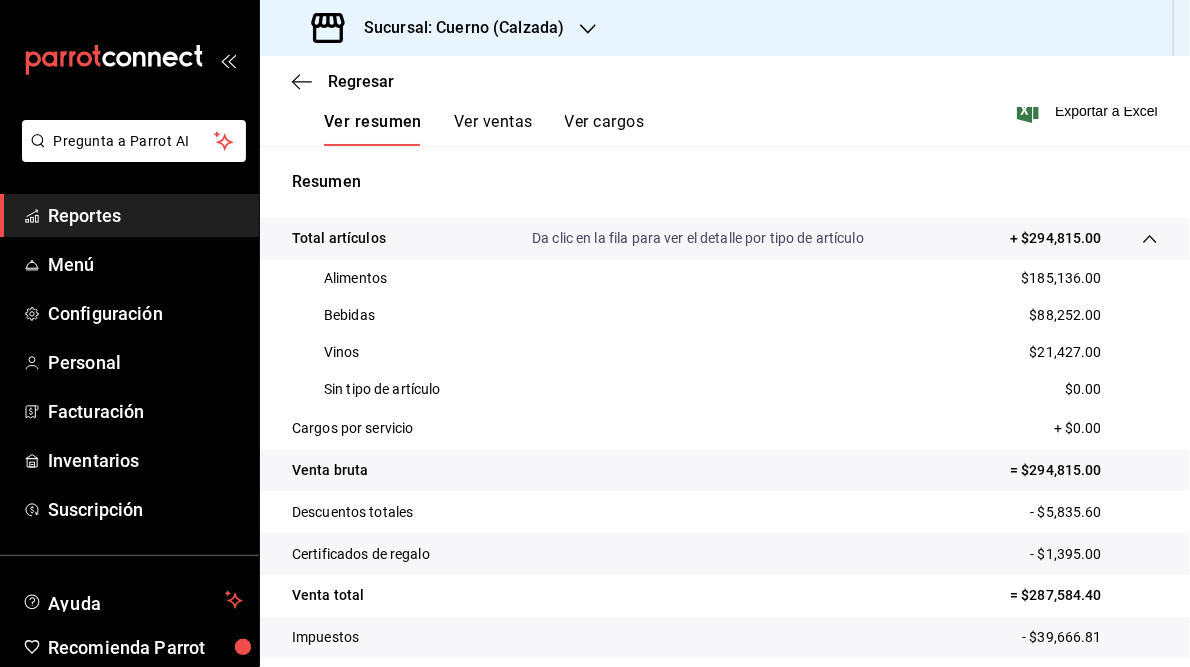 scroll, scrollTop: 439, scrollLeft: 0, axis: vertical 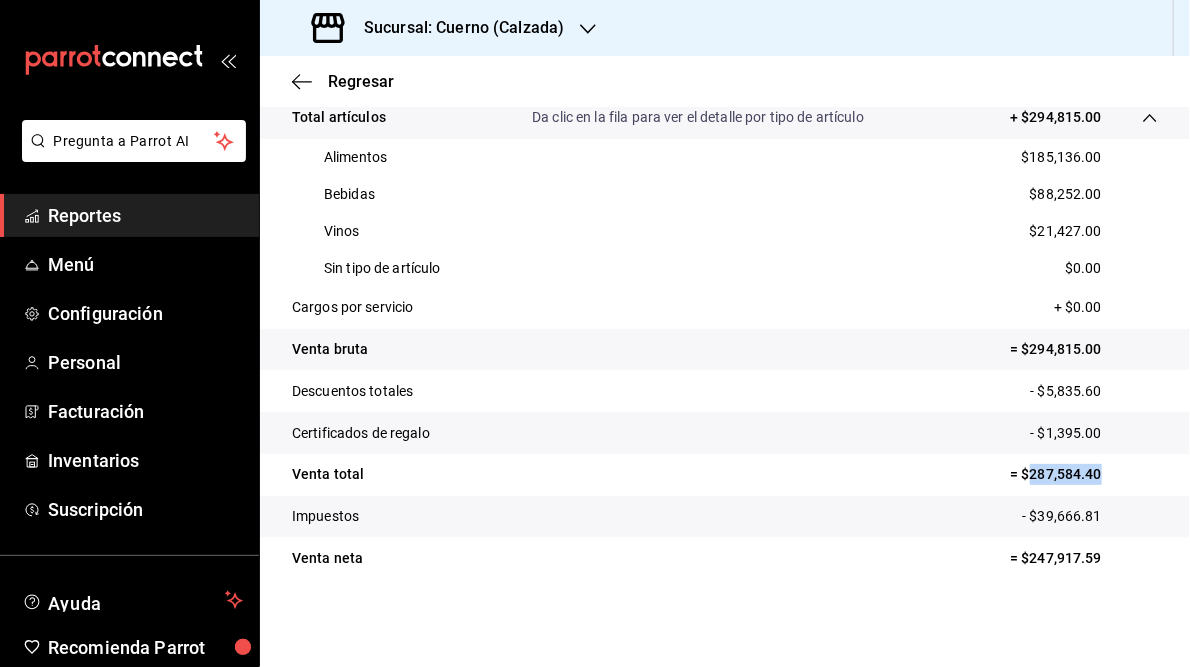 drag, startPoint x: 1019, startPoint y: 473, endPoint x: 1104, endPoint y: 477, distance: 85.09406 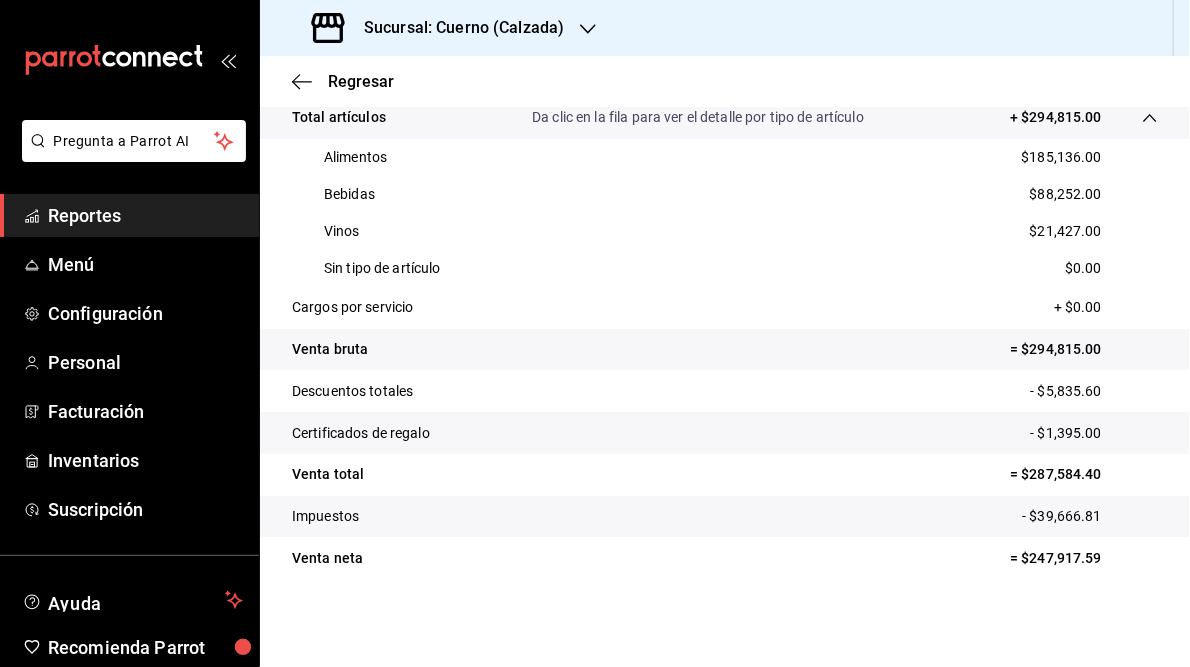 click on "Sucursal: Cuerno (Calzada)" at bounding box center (456, 28) 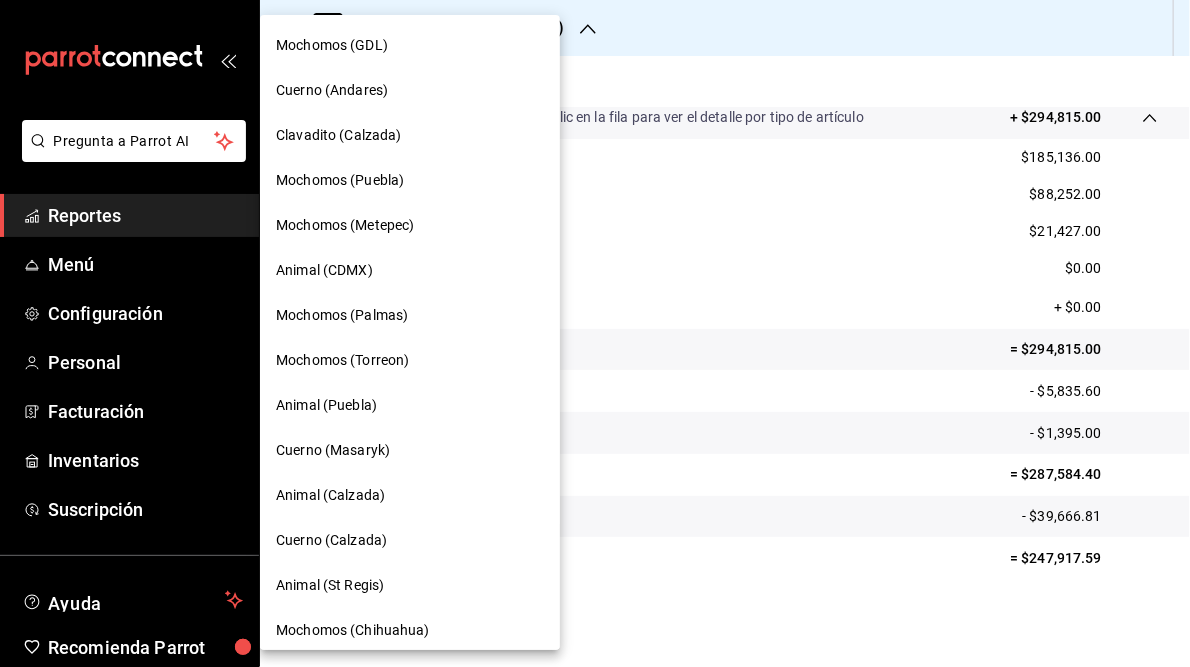 scroll, scrollTop: 145, scrollLeft: 0, axis: vertical 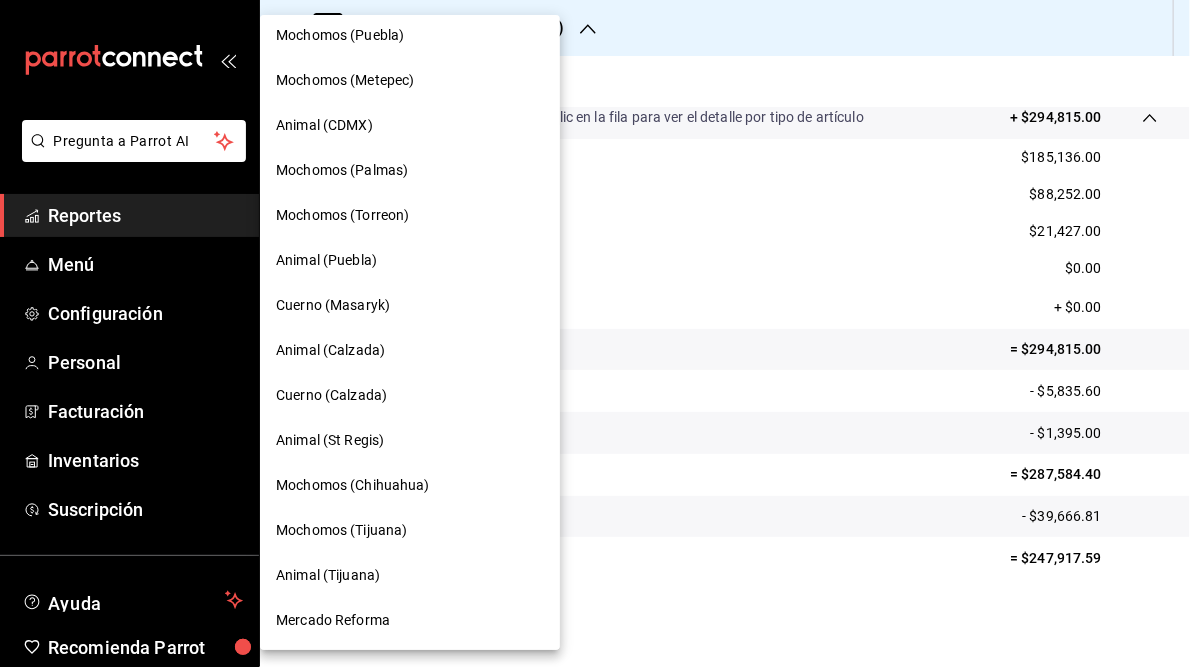 click on "Animal (St Regis)" at bounding box center [330, 440] 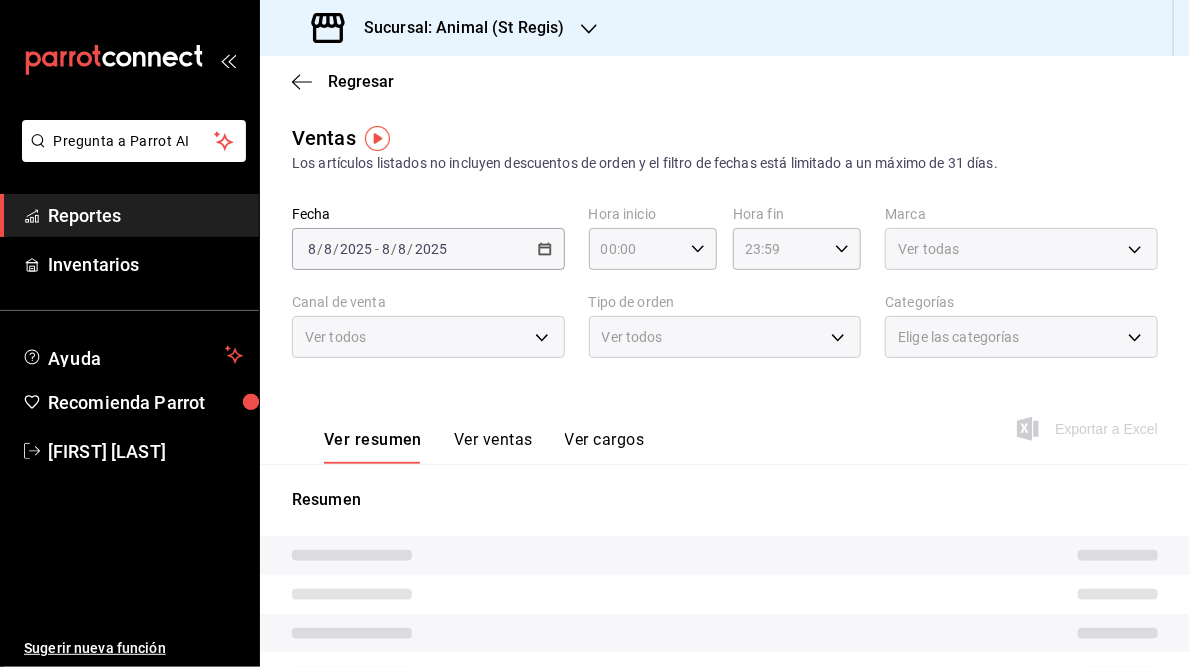 type on "05:00" 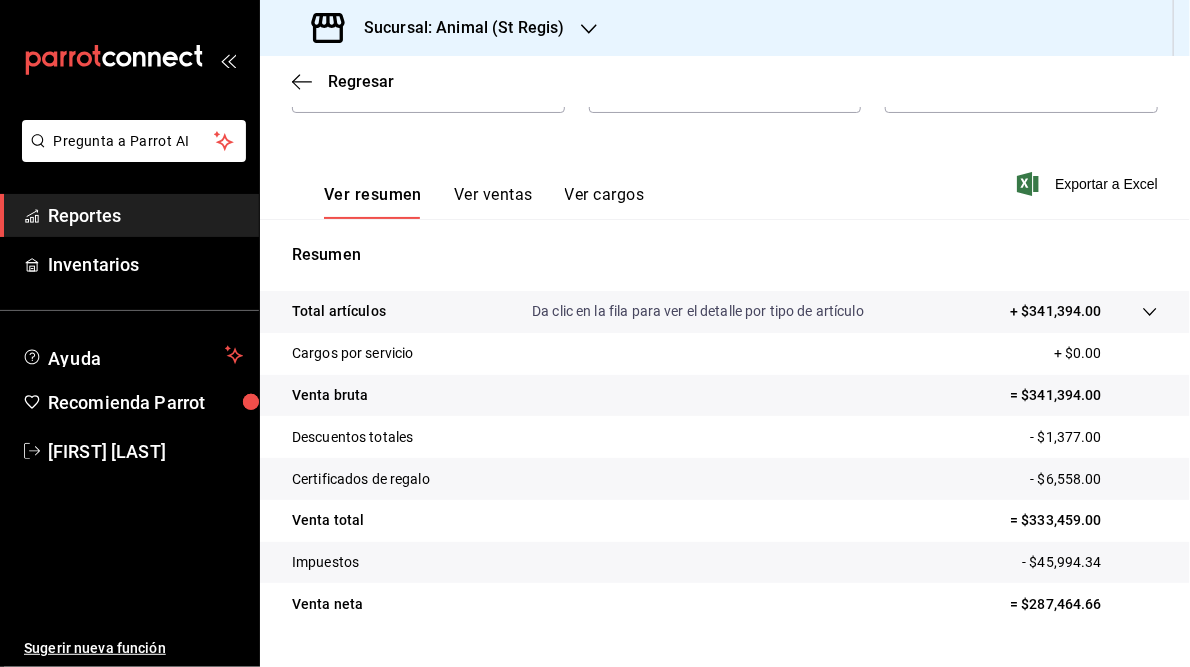 scroll, scrollTop: 250, scrollLeft: 0, axis: vertical 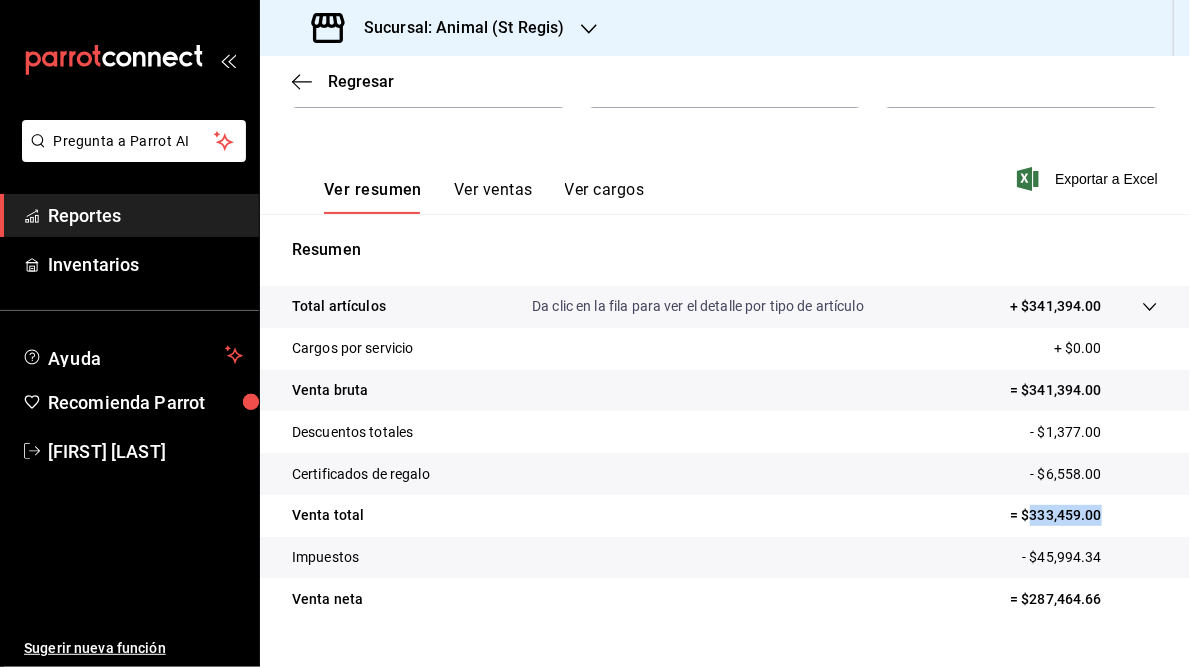 drag, startPoint x: 1020, startPoint y: 517, endPoint x: 1088, endPoint y: 516, distance: 68.007355 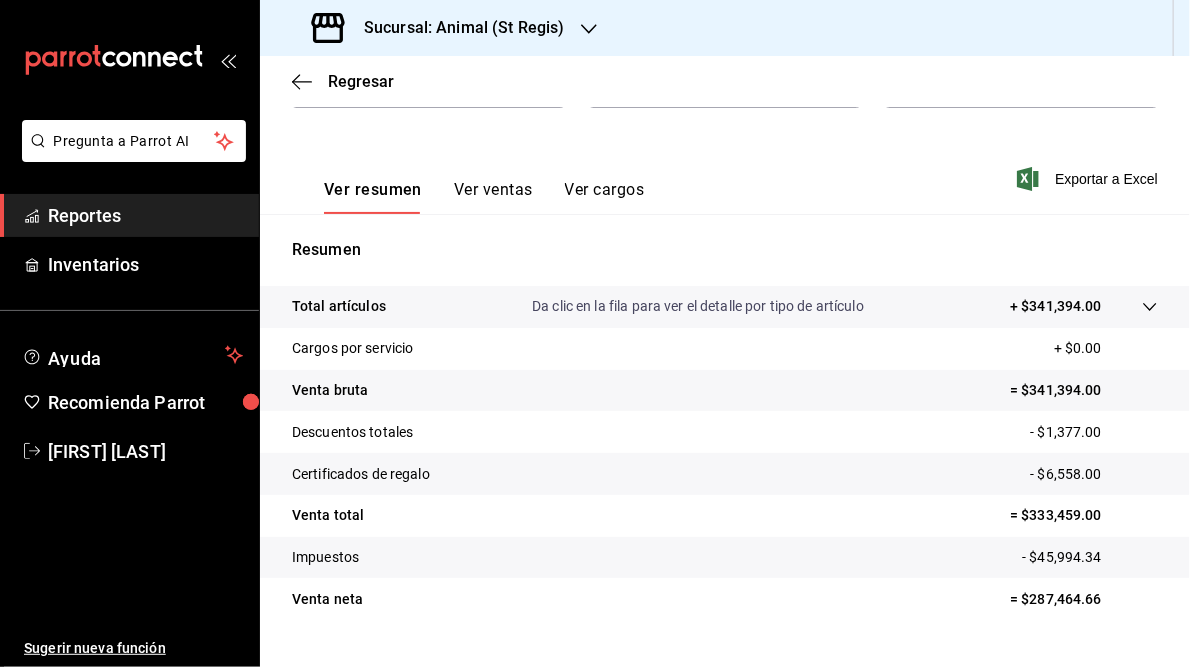 click on "Sucursal: Animal (St Regis)" at bounding box center [456, 28] 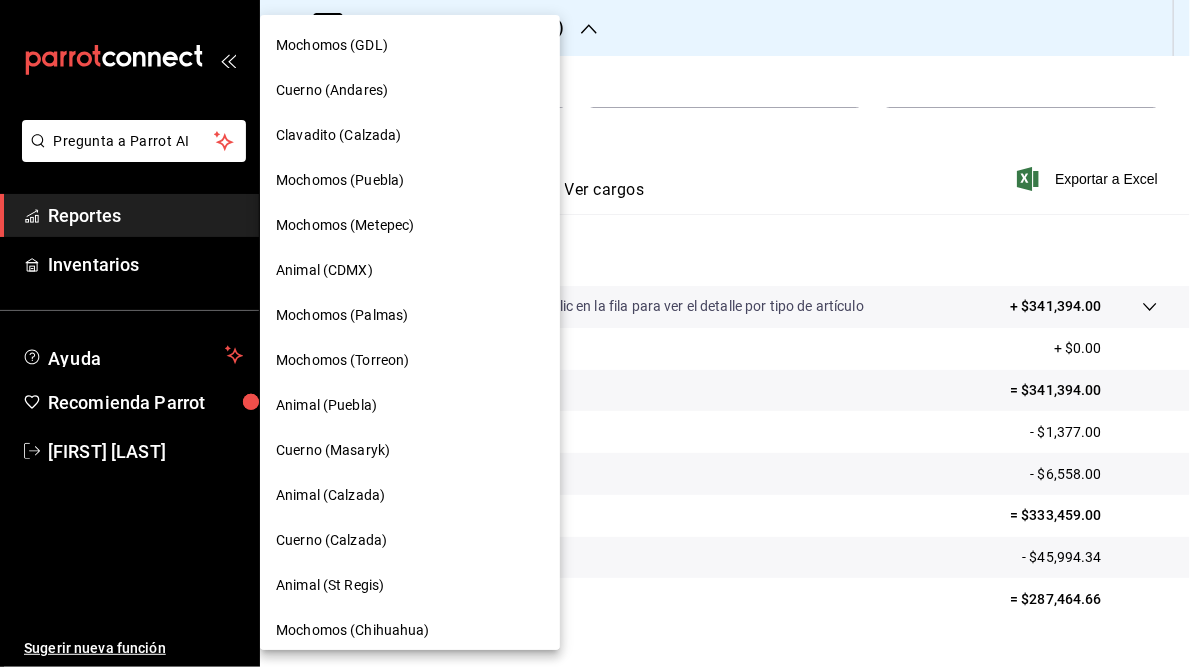 scroll, scrollTop: 145, scrollLeft: 0, axis: vertical 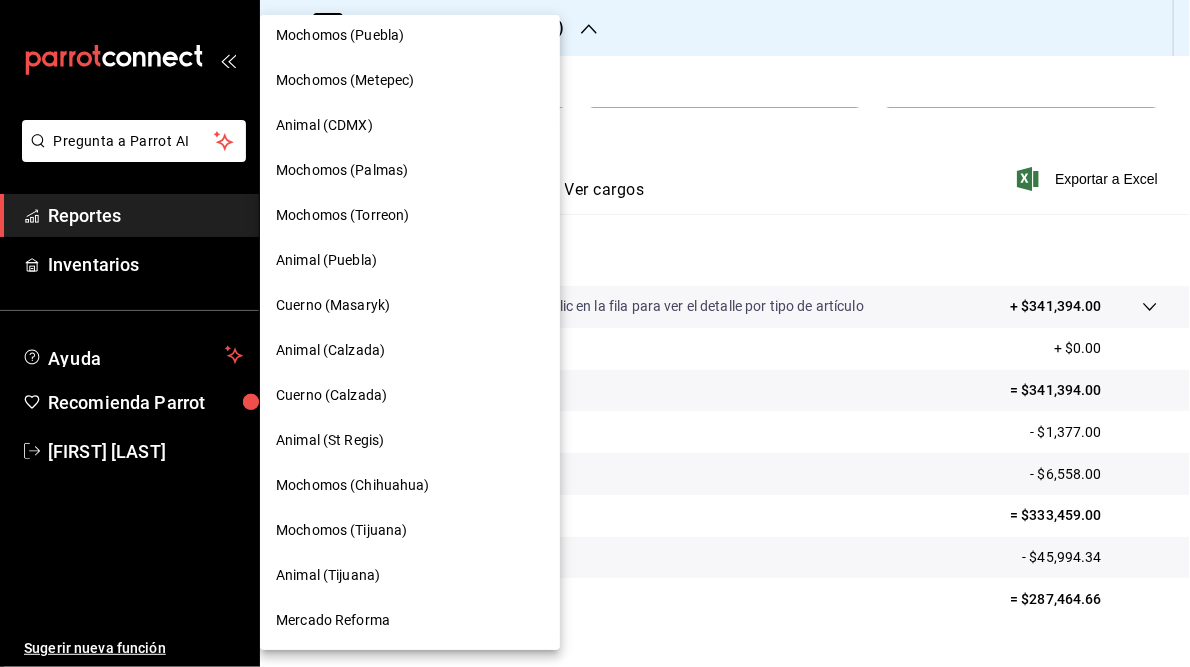 click at bounding box center (595, 333) 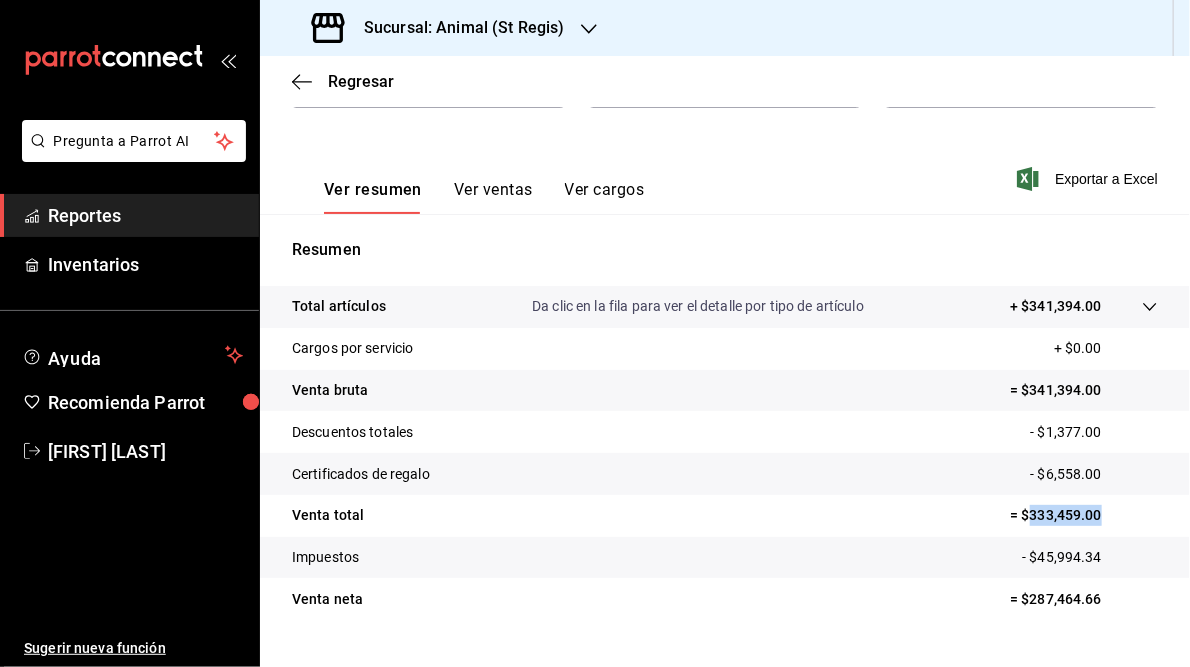 drag, startPoint x: 1018, startPoint y: 516, endPoint x: 1093, endPoint y: 513, distance: 75.059975 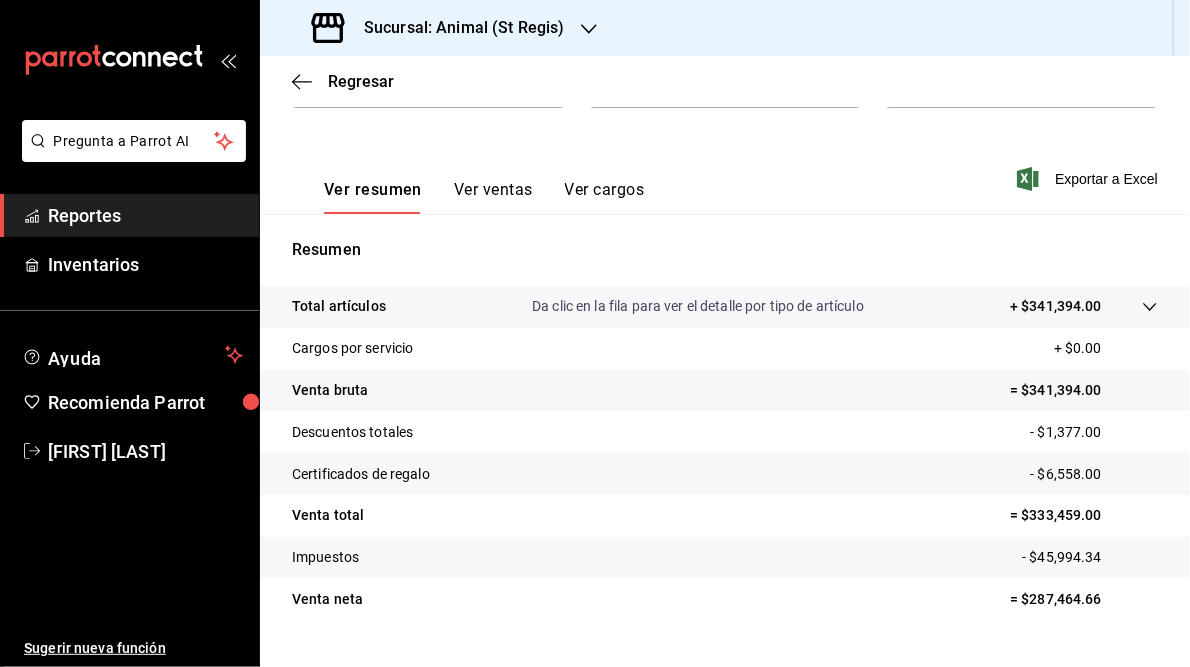click on "Sucursal: Animal (St Regis)" at bounding box center [456, 28] 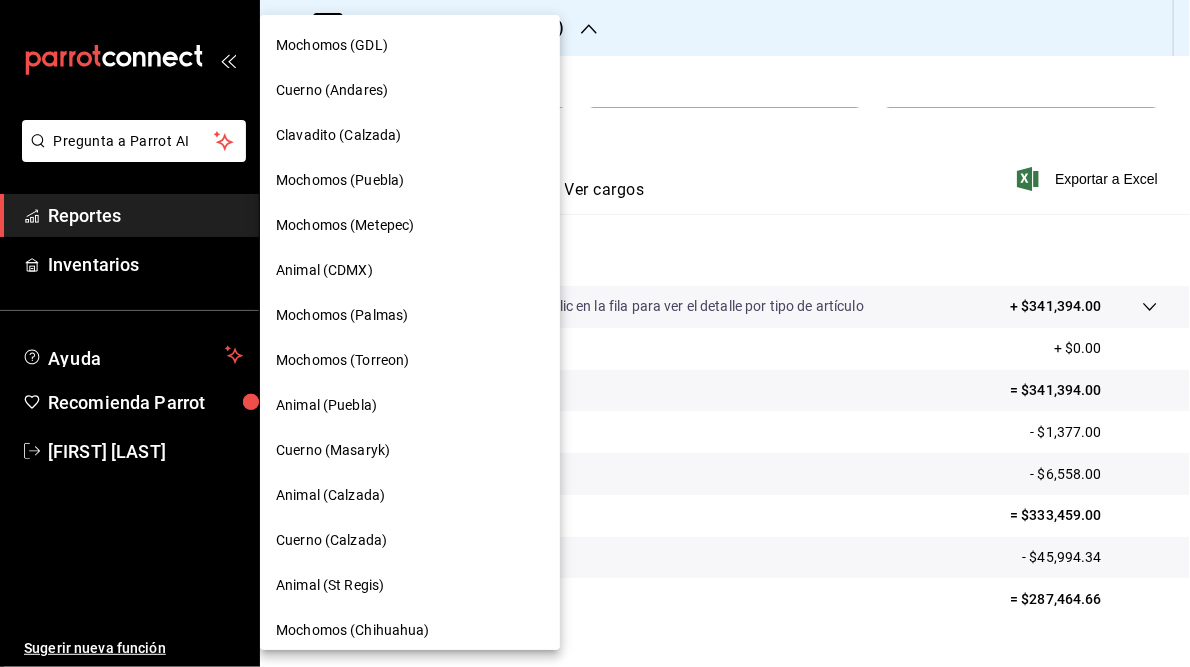click on "Mochomos (Chihuahua)" at bounding box center [353, 630] 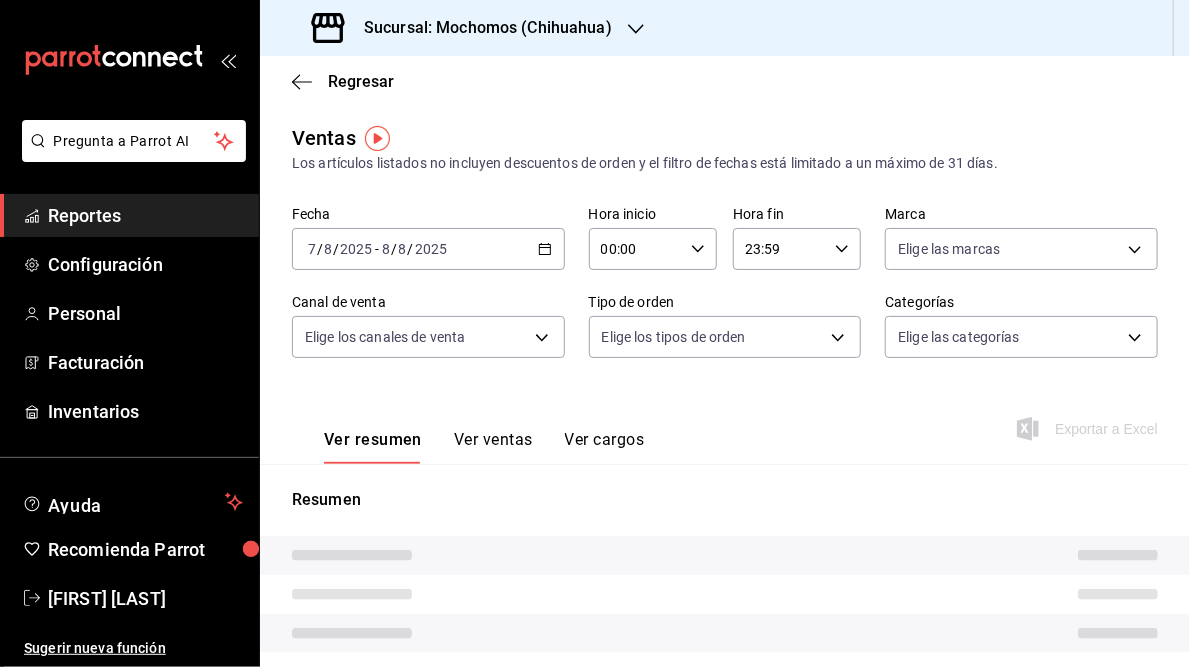 type on "05:00" 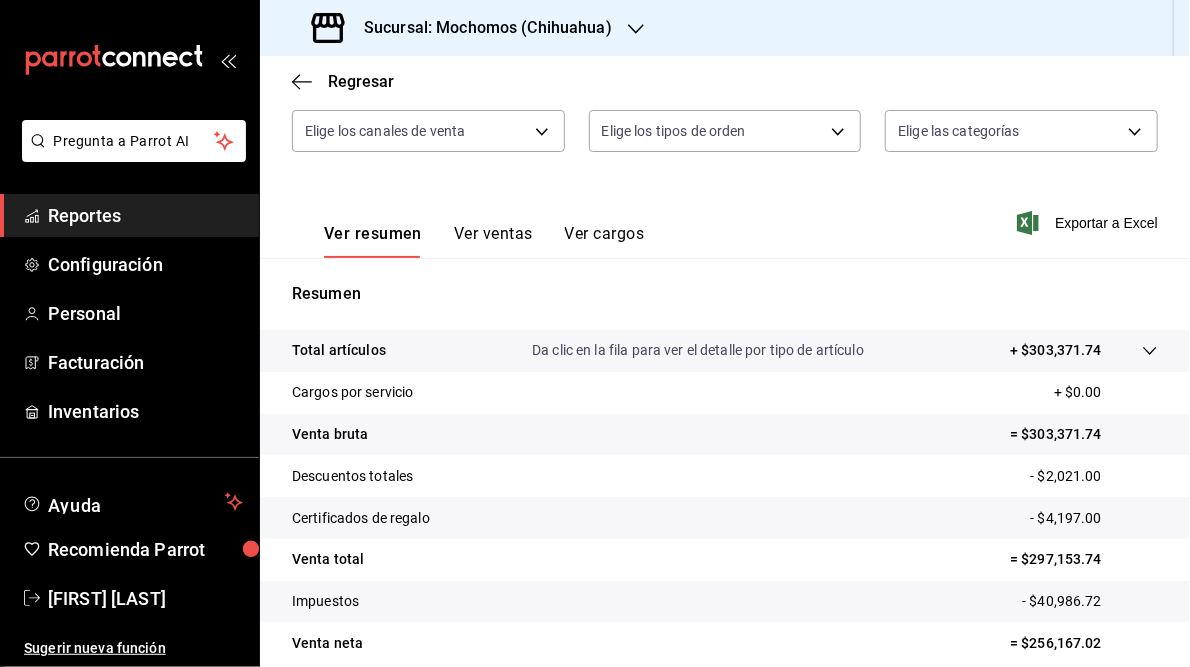 scroll, scrollTop: 208, scrollLeft: 0, axis: vertical 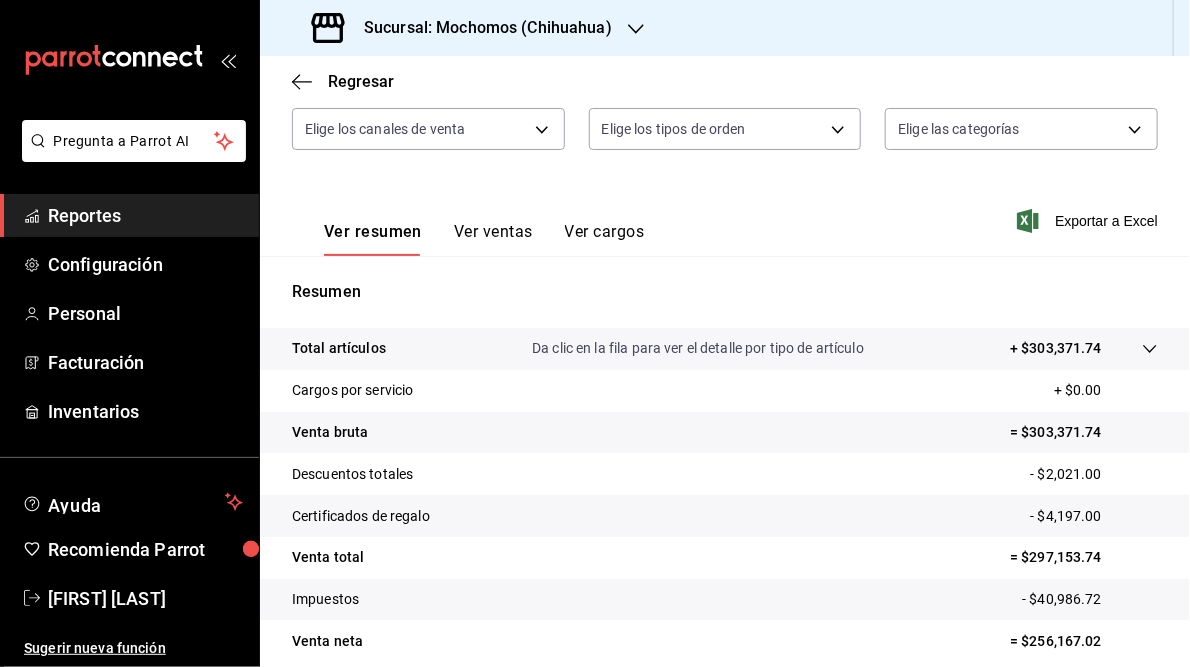 click on "Sucursal: Mochomos (Chihuahua)" at bounding box center [480, 28] 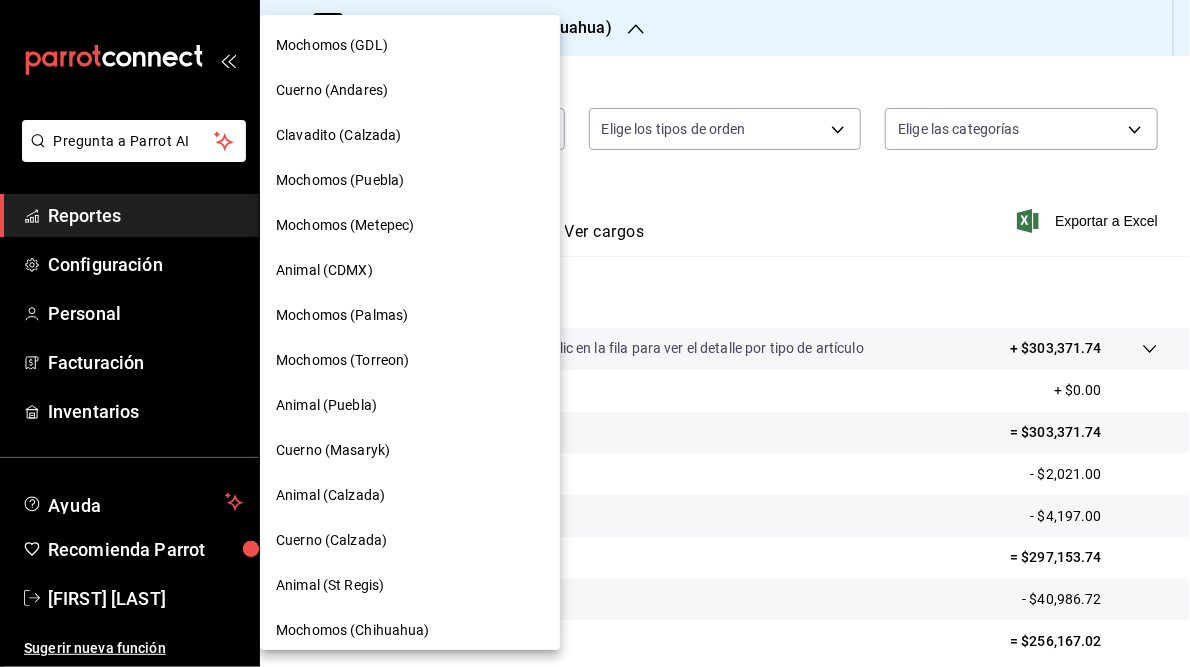 scroll, scrollTop: 145, scrollLeft: 0, axis: vertical 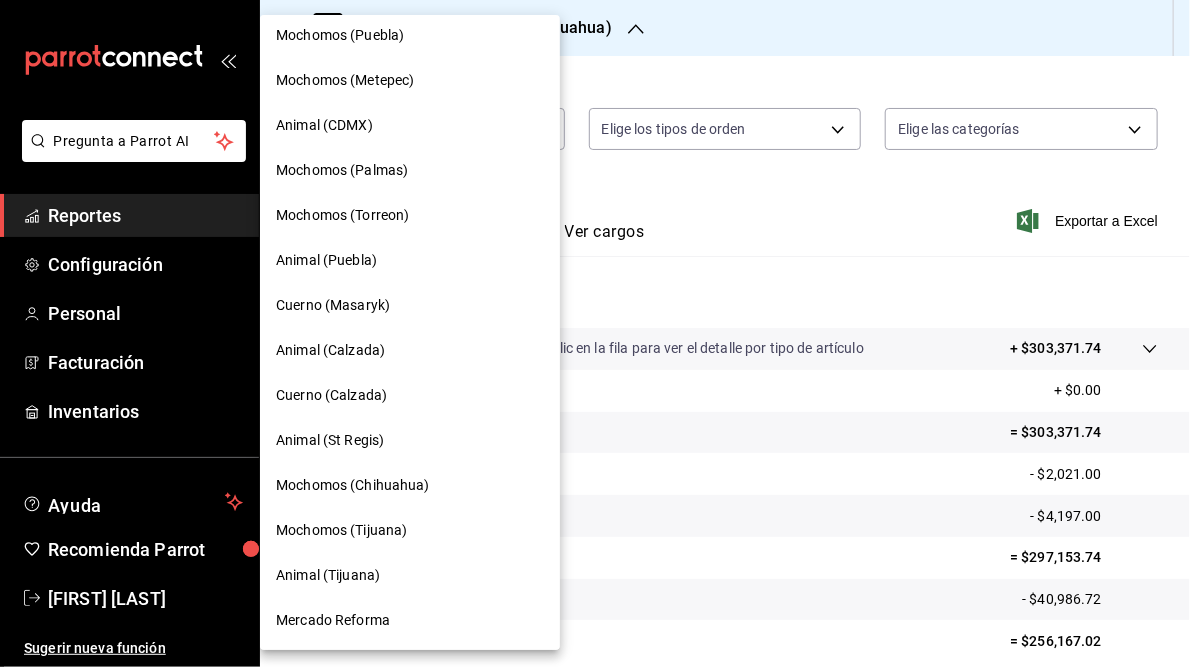 click on "Mochomos (Tijuana)" at bounding box center (341, 530) 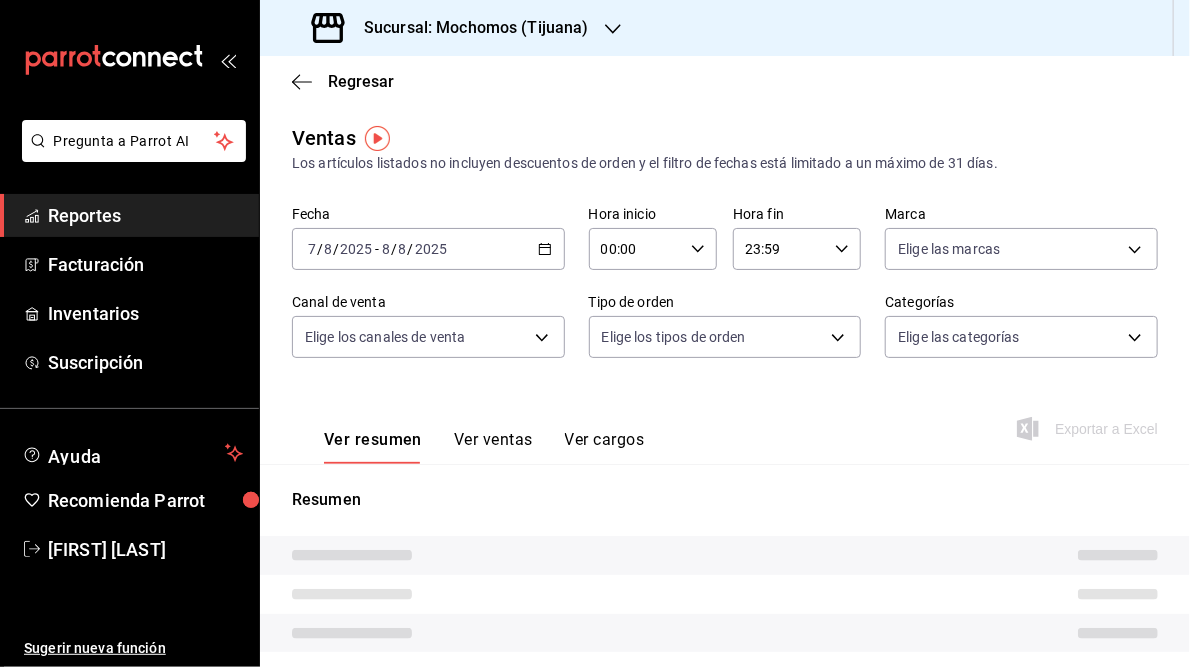 type on "05:00" 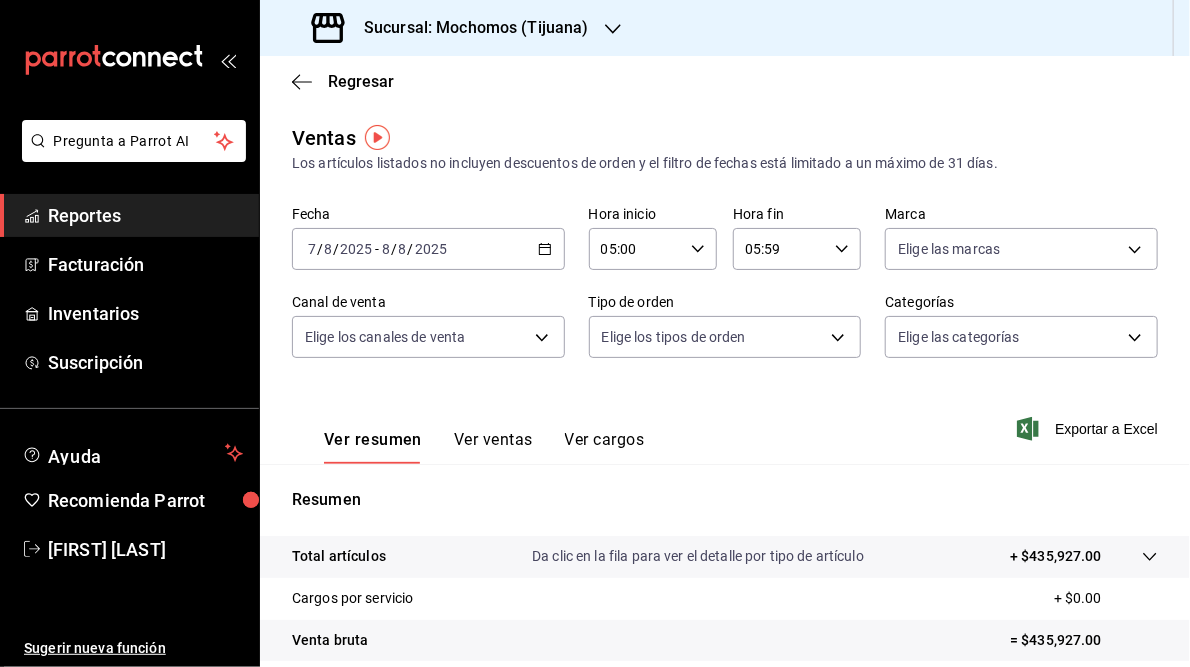 scroll, scrollTop: 290, scrollLeft: 0, axis: vertical 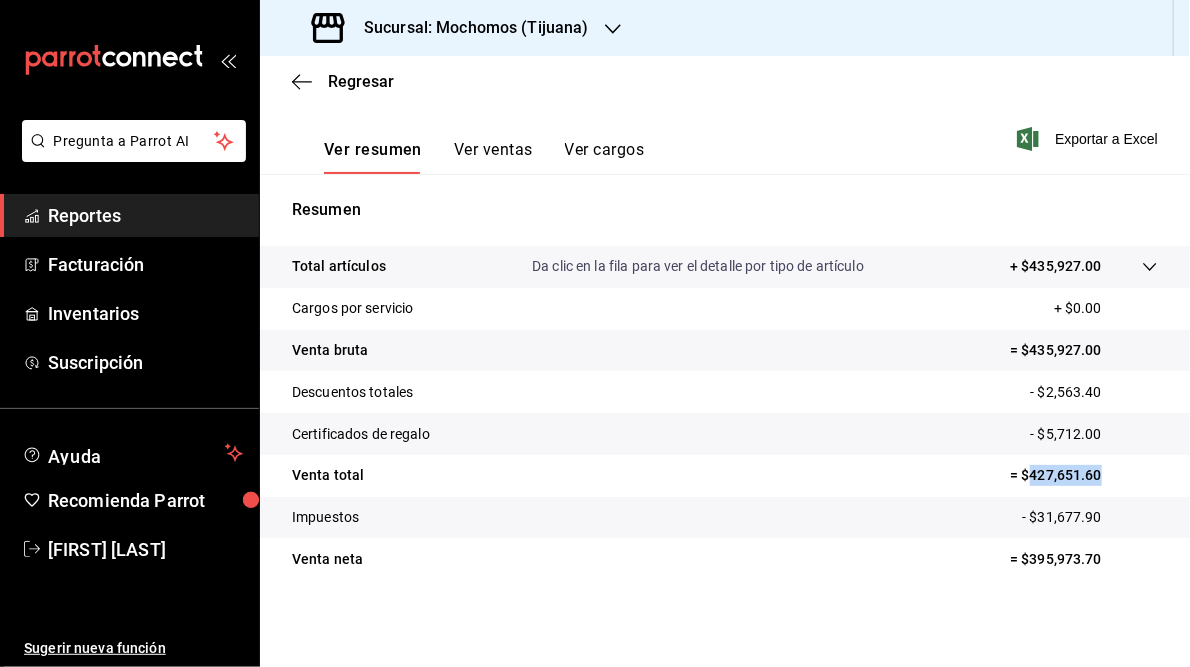 drag, startPoint x: 1018, startPoint y: 474, endPoint x: 1094, endPoint y: 473, distance: 76.00658 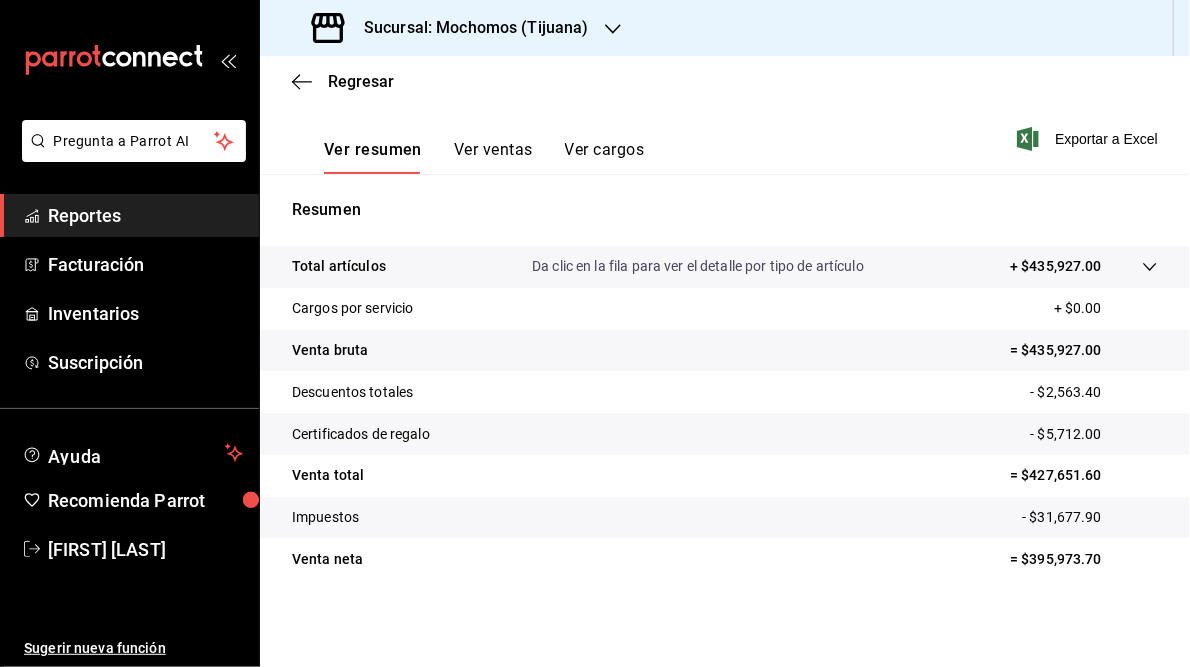 click on "Sucursal: Mochomos (Tijuana)" at bounding box center (468, 28) 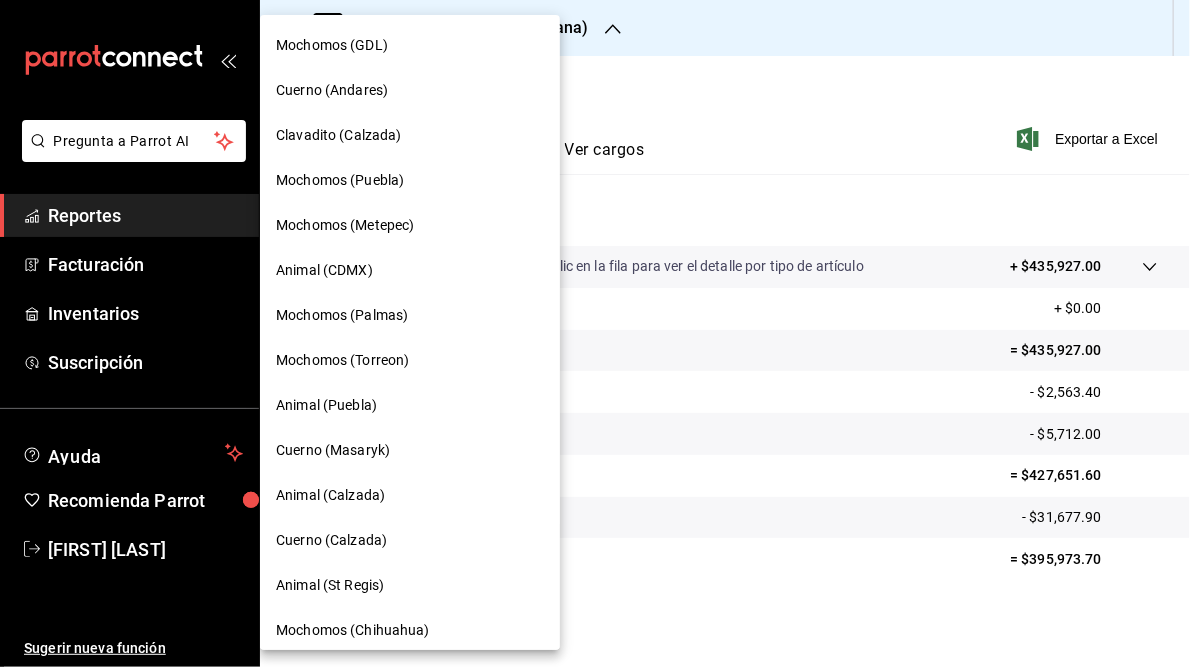 scroll, scrollTop: 145, scrollLeft: 0, axis: vertical 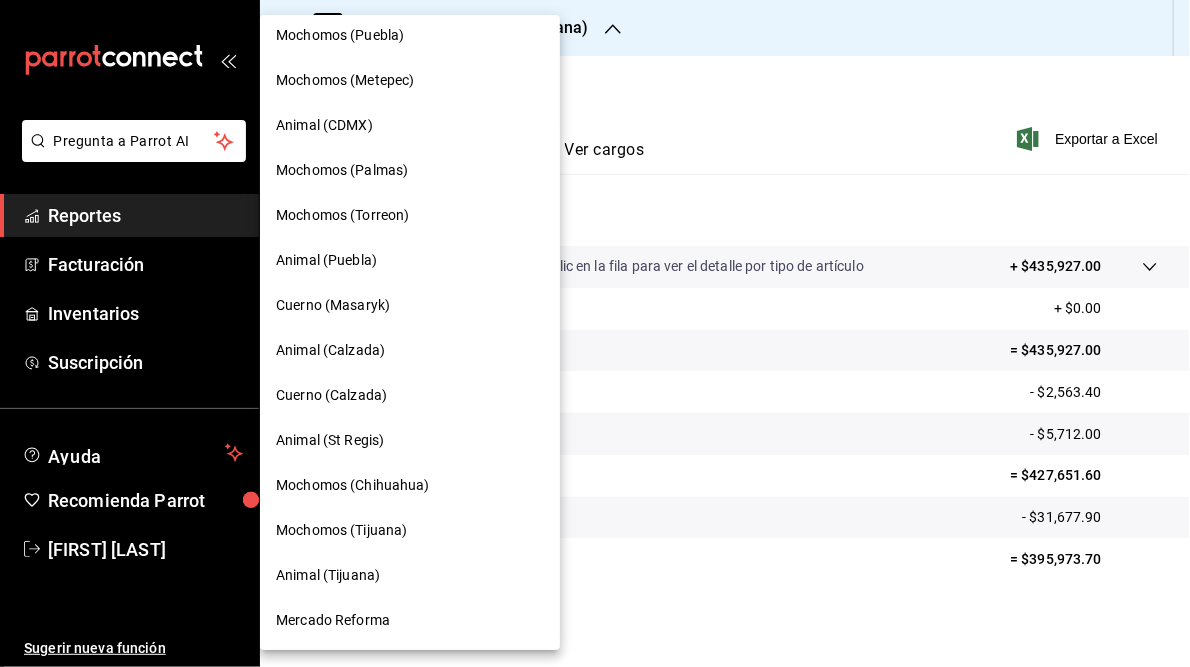 click on "Animal (Tijuana)" at bounding box center [328, 575] 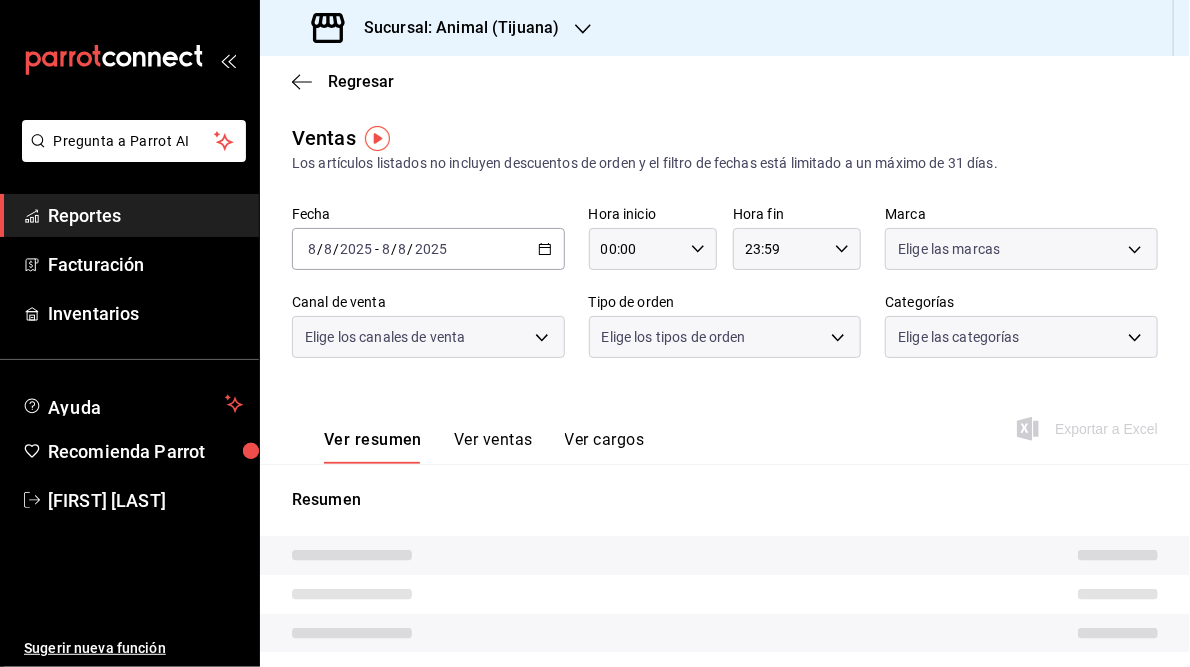 type on "05:00" 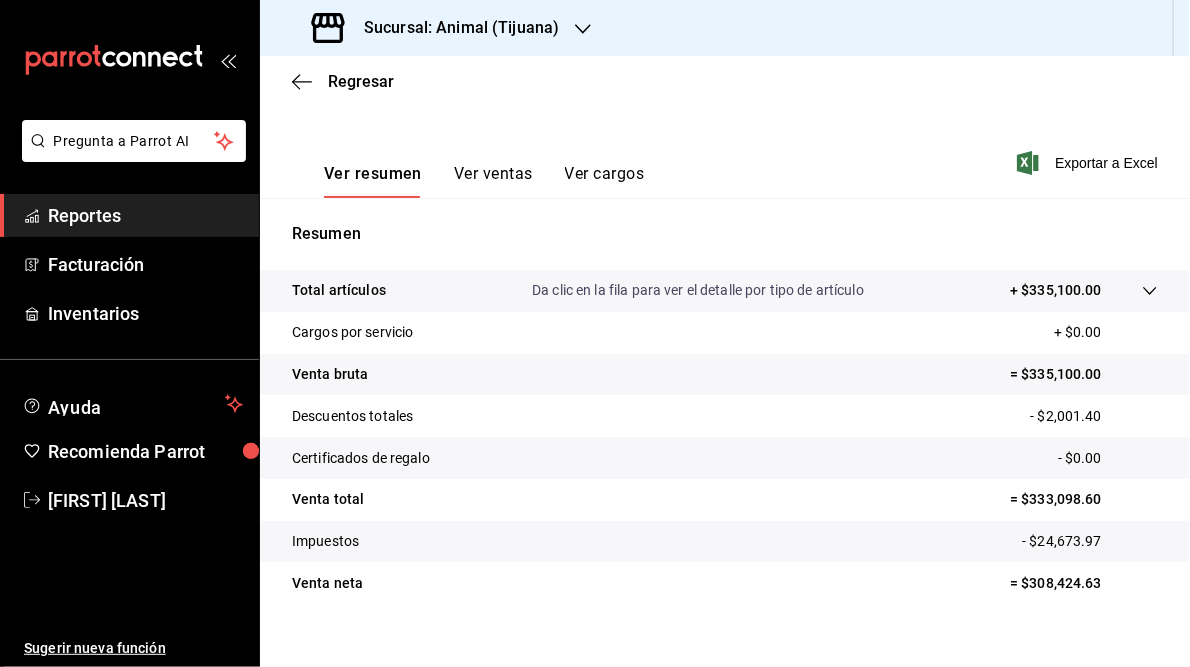 scroll, scrollTop: 290, scrollLeft: 0, axis: vertical 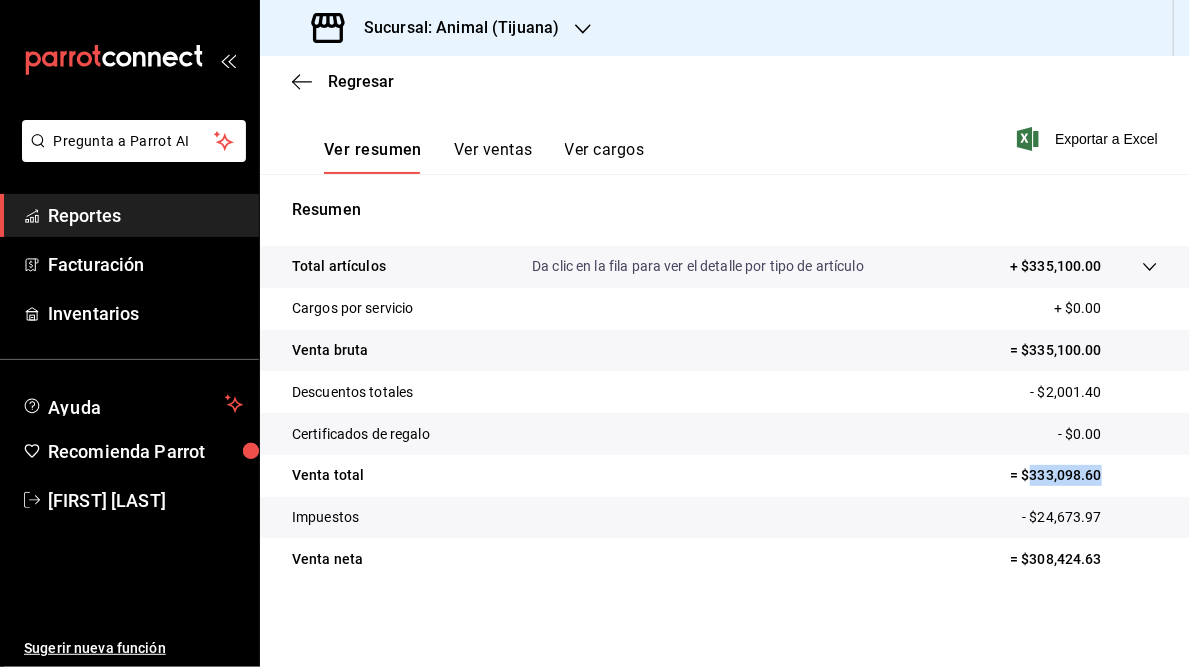drag, startPoint x: 1021, startPoint y: 479, endPoint x: 1102, endPoint y: 484, distance: 81.154175 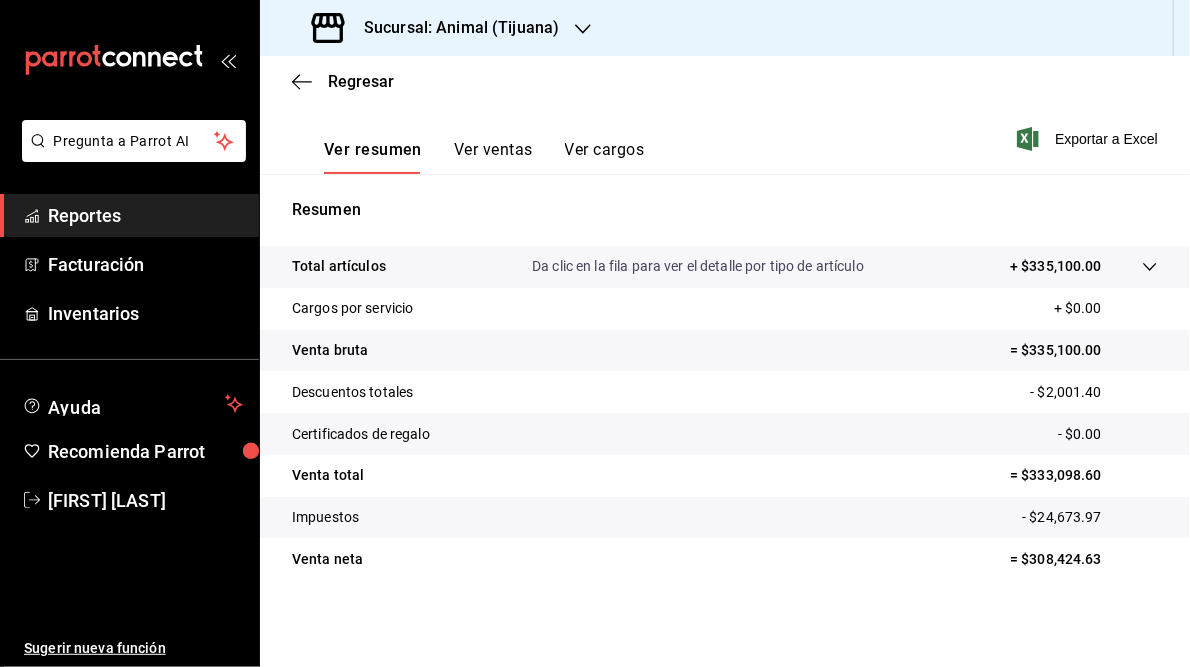 click on "Sucursal: Animal (Tijuana)" at bounding box center [453, 28] 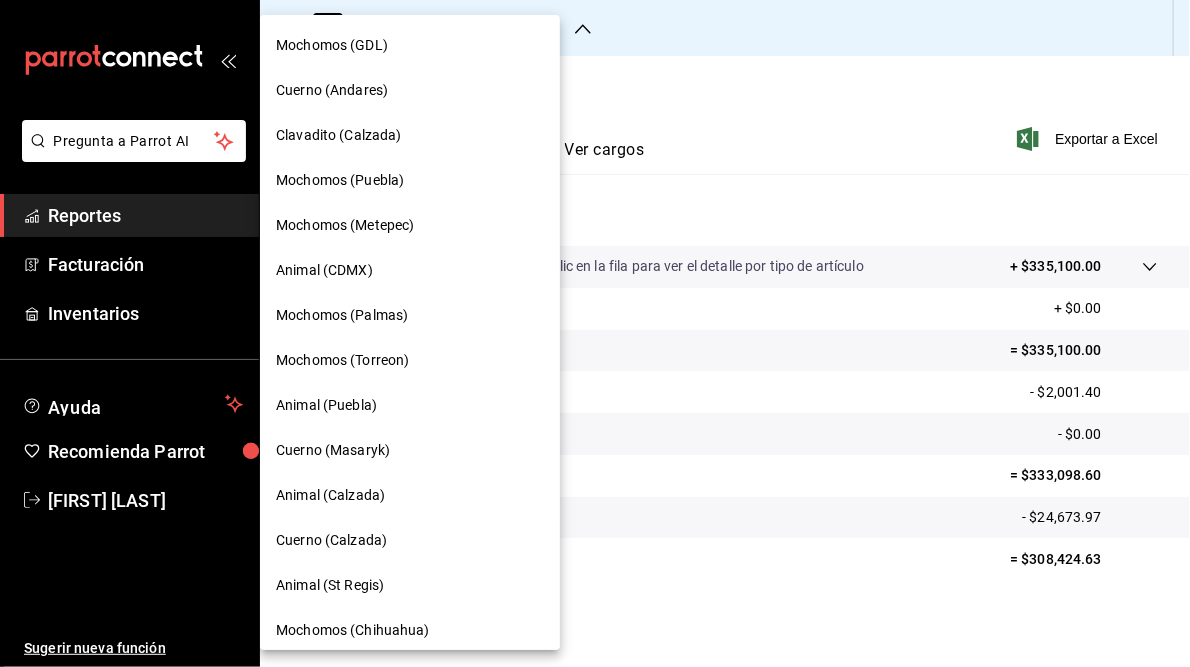 scroll, scrollTop: 145, scrollLeft: 0, axis: vertical 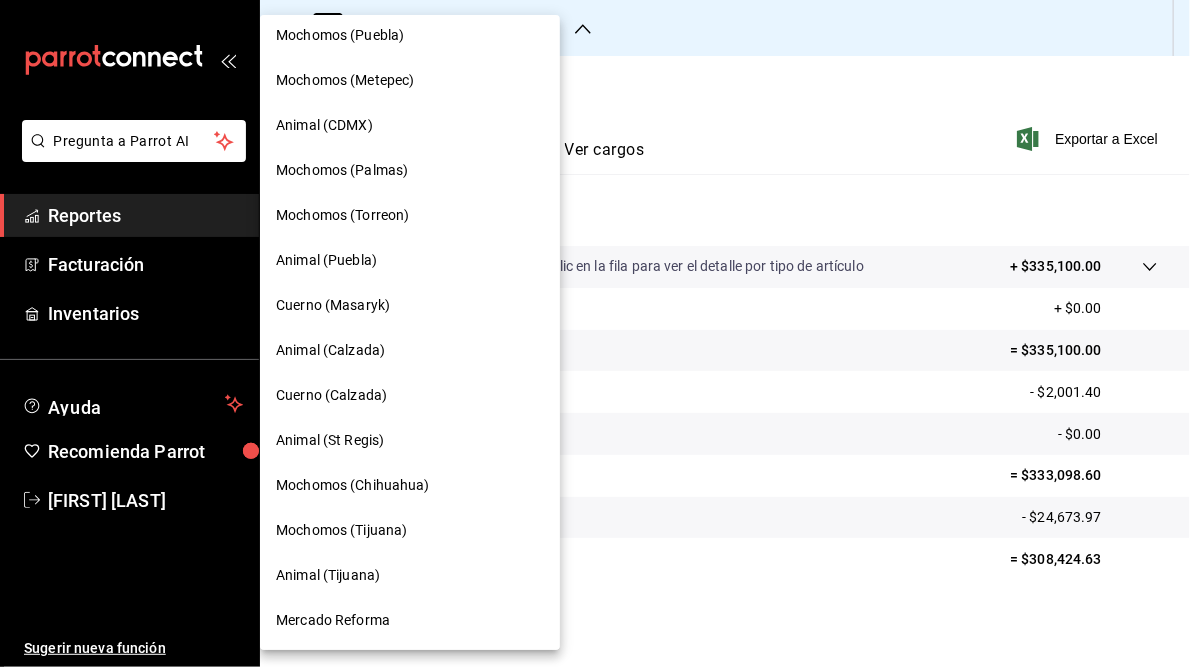 click on "Mercado Reforma" at bounding box center (333, 620) 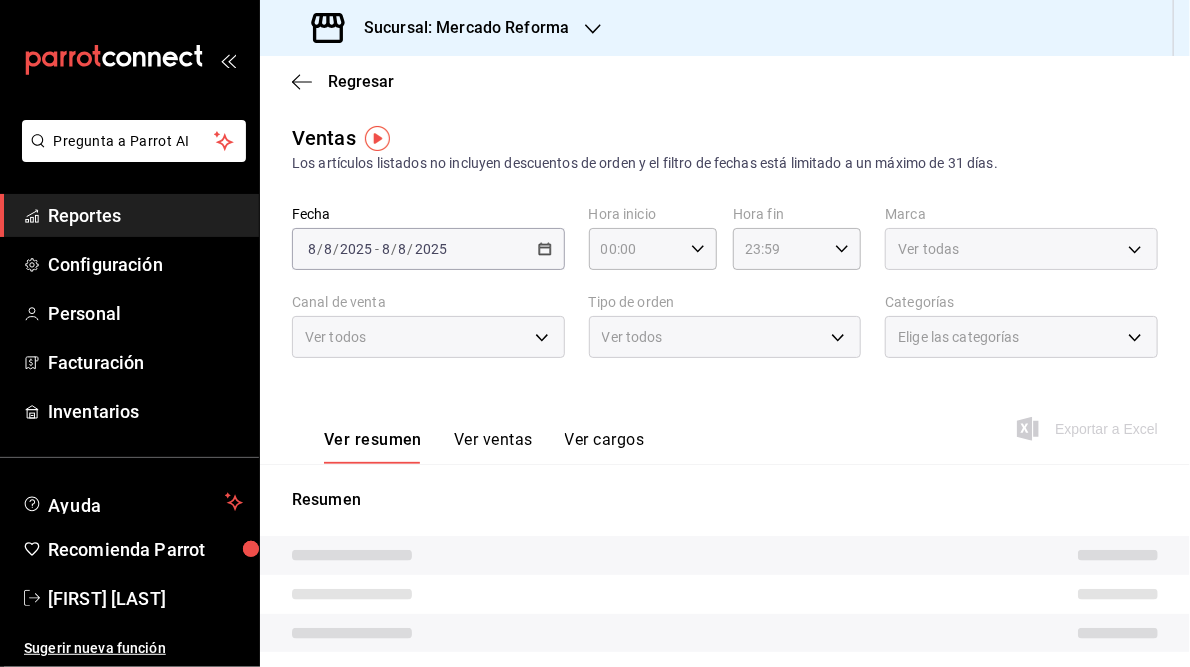 type on "05:00" 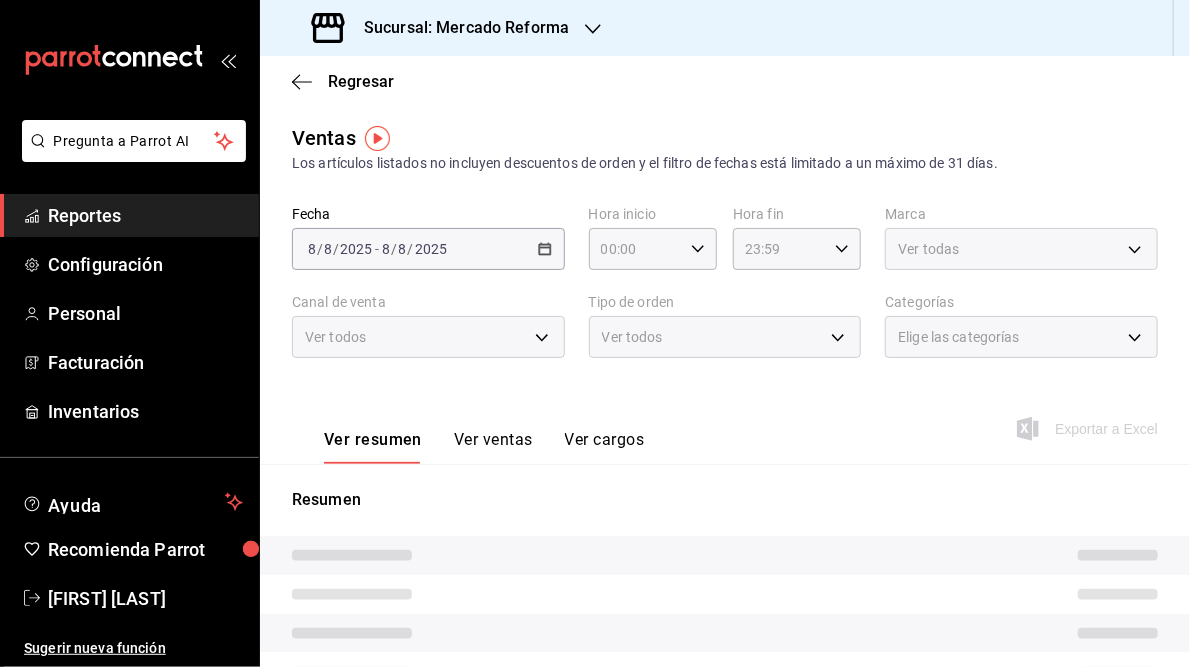 type on "05:59" 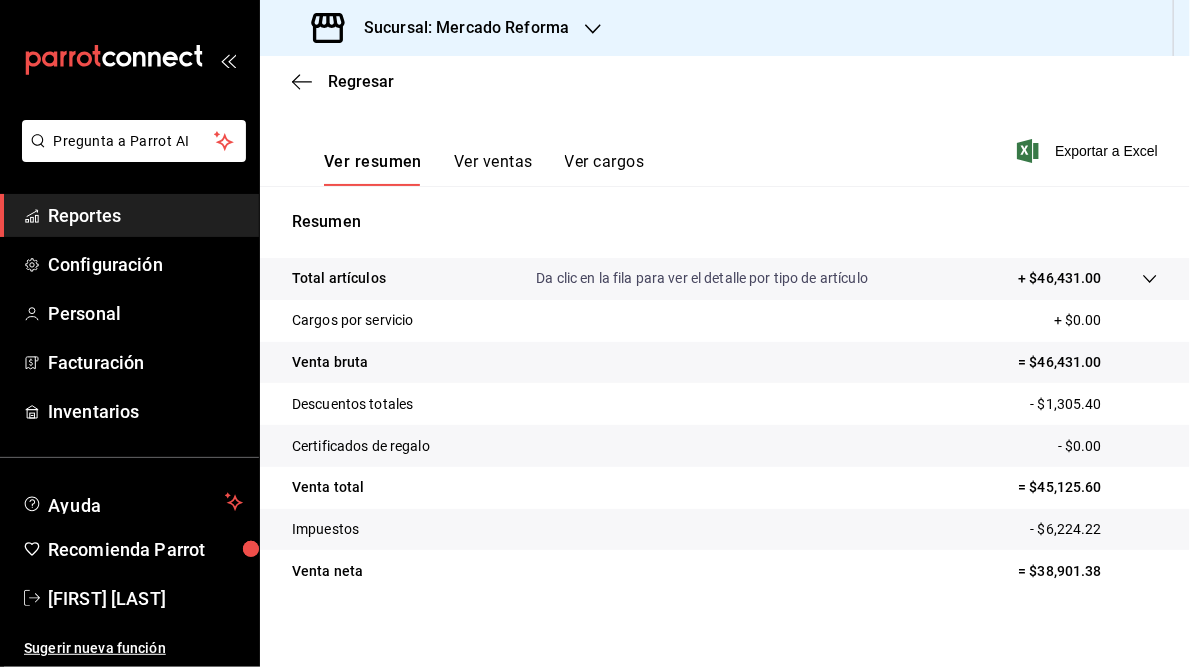 scroll, scrollTop: 278, scrollLeft: 0, axis: vertical 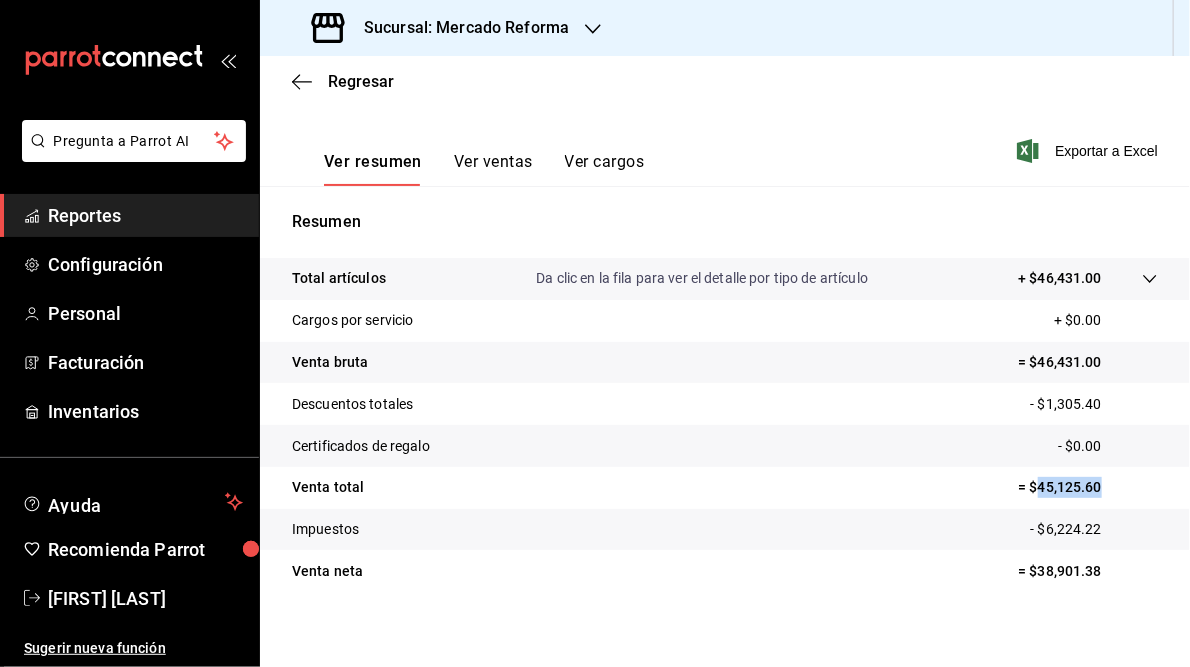 drag, startPoint x: 1025, startPoint y: 488, endPoint x: 1136, endPoint y: 486, distance: 111.01801 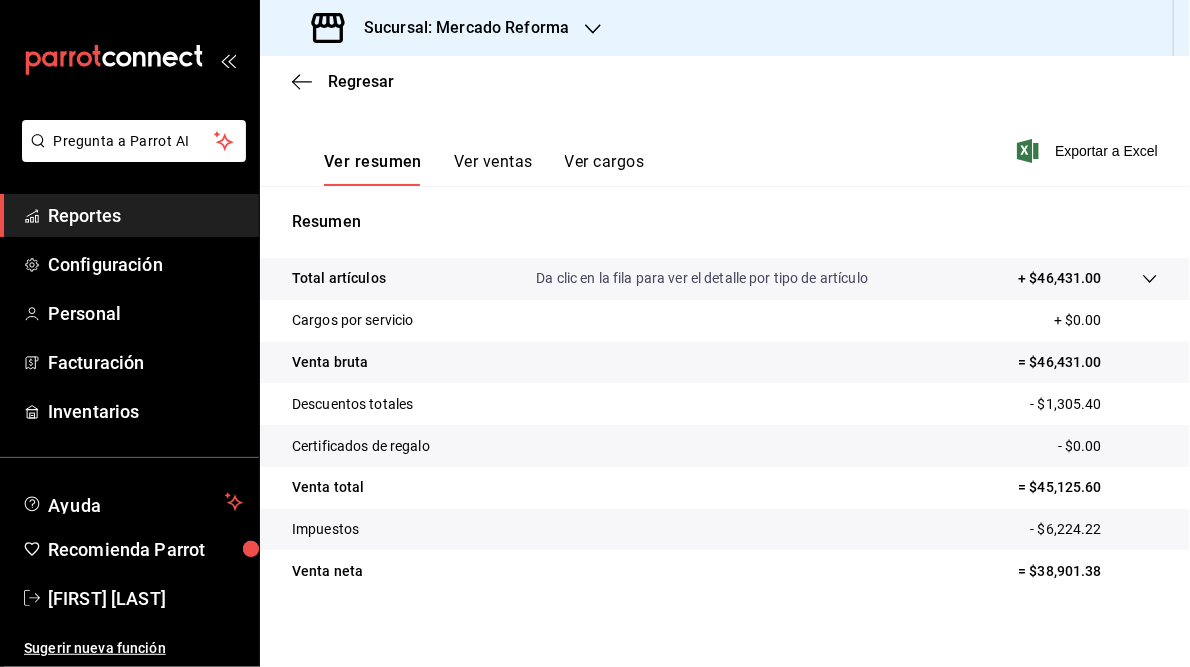 click on "Ver resumen Ver ventas Ver cargos Exportar a Excel" at bounding box center [725, 145] 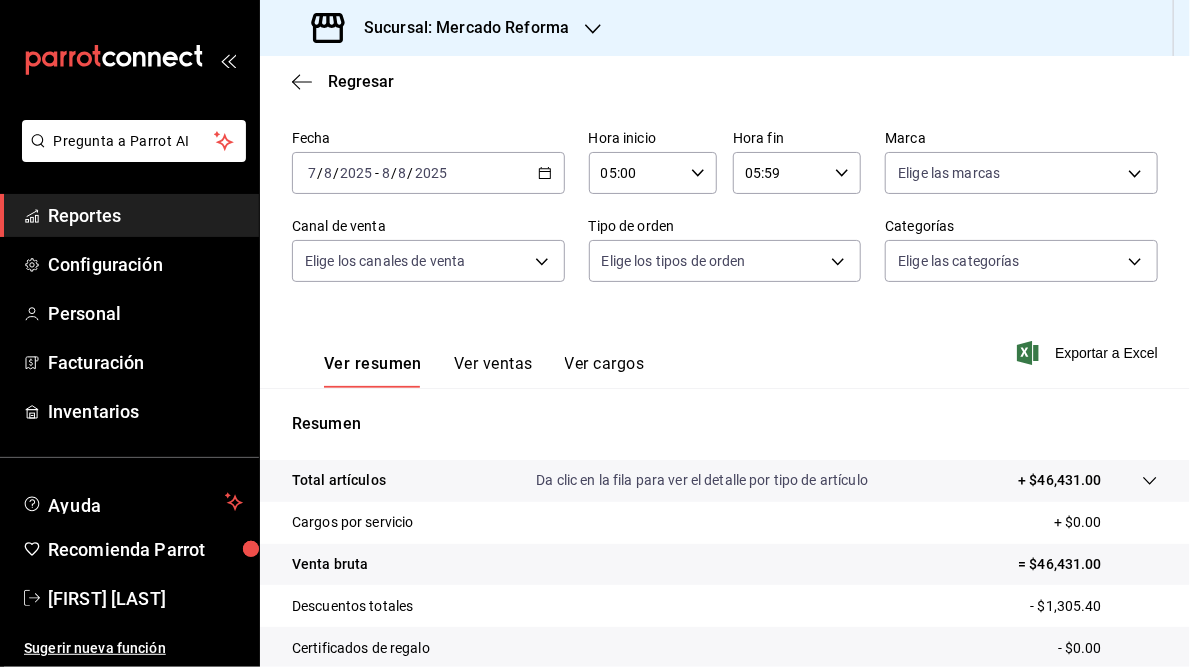 scroll, scrollTop: 290, scrollLeft: 0, axis: vertical 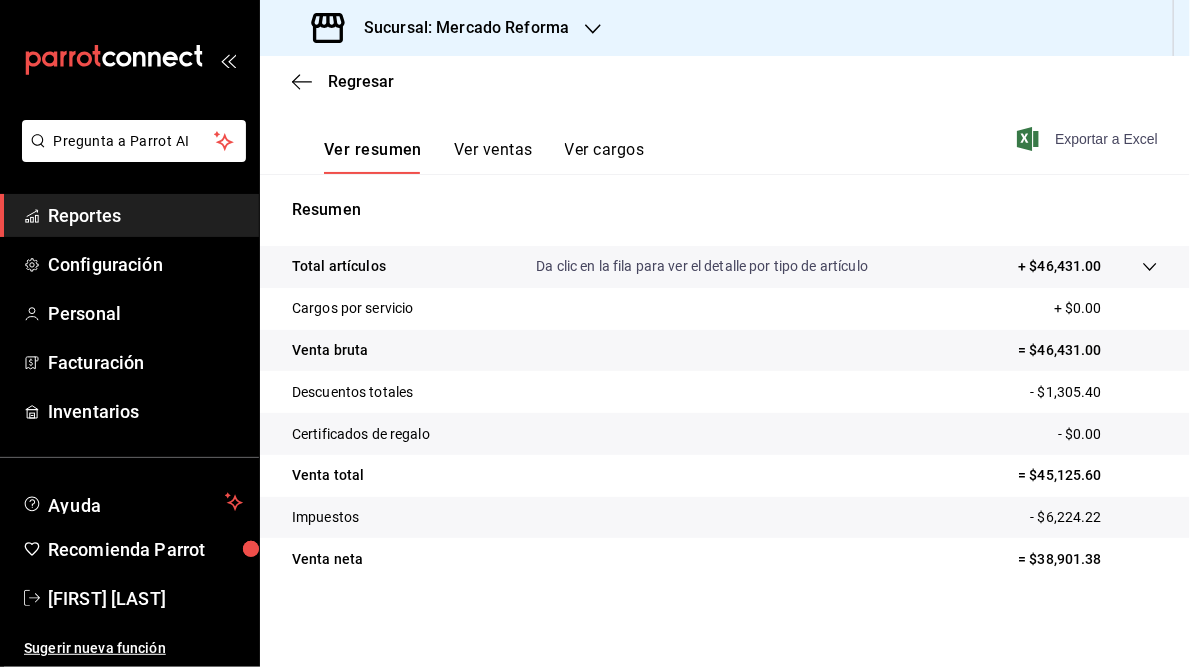 click on "Exportar a Excel" at bounding box center [1089, 139] 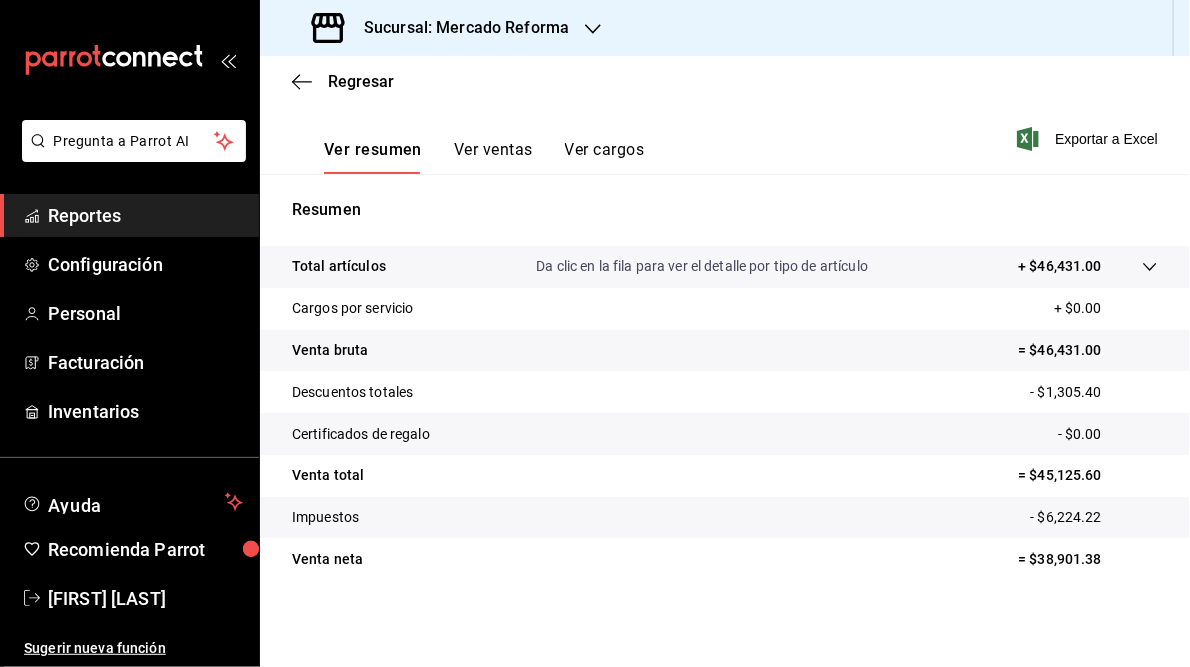 click on "Sucursal: Mercado Reforma" at bounding box center (458, 28) 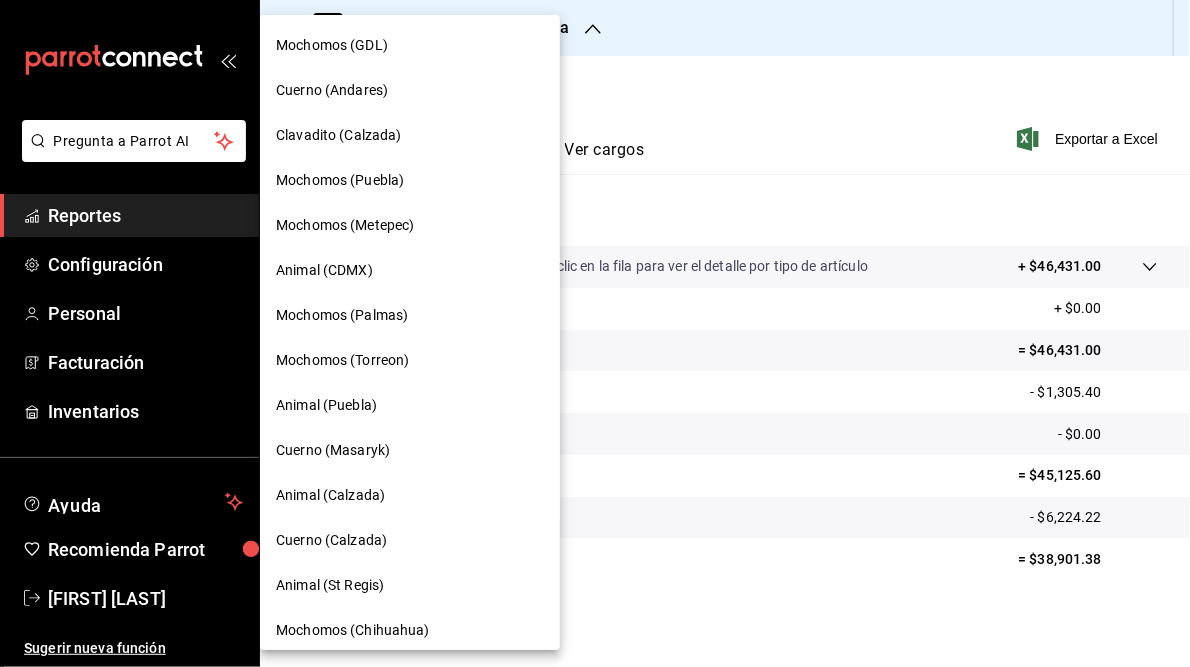 click on "Cuerno (Andares)" at bounding box center (332, 90) 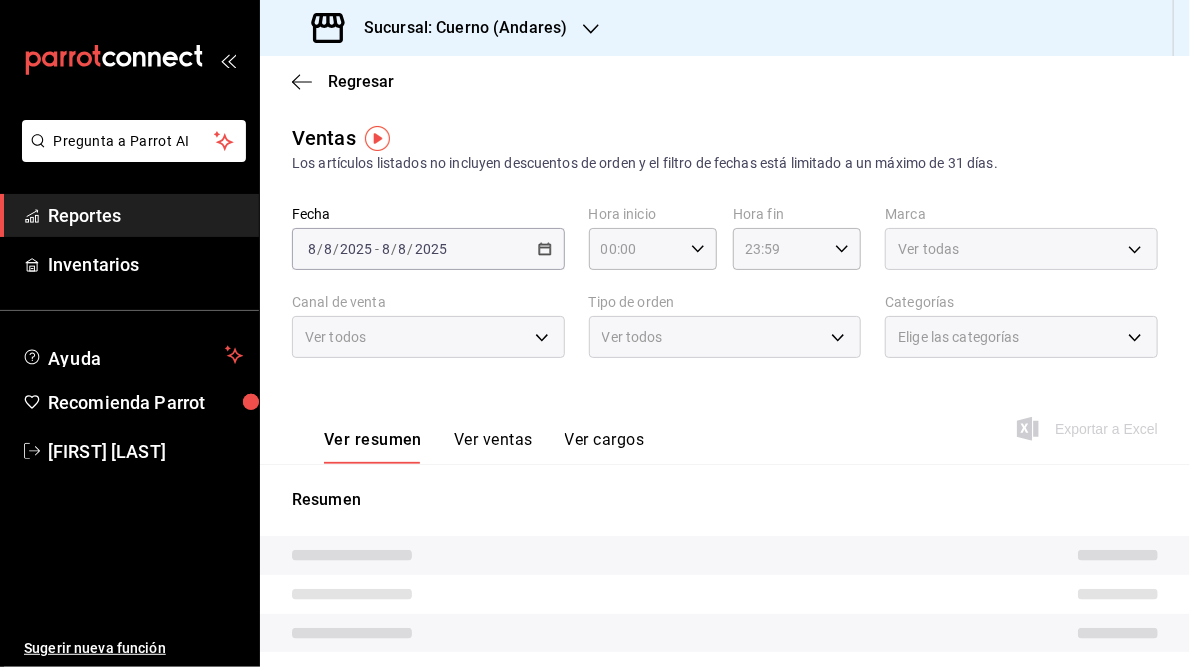 type on "05:00" 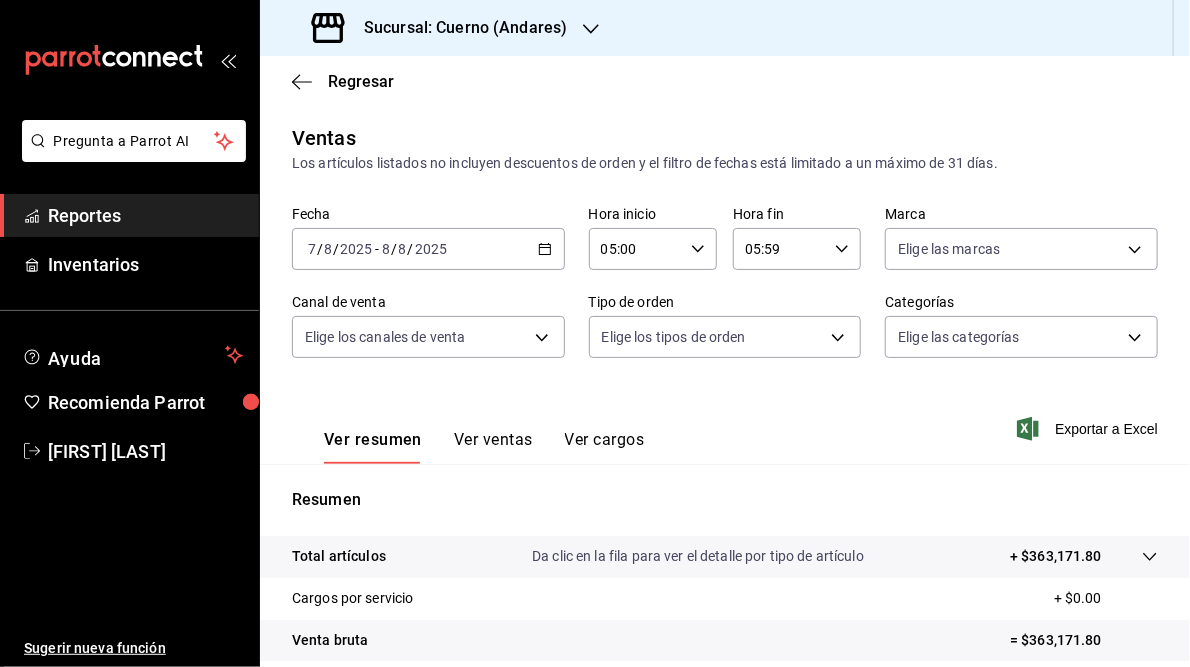 scroll, scrollTop: 290, scrollLeft: 0, axis: vertical 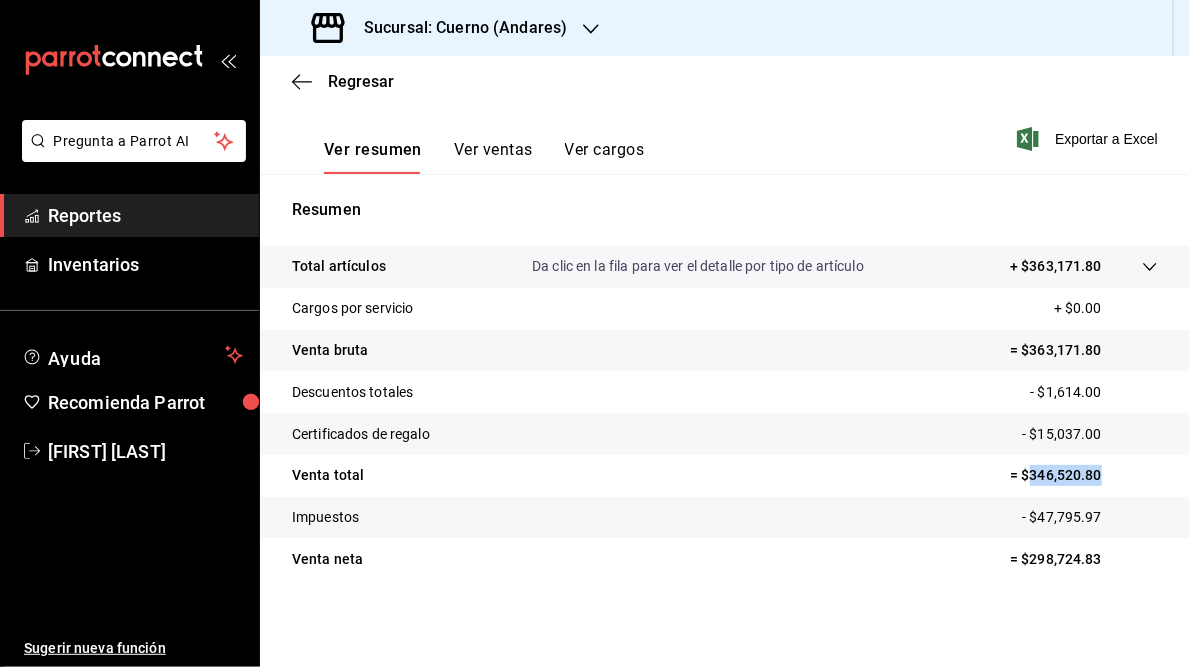 drag, startPoint x: 1017, startPoint y: 470, endPoint x: 1109, endPoint y: 475, distance: 92.13577 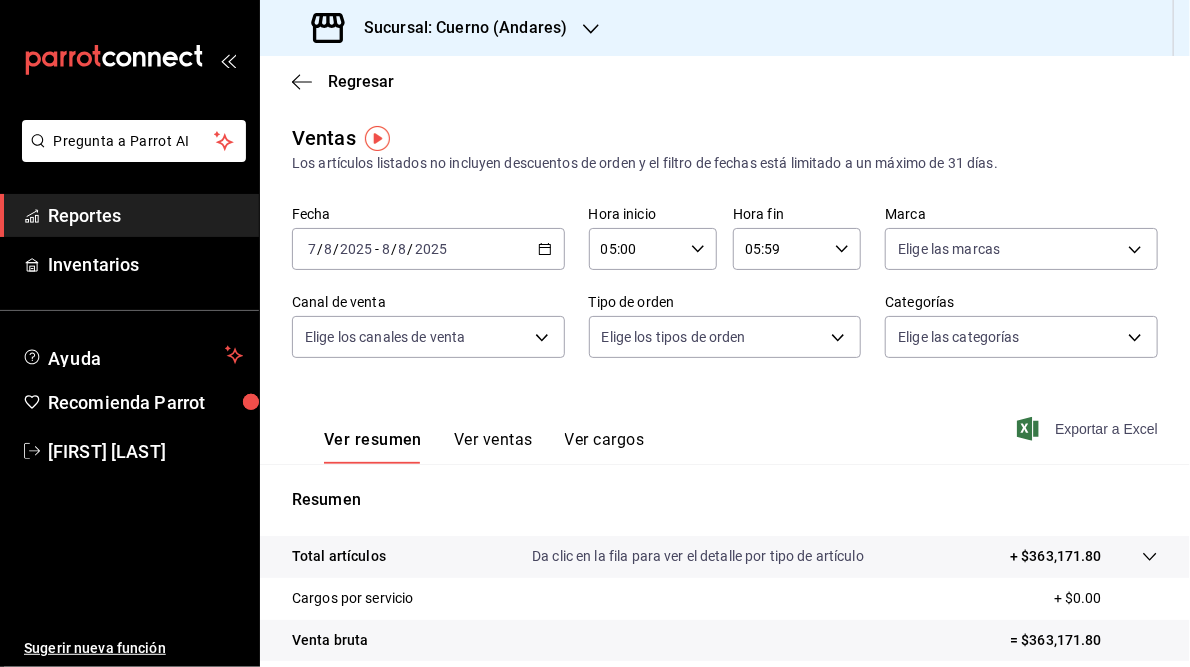 click on "Exportar a Excel" at bounding box center [1089, 429] 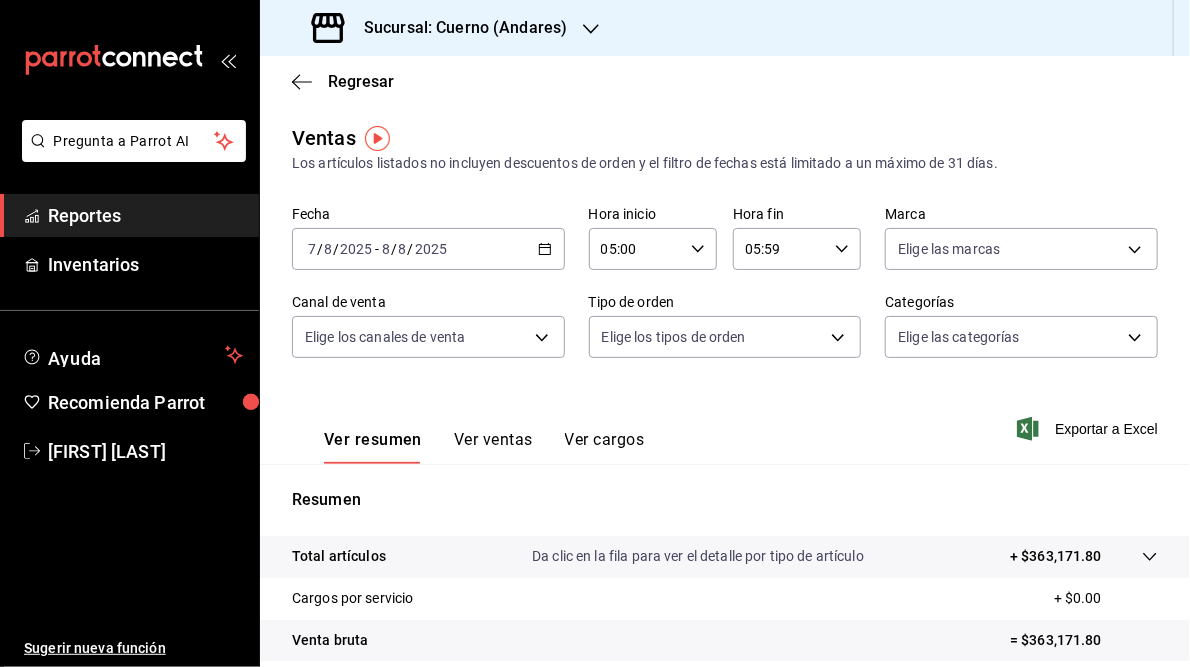 click on "Sucursal: Cuerno (Andares)" at bounding box center (441, 28) 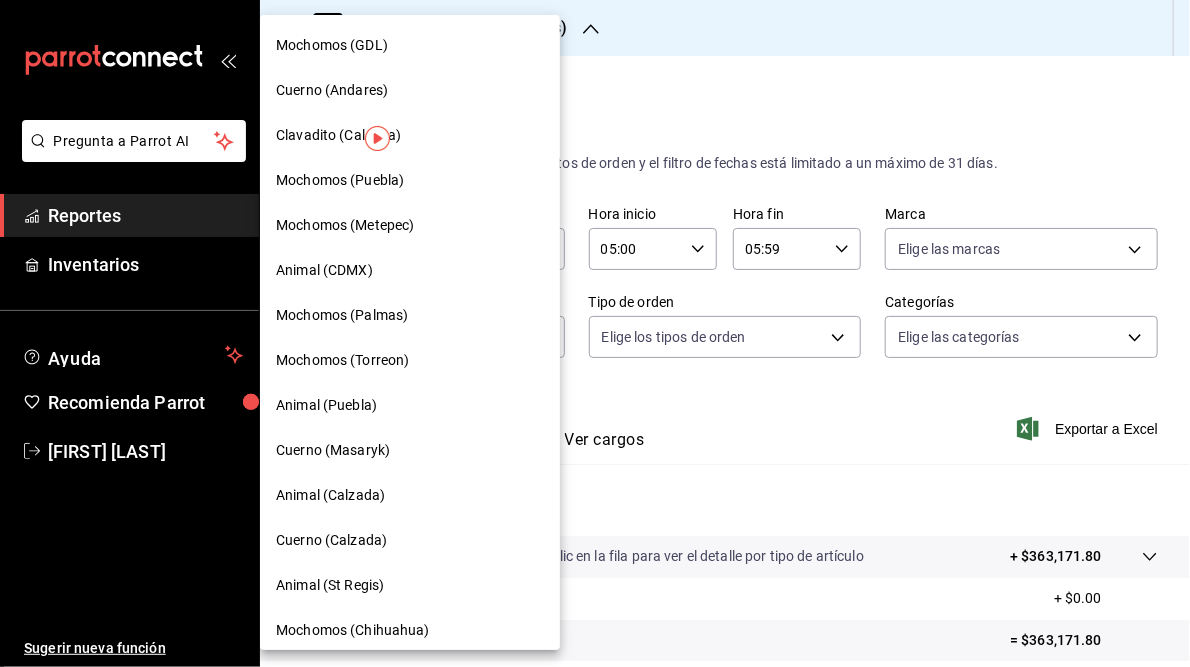 click on "Mochomos (GDL)" at bounding box center (332, 45) 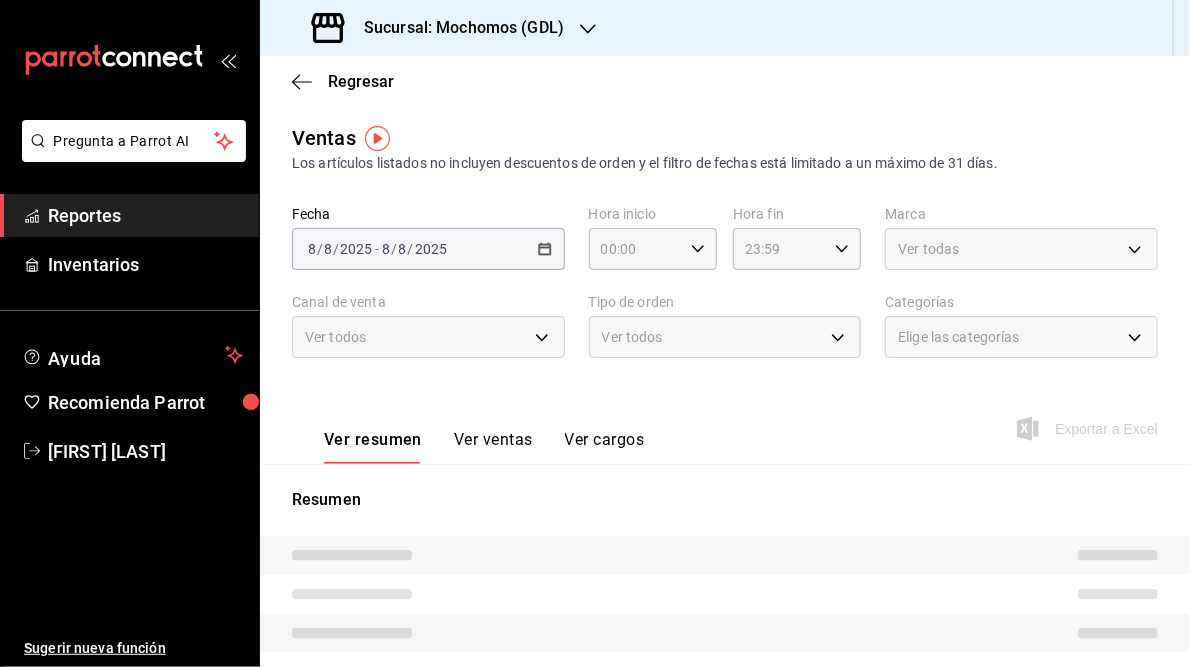 type on "05:00" 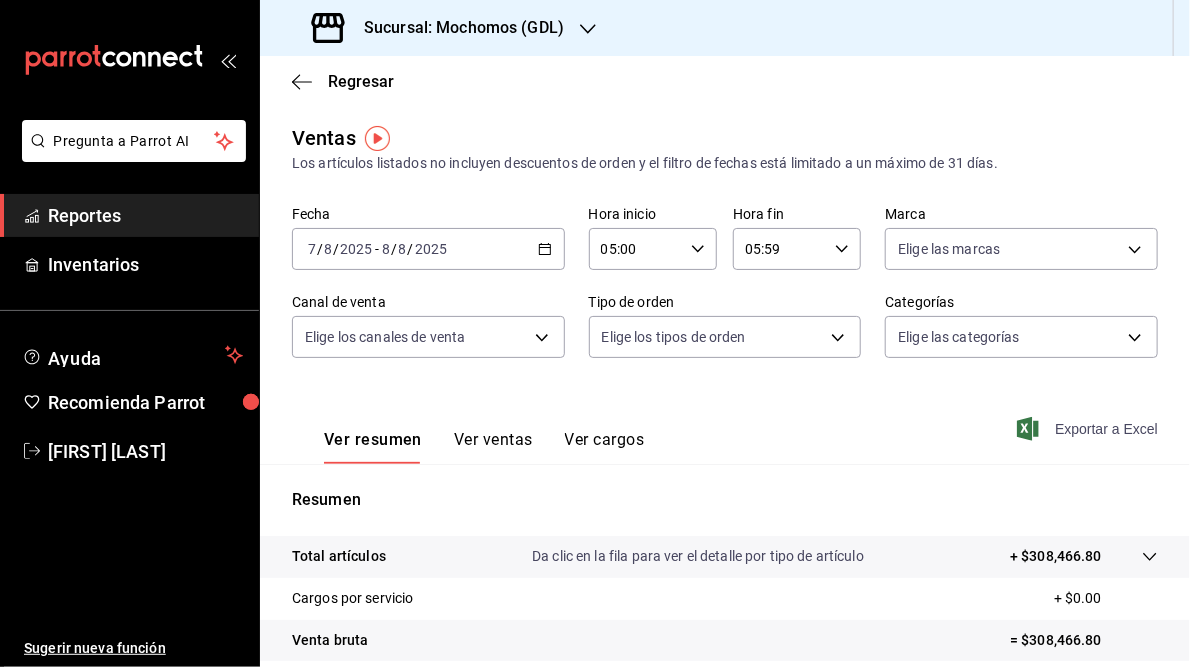 click on "Exportar a Excel" at bounding box center [1089, 429] 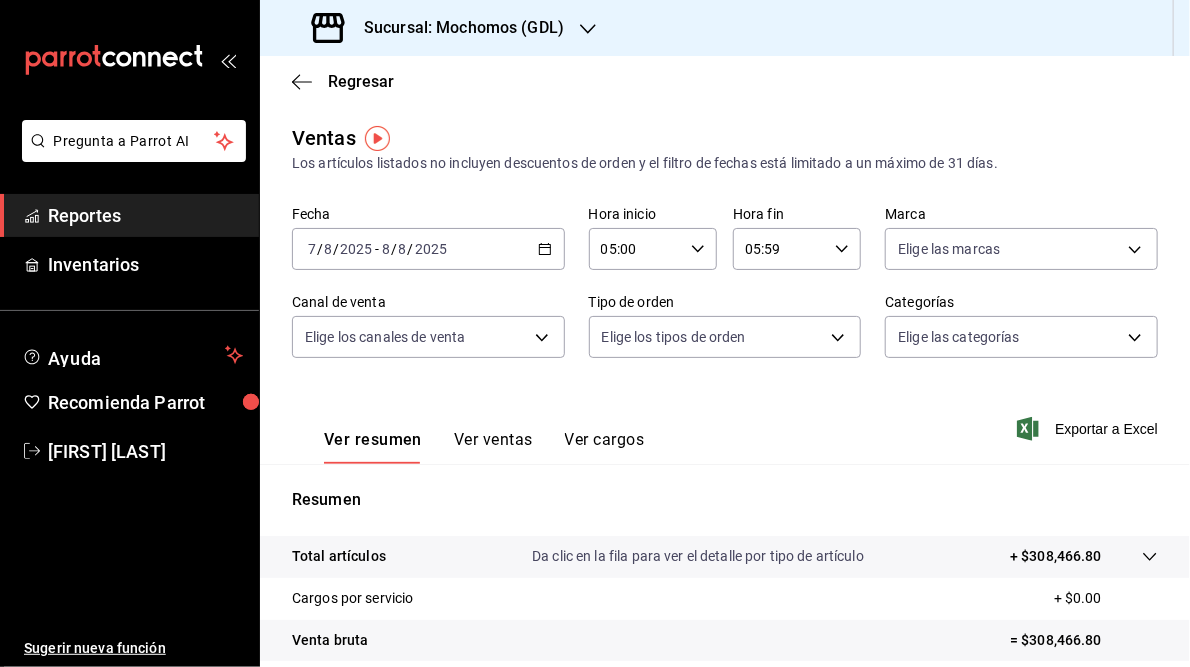 click on "Sucursal: Mochomos (GDL)" at bounding box center (725, 28) 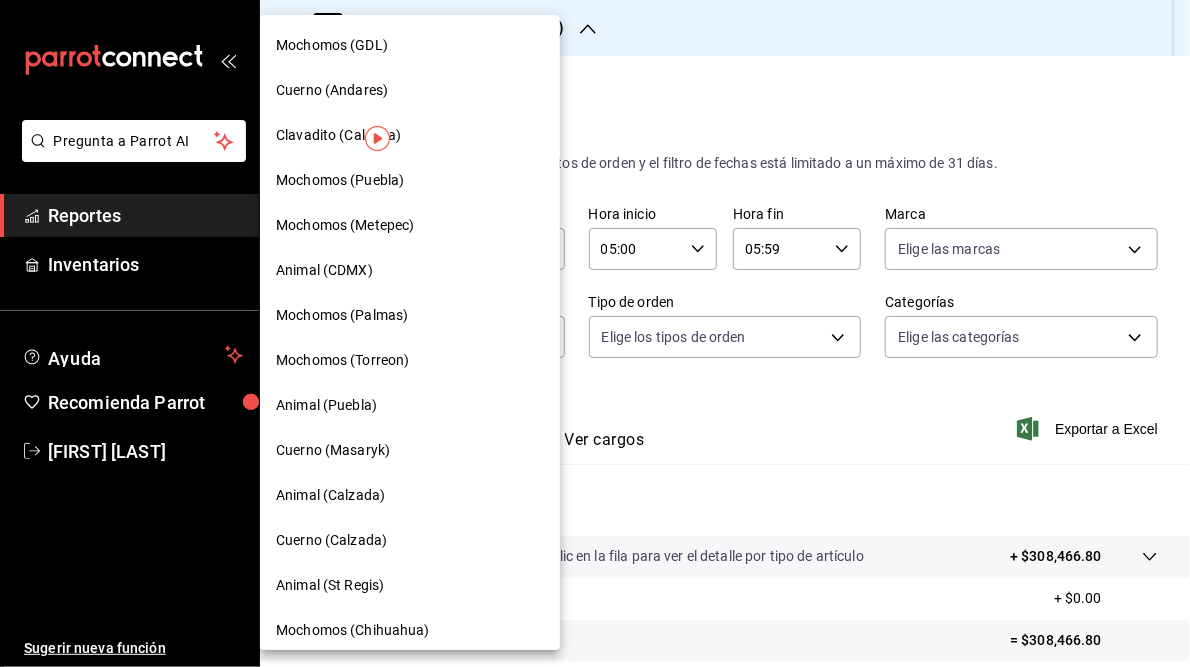 click on "Mochomos (Torreon)" at bounding box center (342, 360) 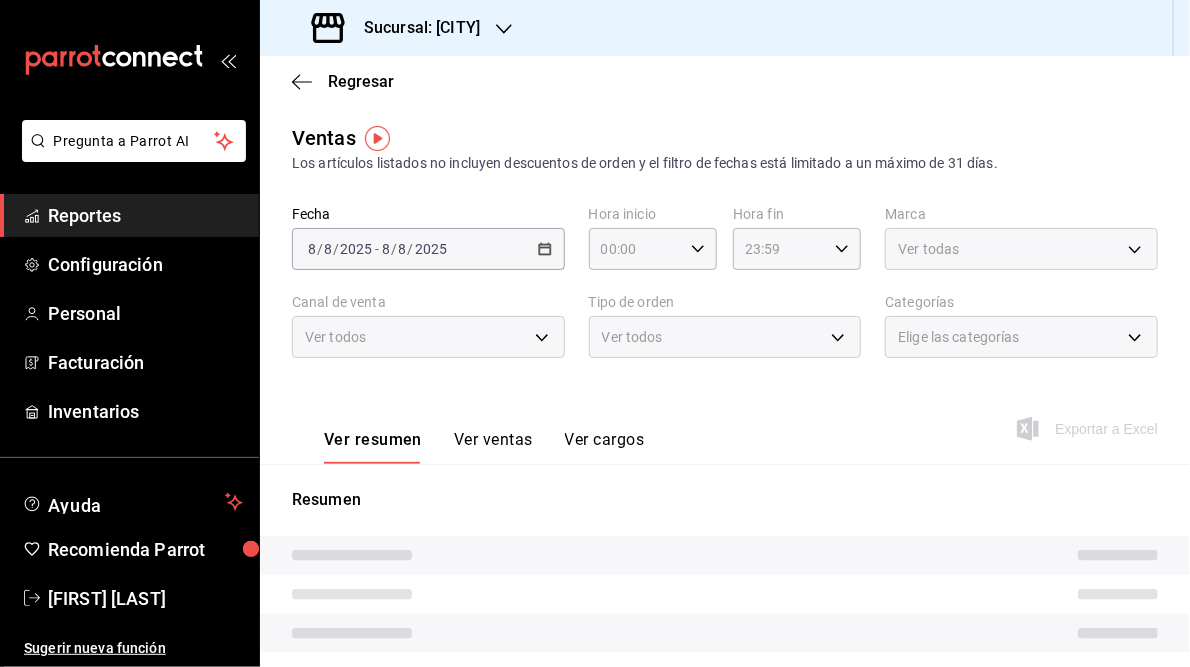type on "05:00" 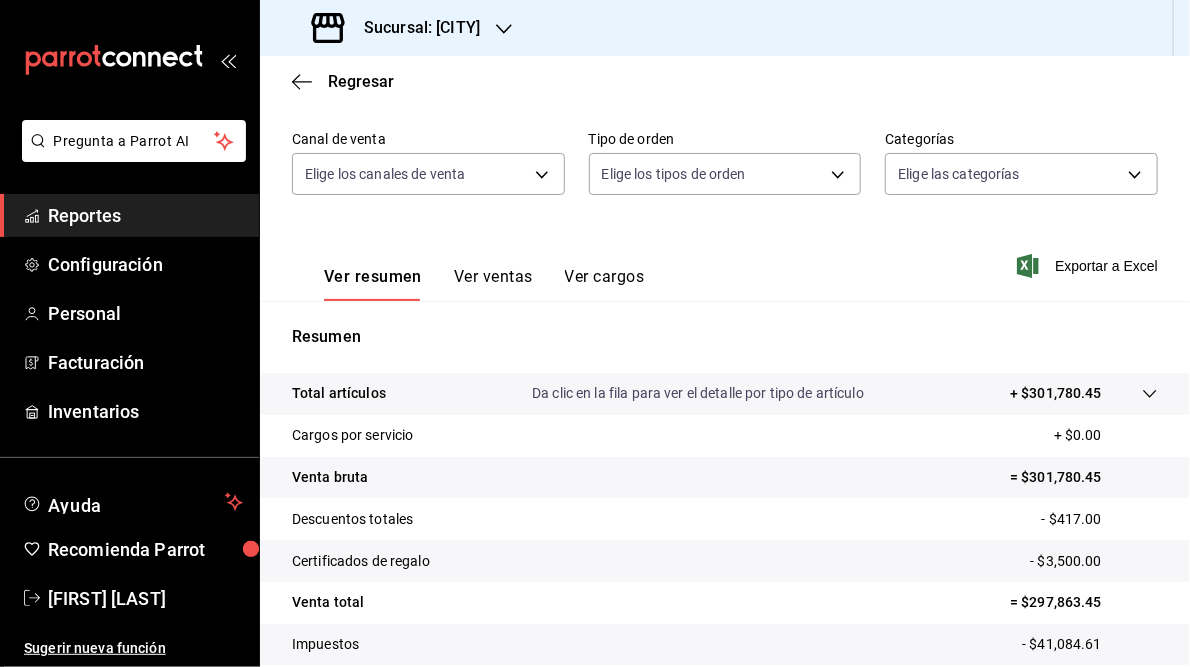scroll, scrollTop: 290, scrollLeft: 0, axis: vertical 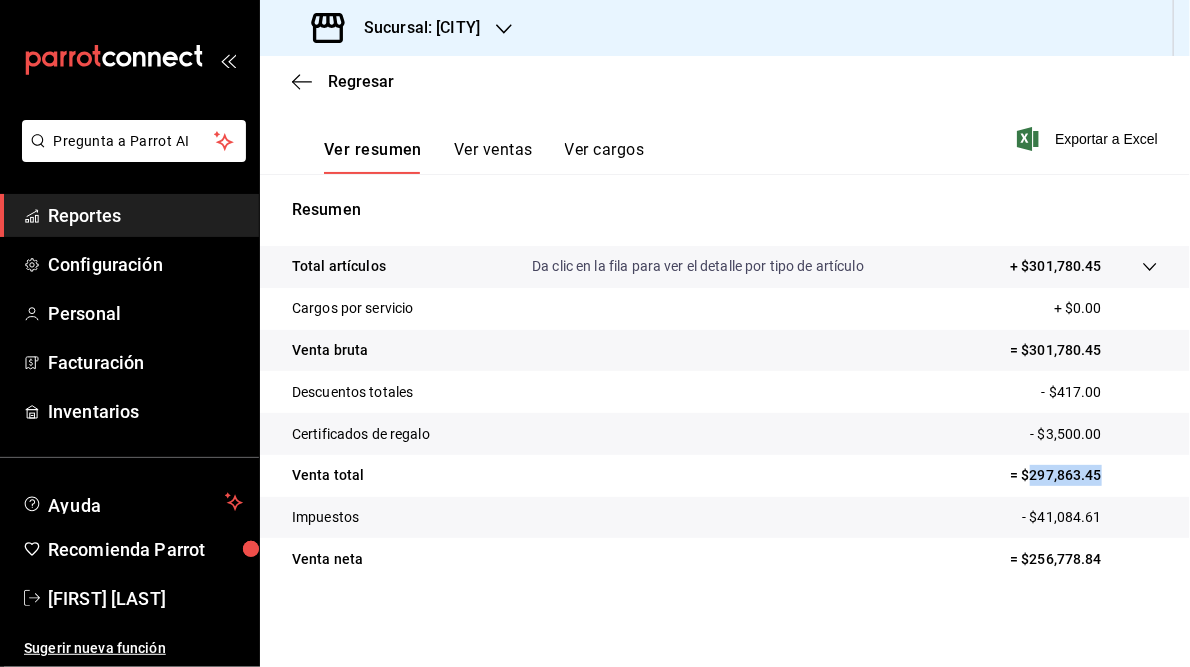 drag, startPoint x: 1019, startPoint y: 475, endPoint x: 1087, endPoint y: 468, distance: 68.359344 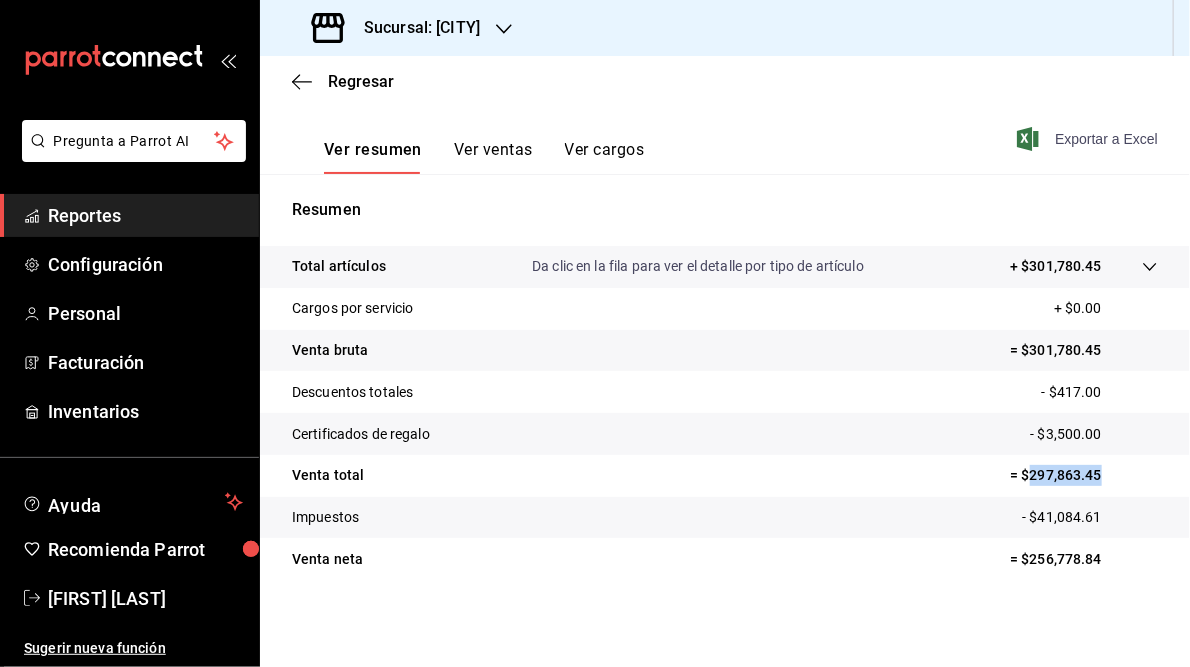 click on "Exportar a Excel" at bounding box center (1089, 139) 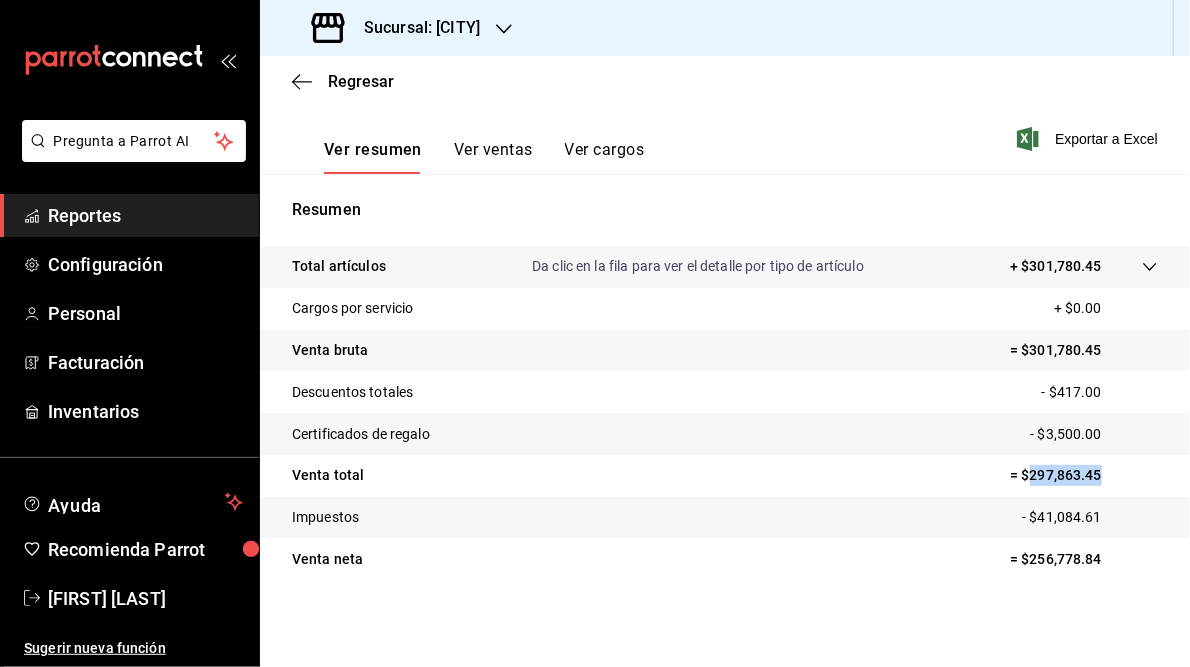 click 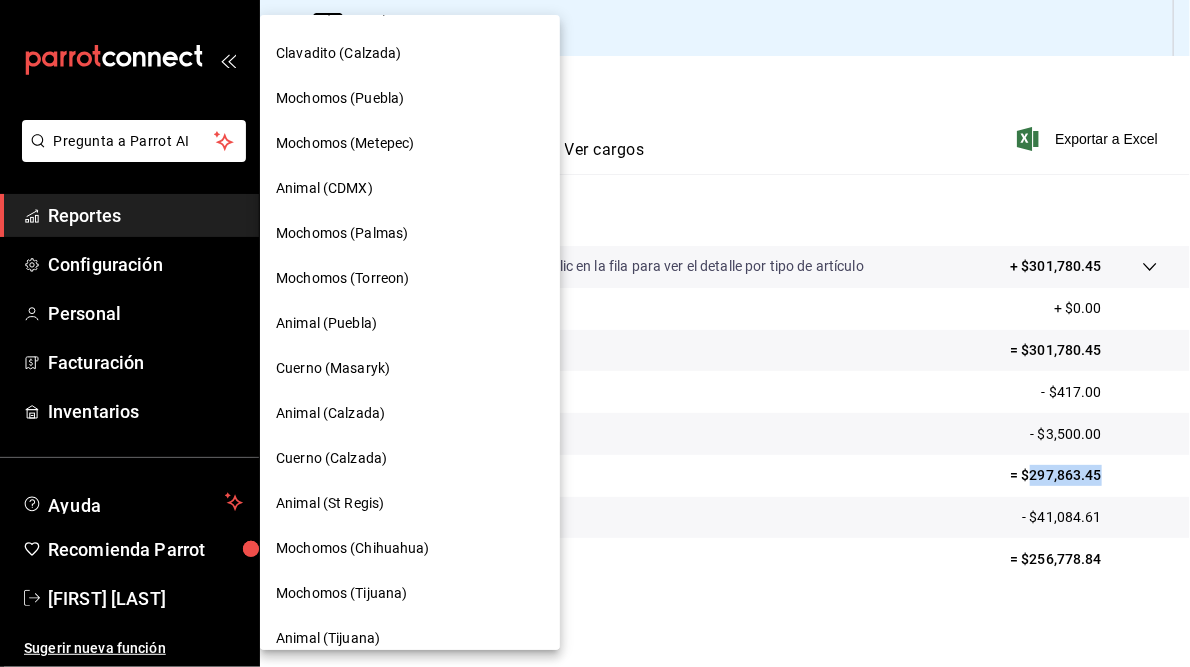 scroll, scrollTop: 145, scrollLeft: 0, axis: vertical 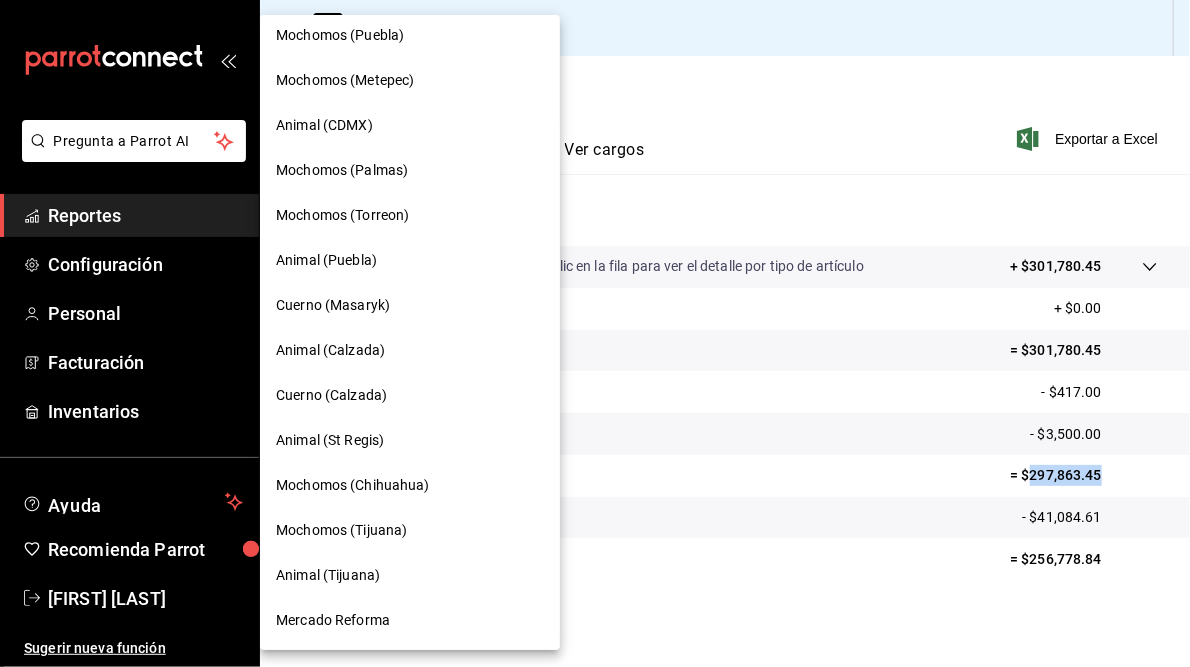 click on "Mochomos (Chihuahua)" at bounding box center [353, 485] 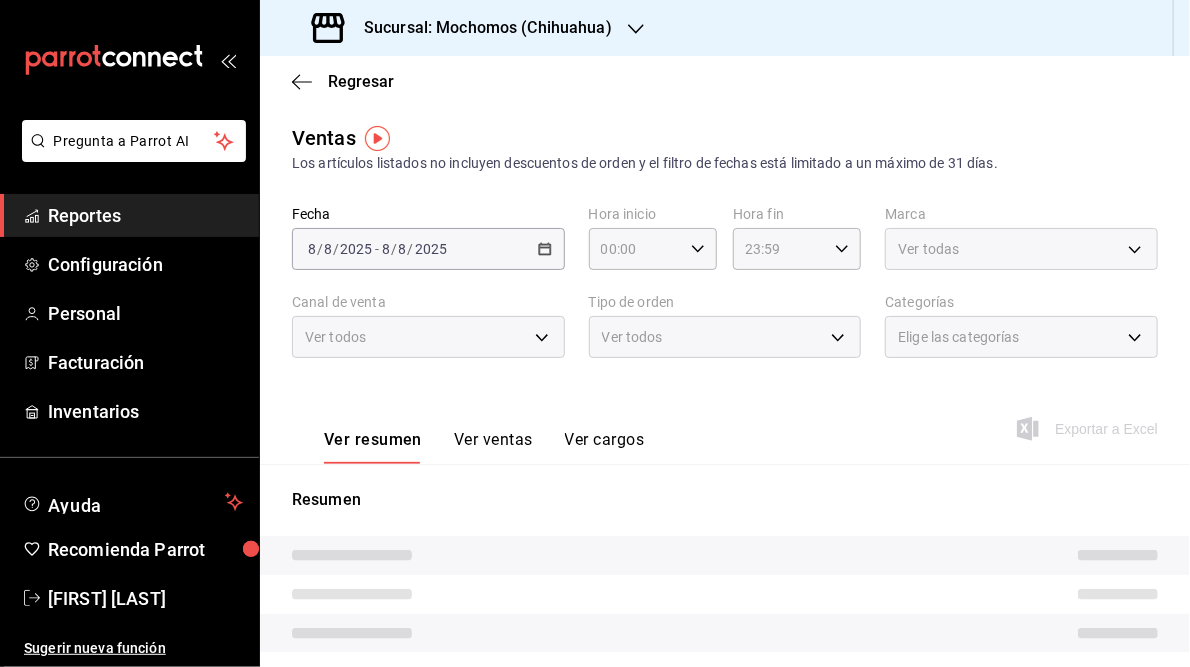 type on "05:00" 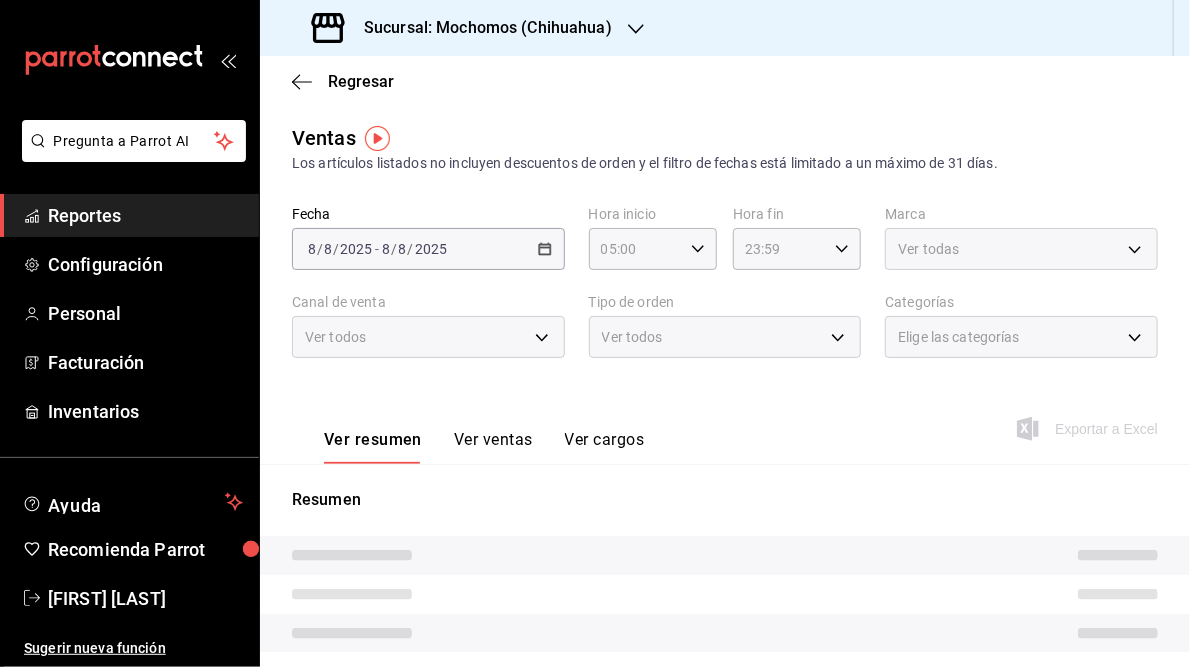 type on "05:59" 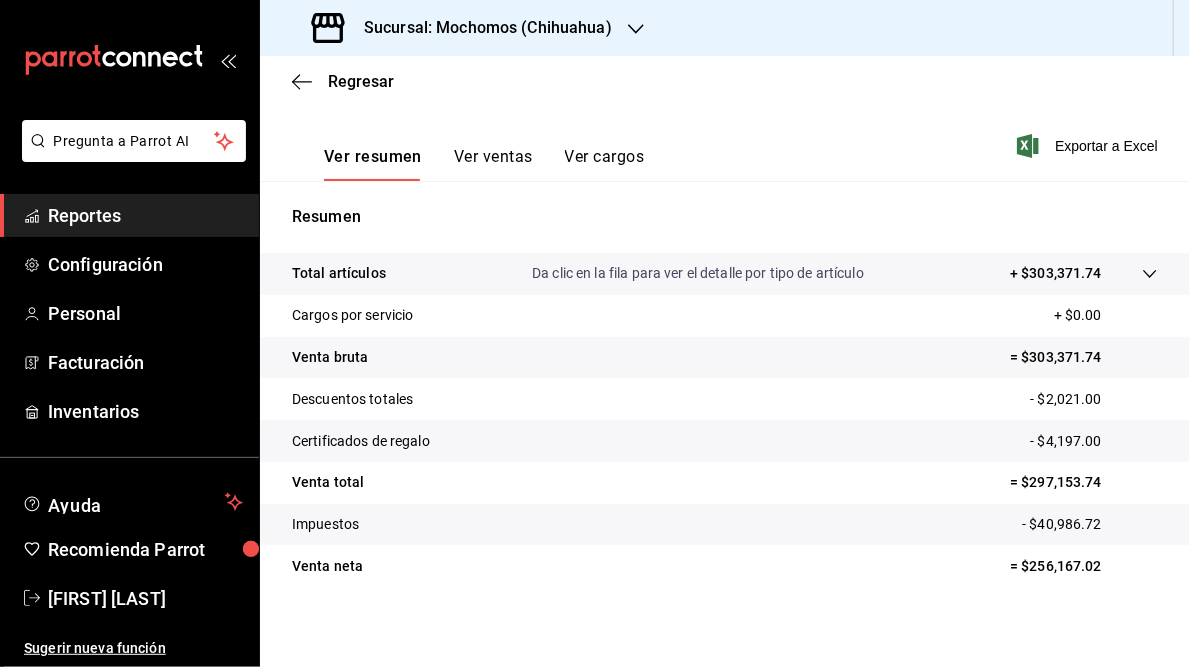 scroll, scrollTop: 284, scrollLeft: 0, axis: vertical 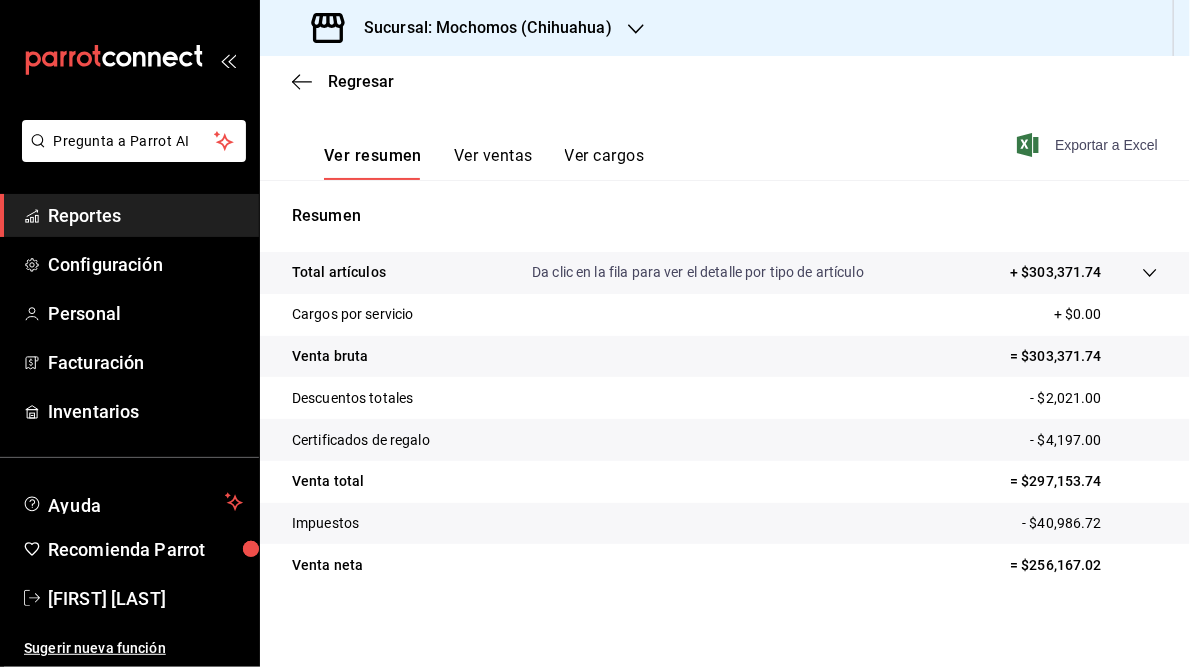 click on "Exportar a Excel" at bounding box center (1089, 145) 